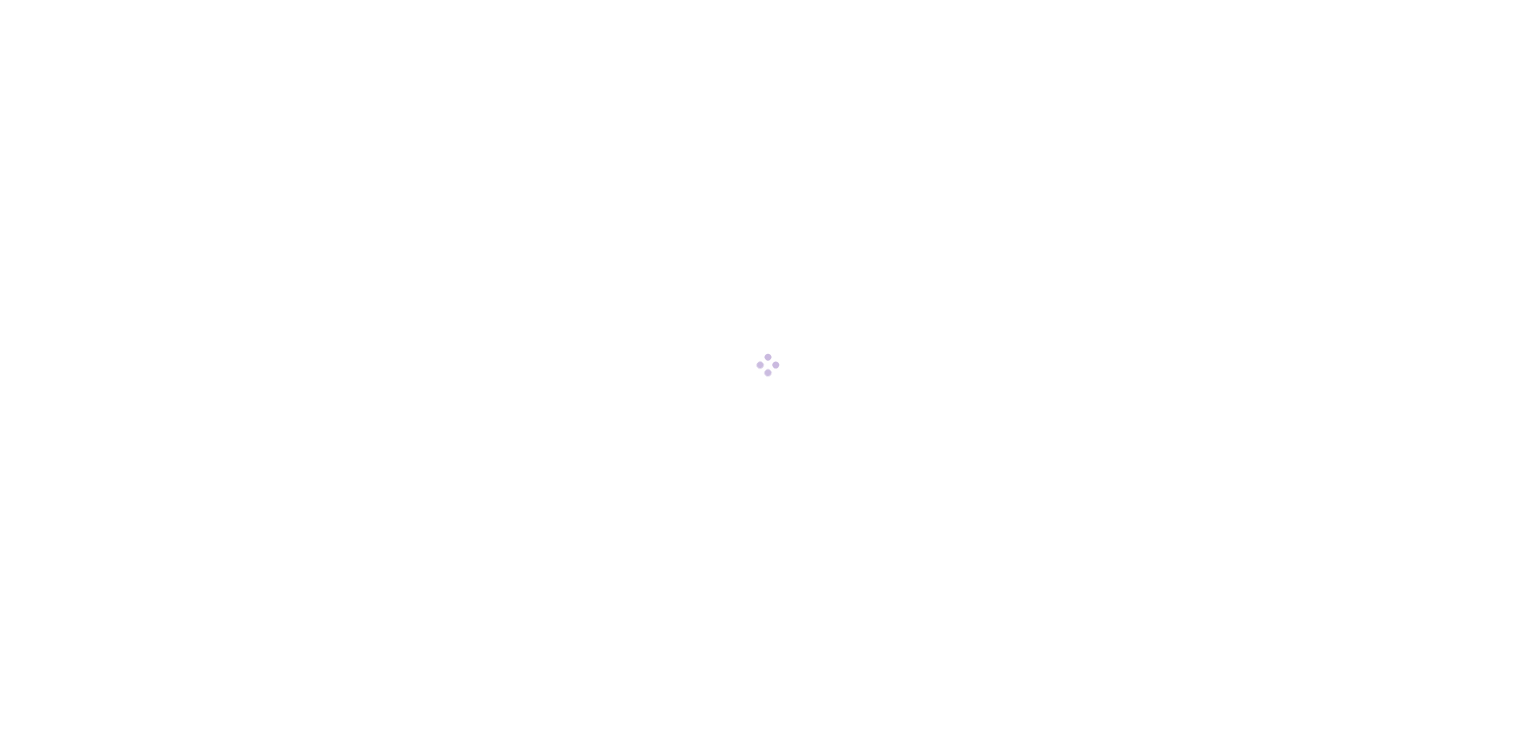 scroll, scrollTop: 0, scrollLeft: 0, axis: both 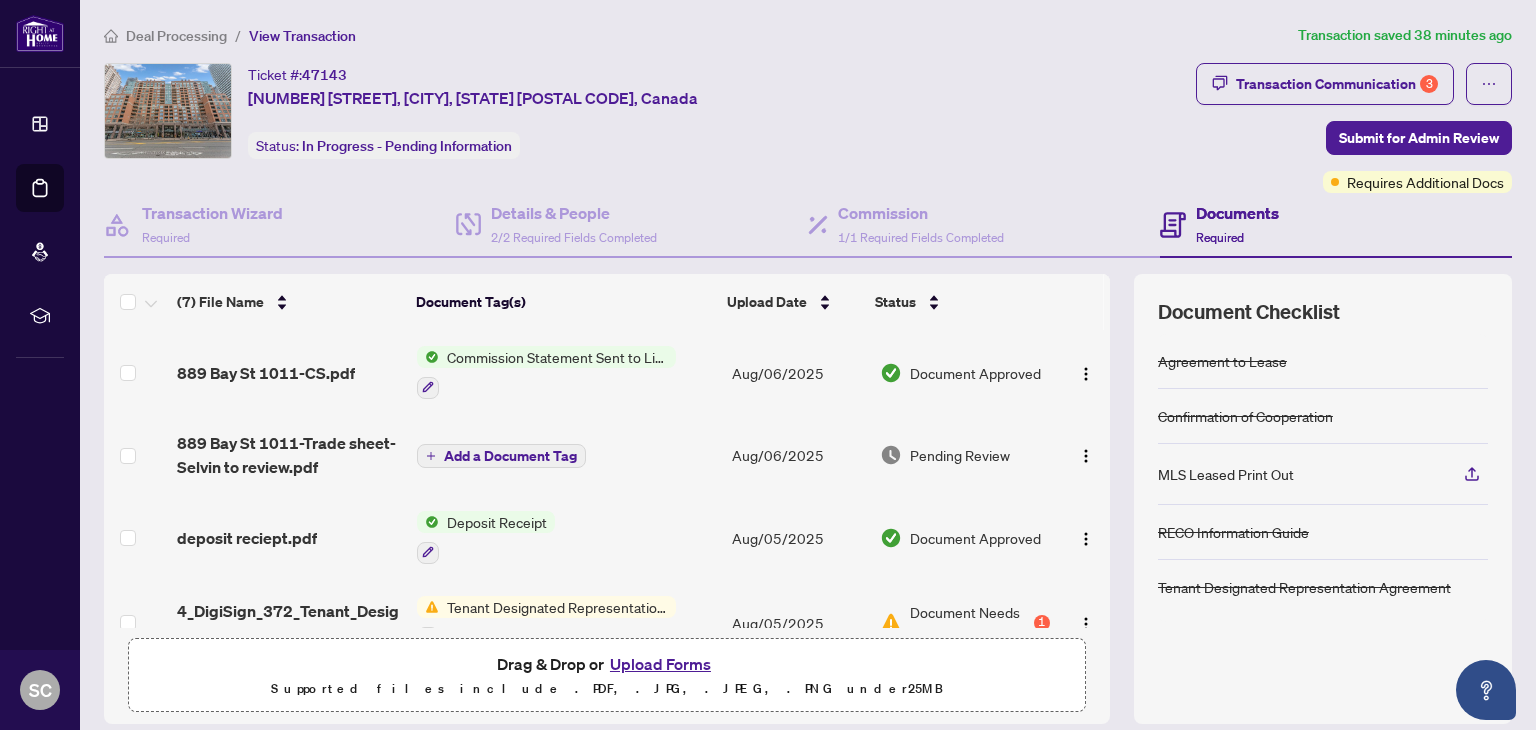 click on "Commission Statement Sent to Listing Brokerage" at bounding box center (557, 357) 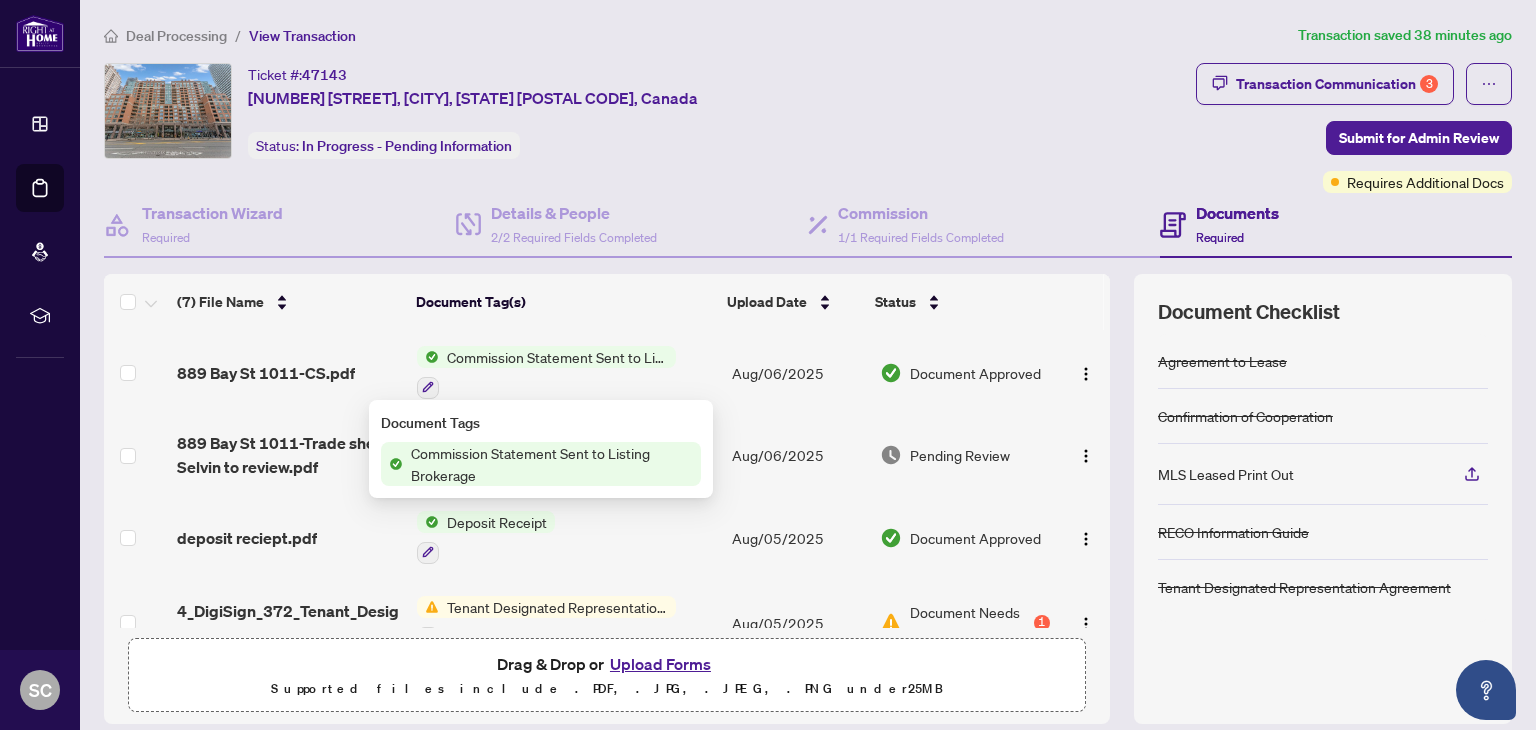 click on "Commission Statement Sent to Listing Brokerage" at bounding box center [552, 464] 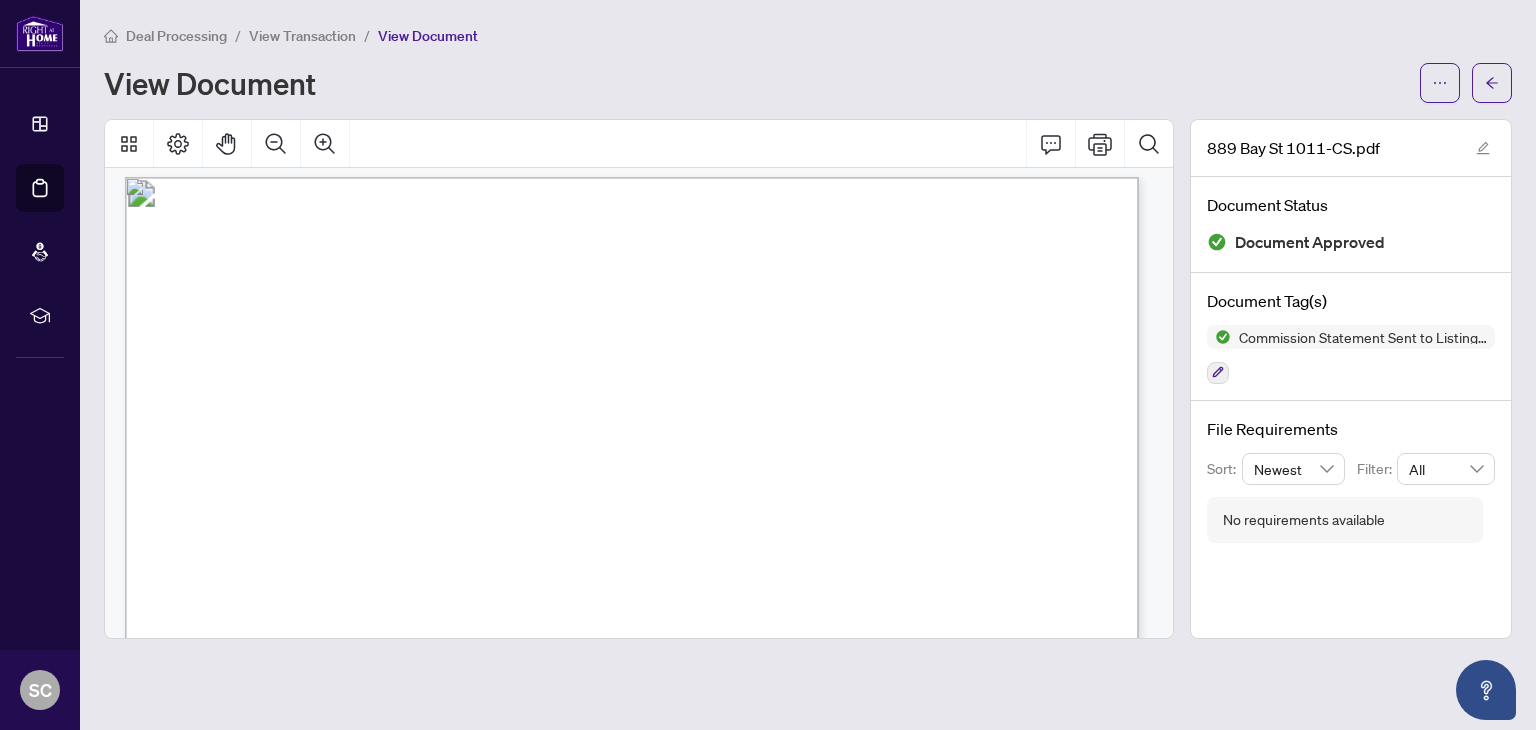 scroll, scrollTop: 0, scrollLeft: 0, axis: both 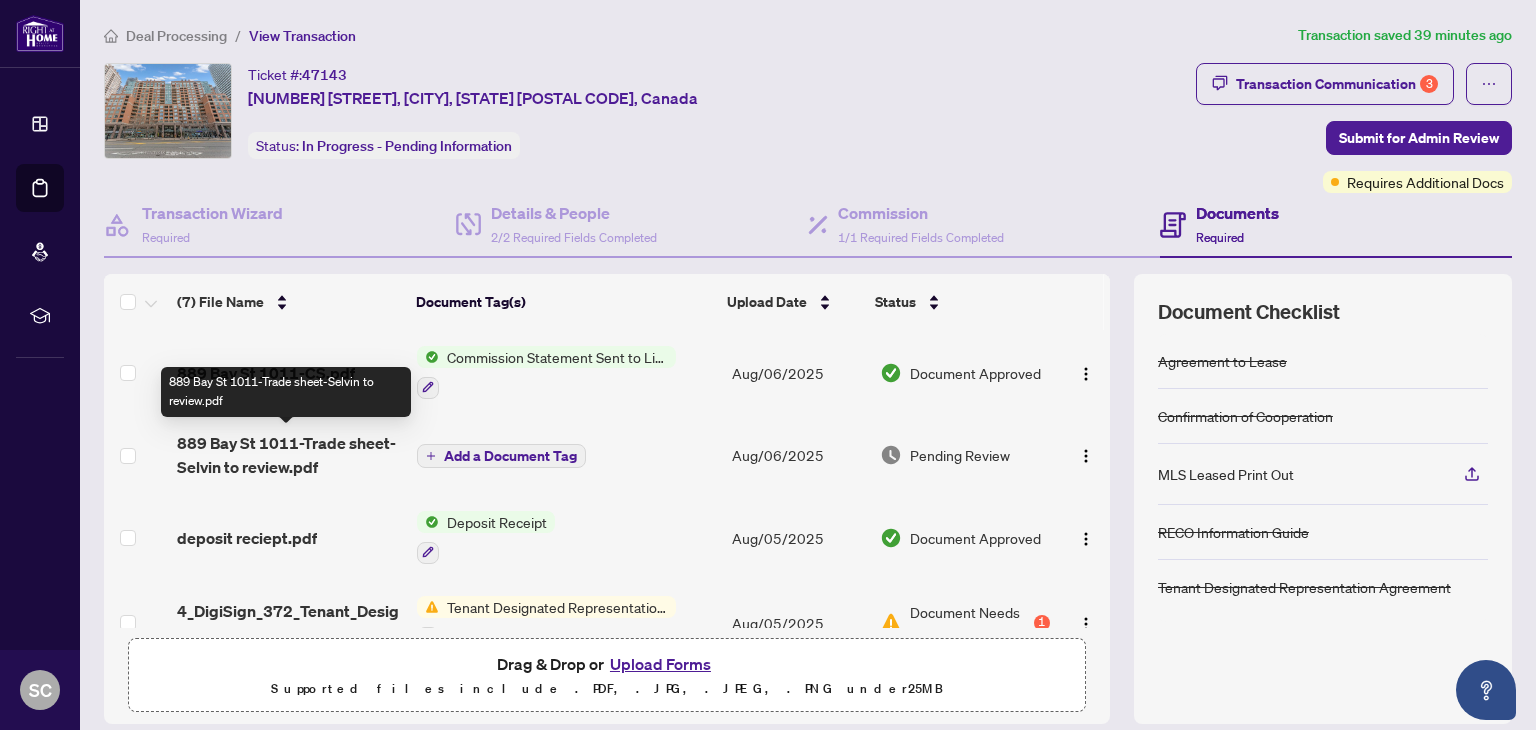 click on "889 Bay St 1011-Trade sheet-Selvin to review.pdf" at bounding box center [289, 455] 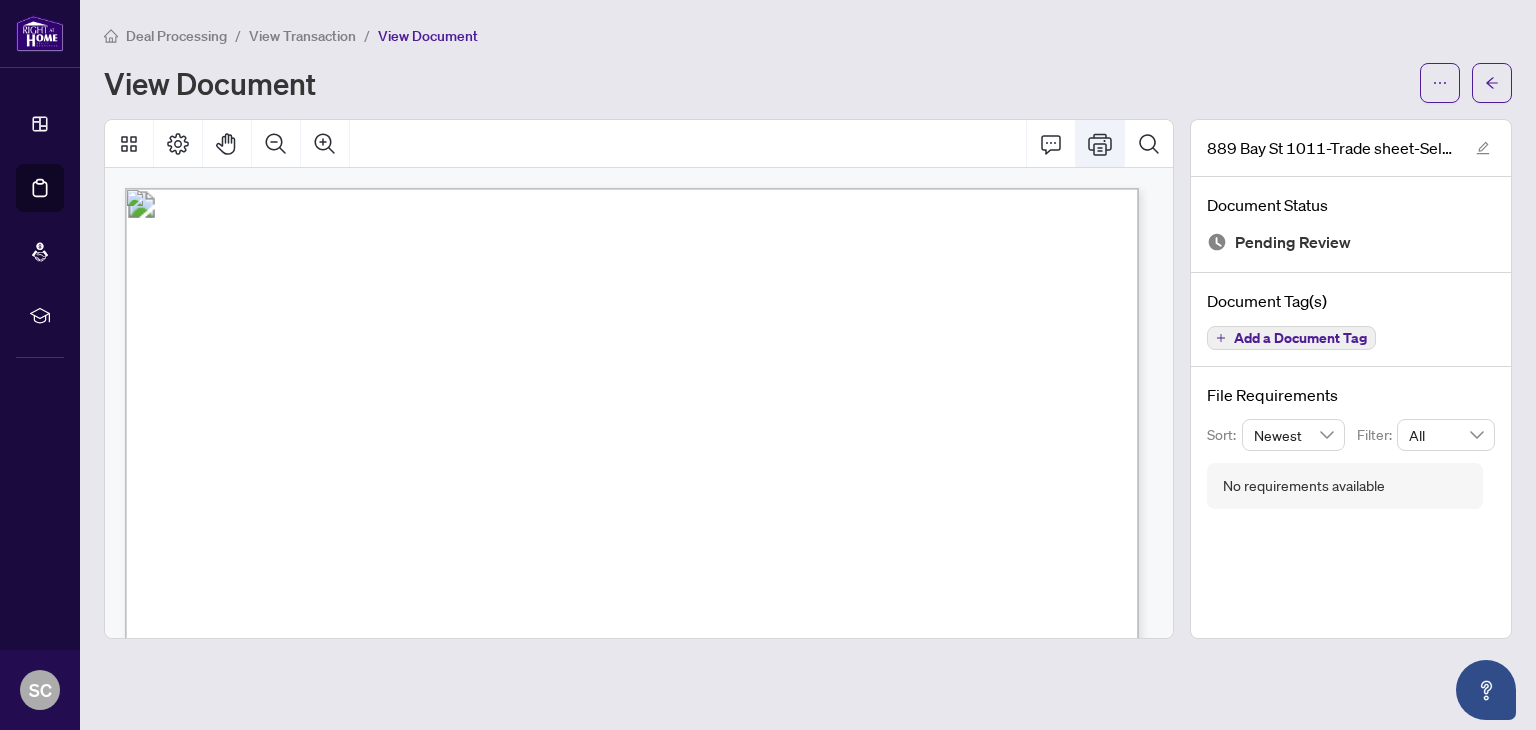 click 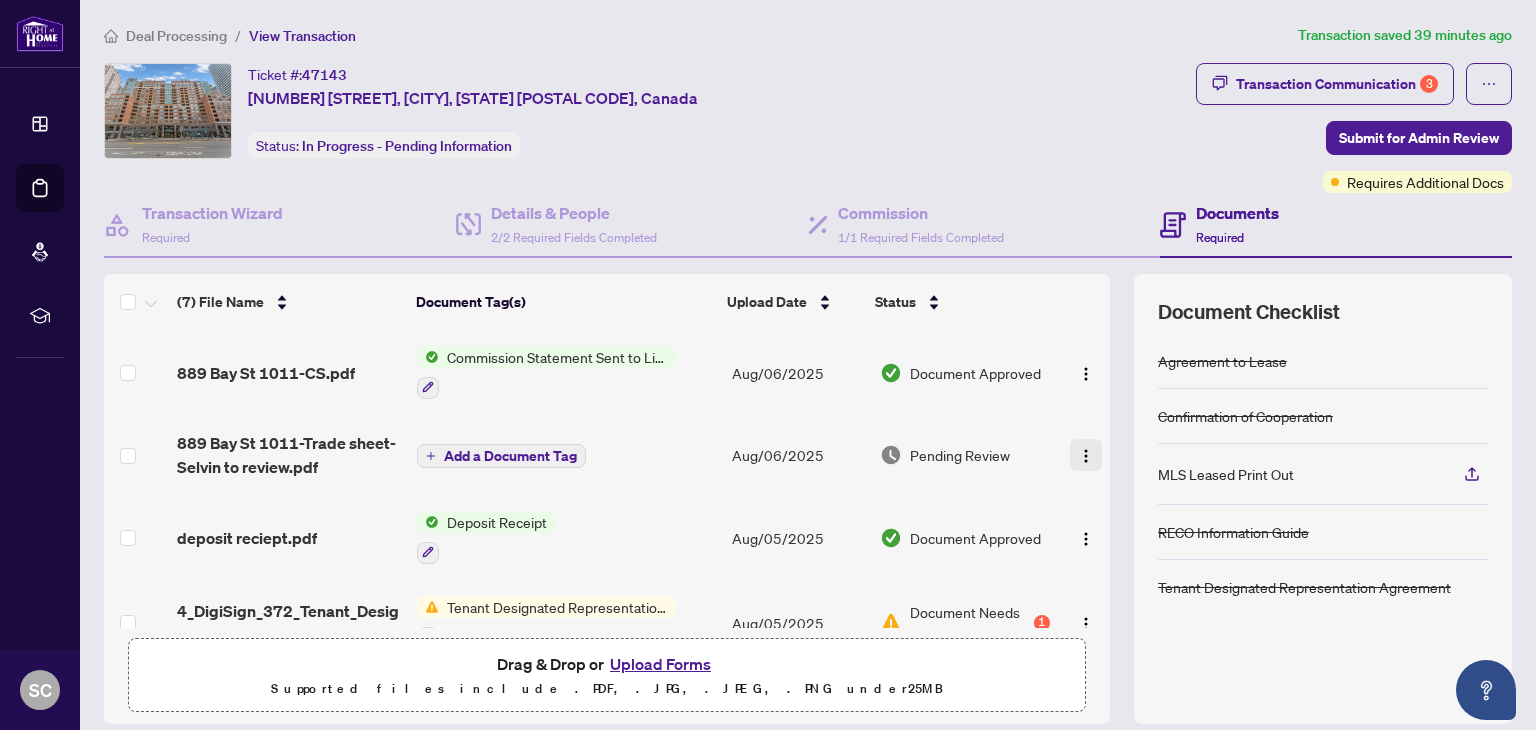 click at bounding box center (1086, 456) 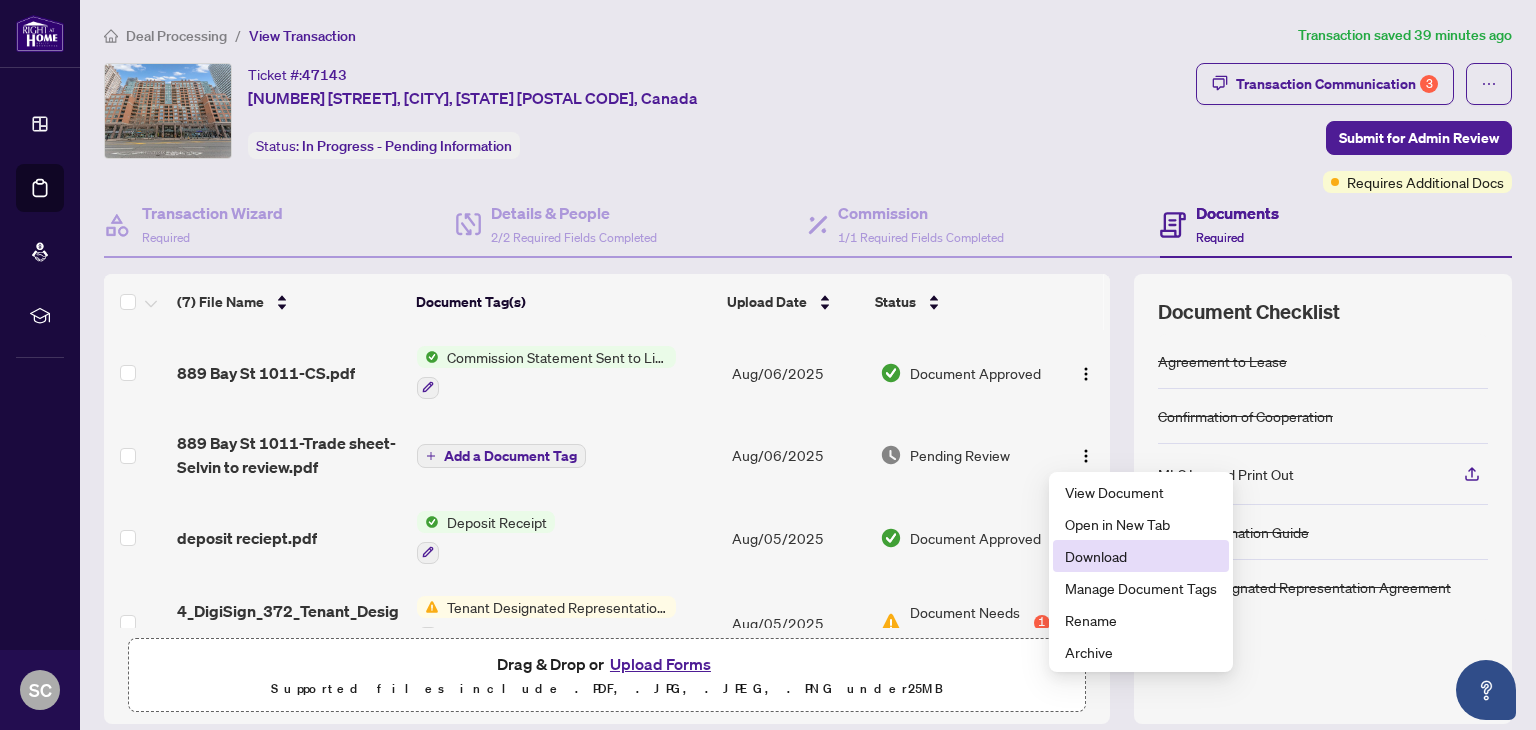click on "Download" at bounding box center [1141, 556] 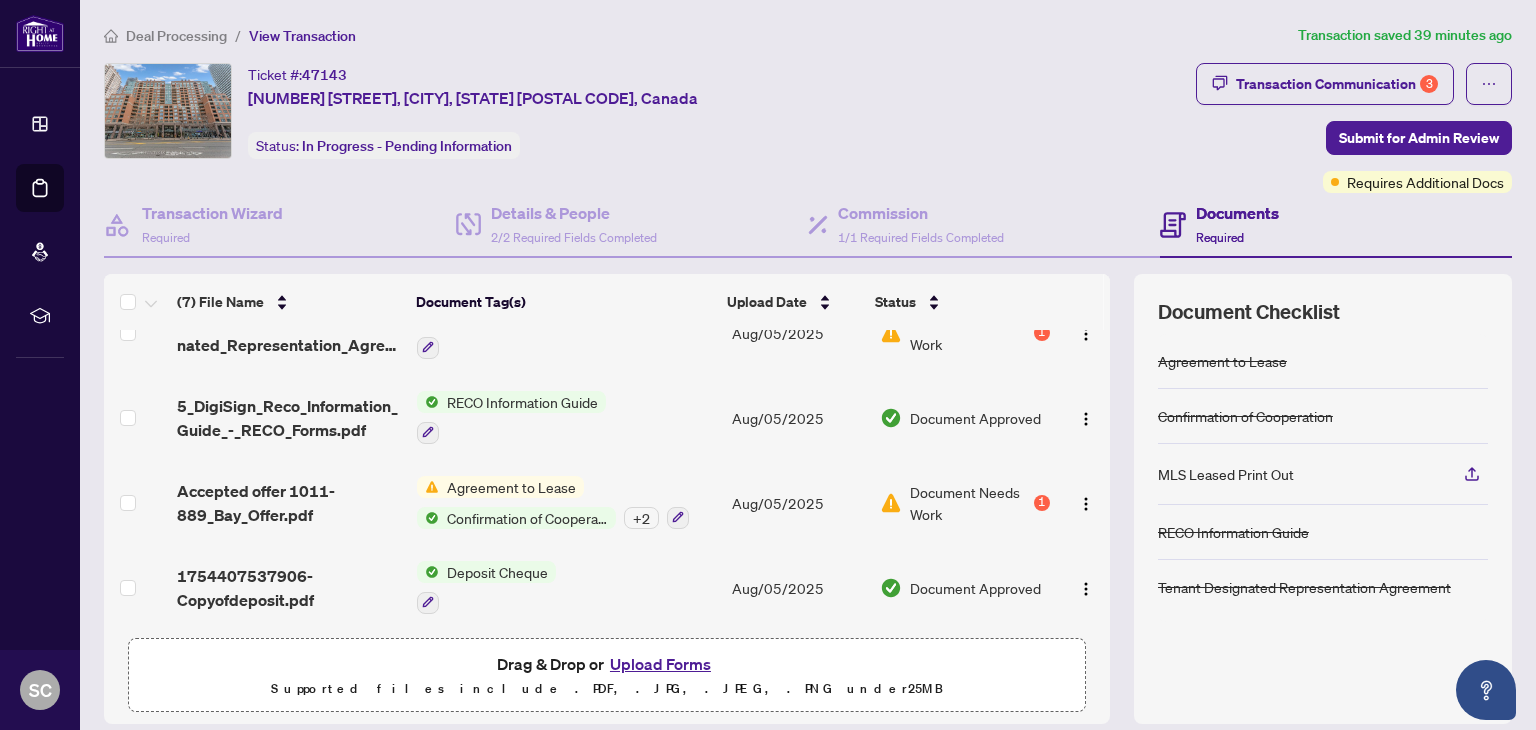 scroll, scrollTop: 294, scrollLeft: 0, axis: vertical 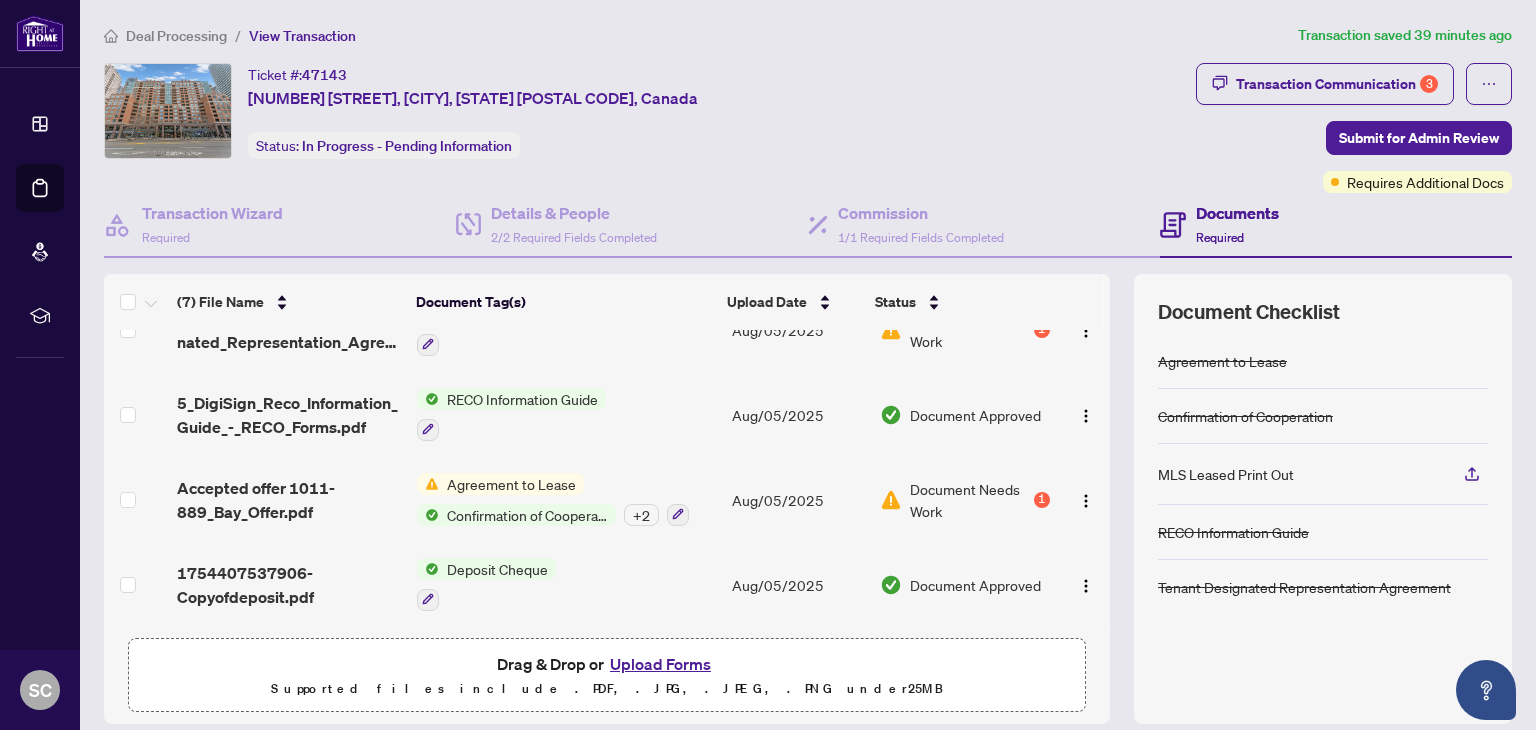 click on "Agreement to Lease" at bounding box center (511, 484) 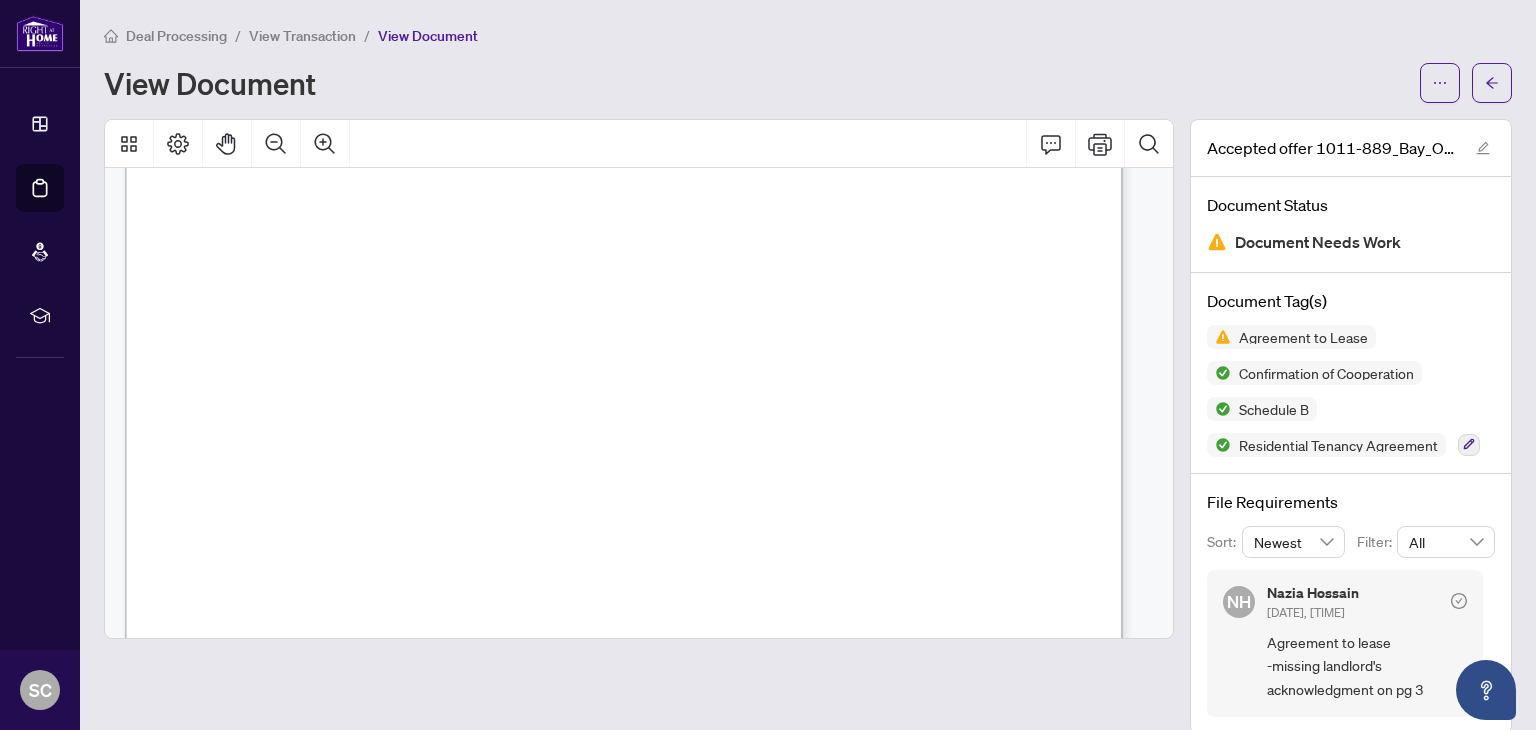 scroll, scrollTop: 200, scrollLeft: 0, axis: vertical 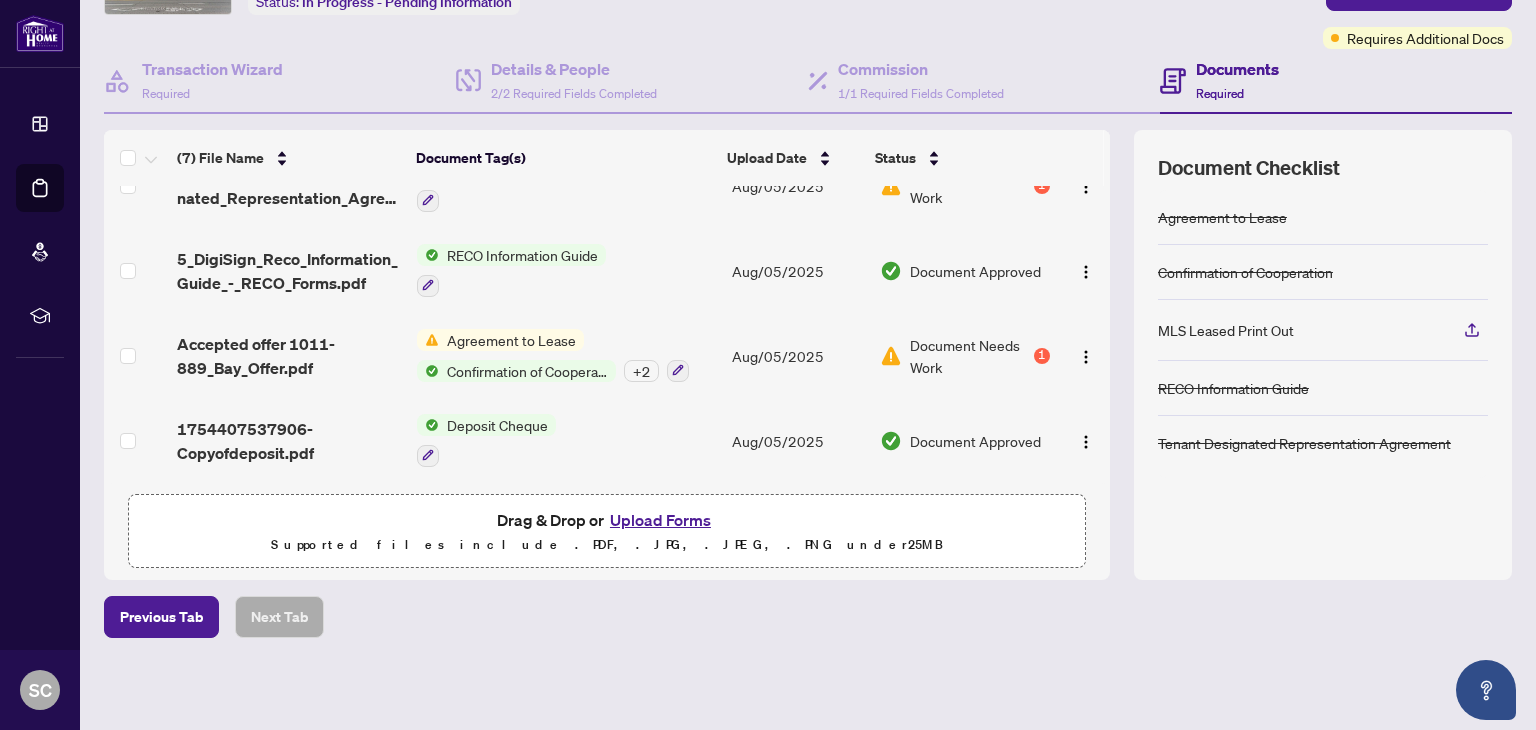 click on "Upload Forms" at bounding box center (660, 520) 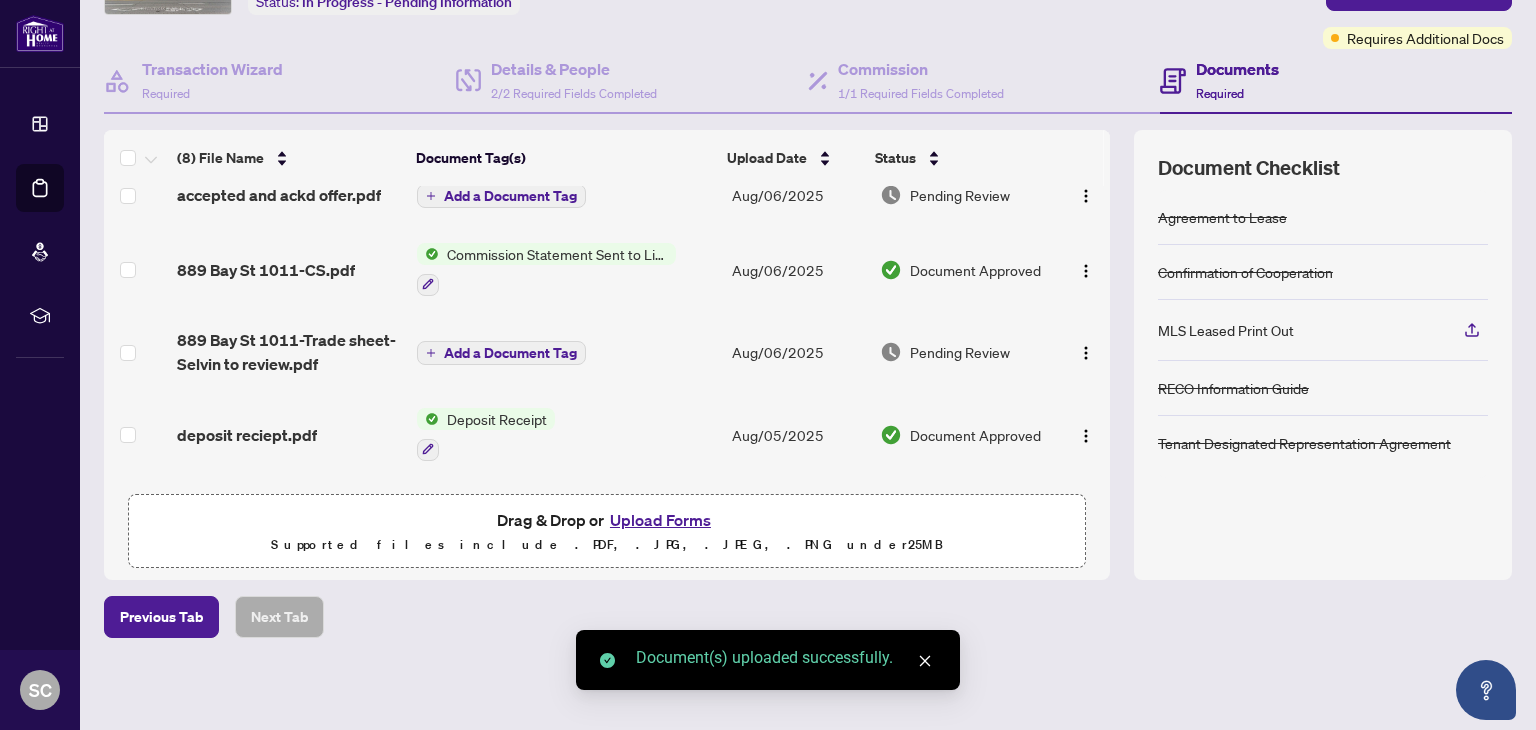 scroll, scrollTop: 0, scrollLeft: 0, axis: both 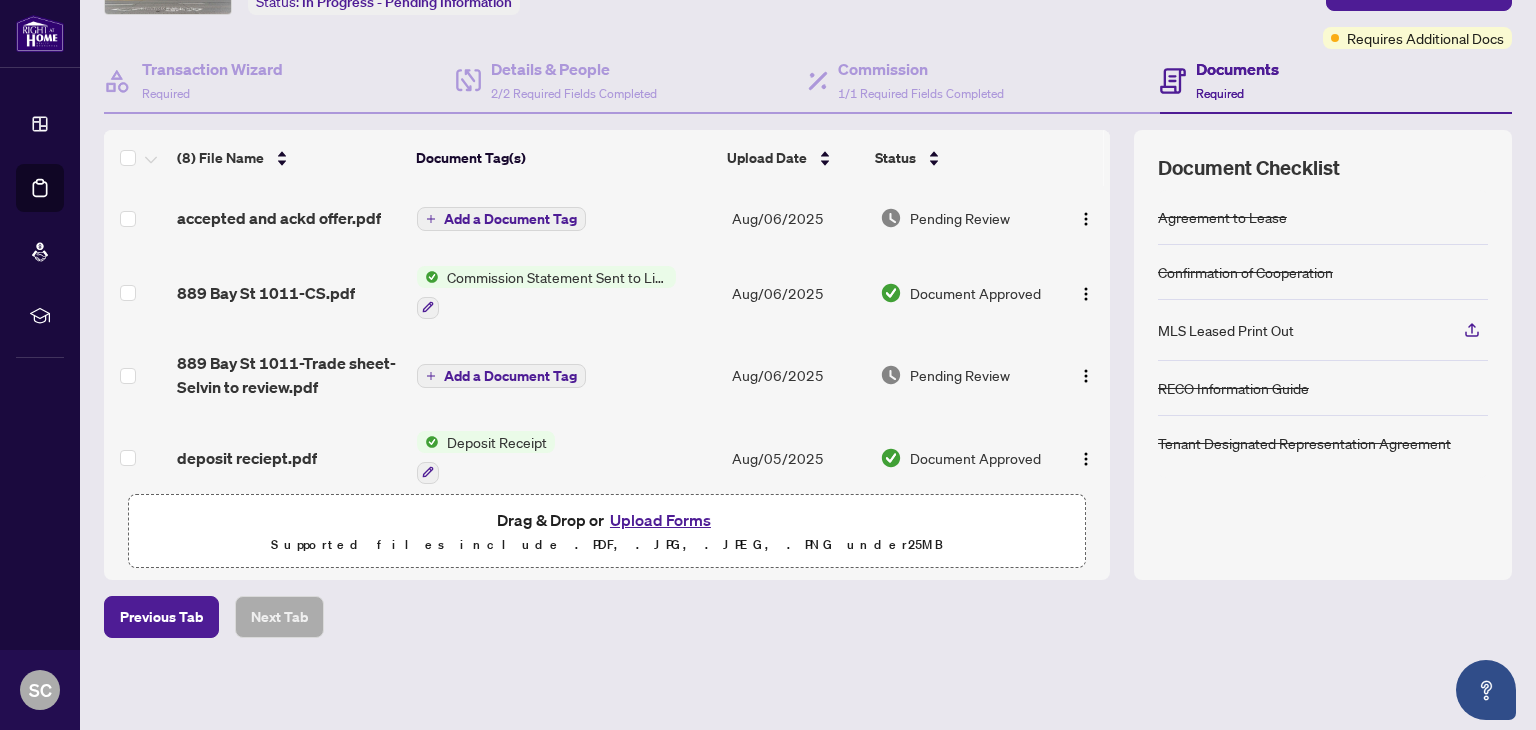 click on "Add a Document Tag" at bounding box center [510, 219] 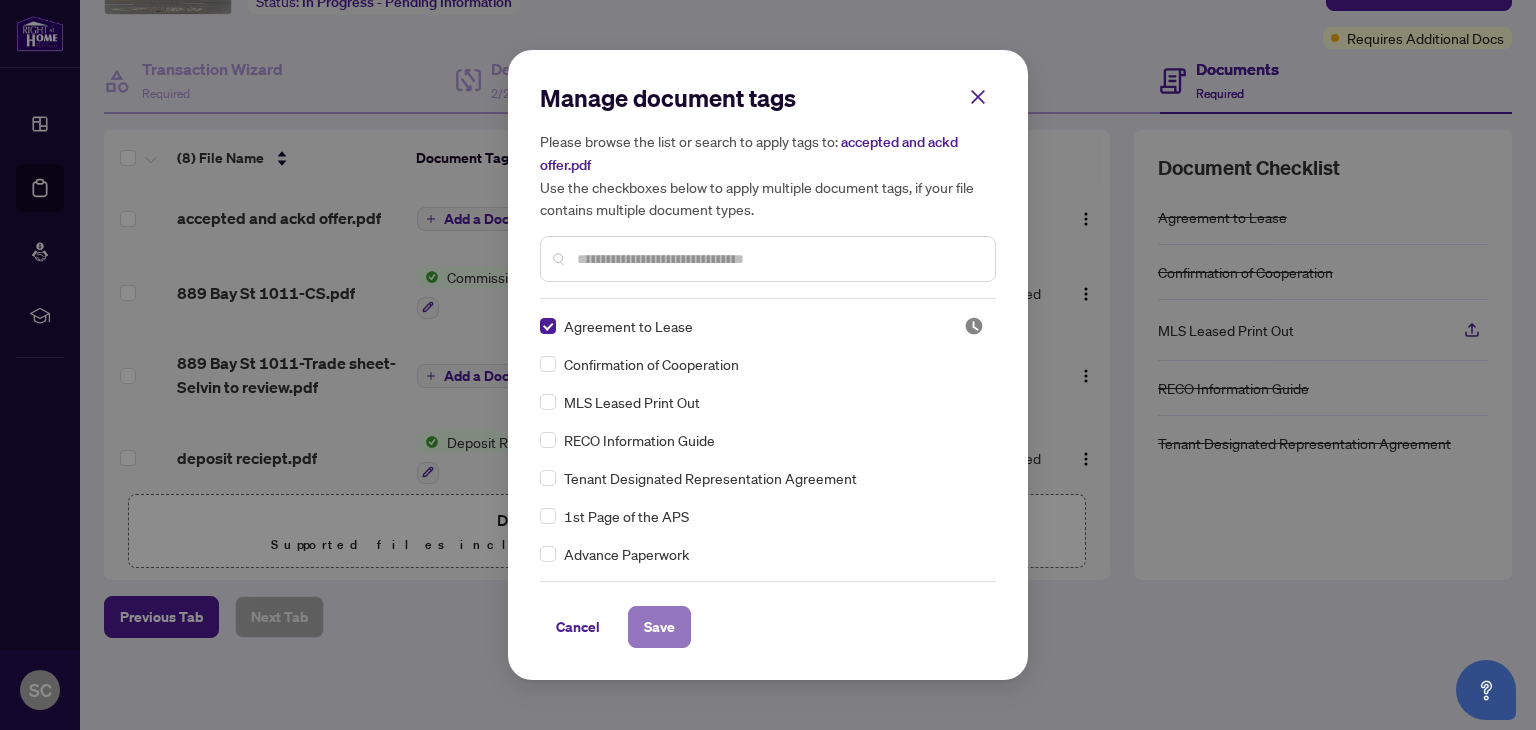 click on "Save" at bounding box center [659, 627] 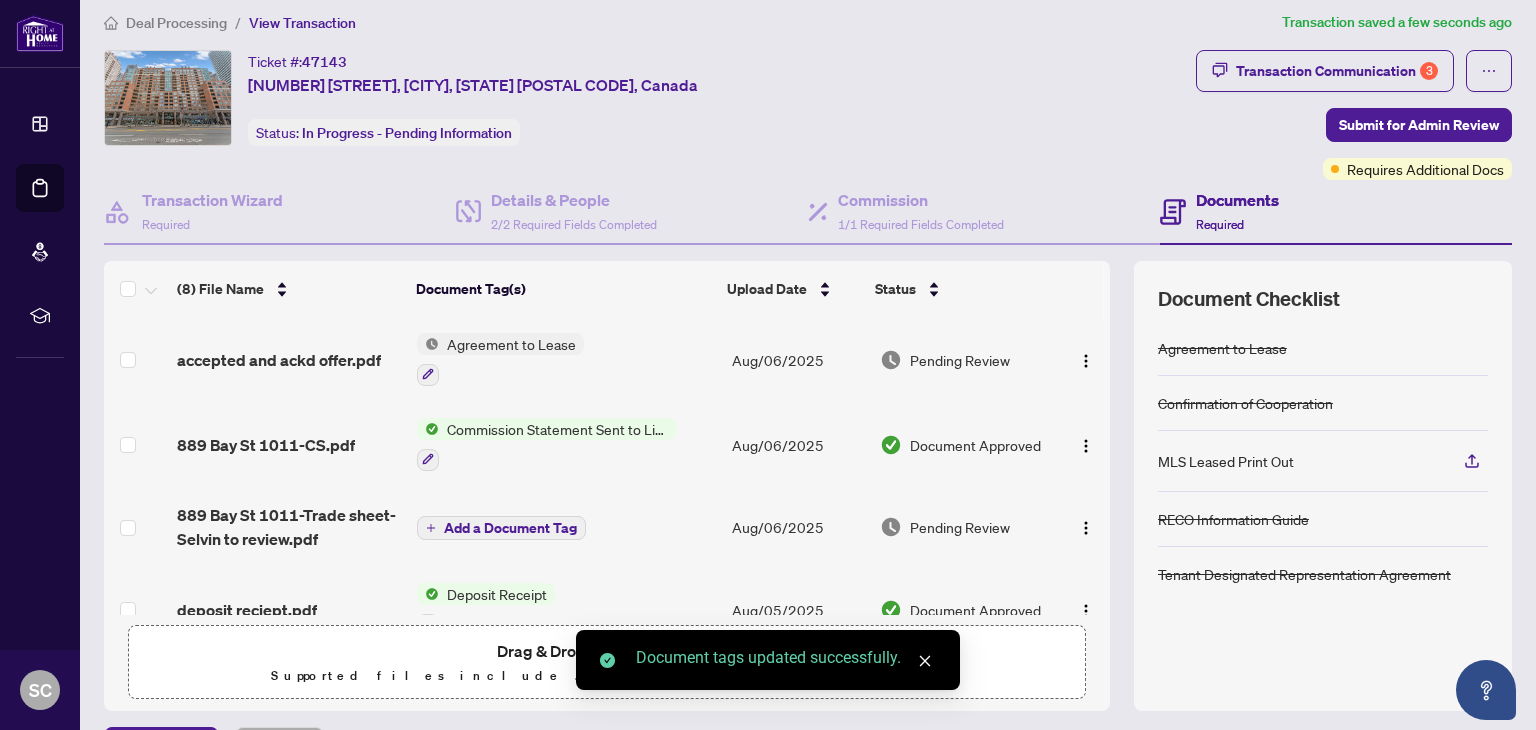 scroll, scrollTop: 0, scrollLeft: 0, axis: both 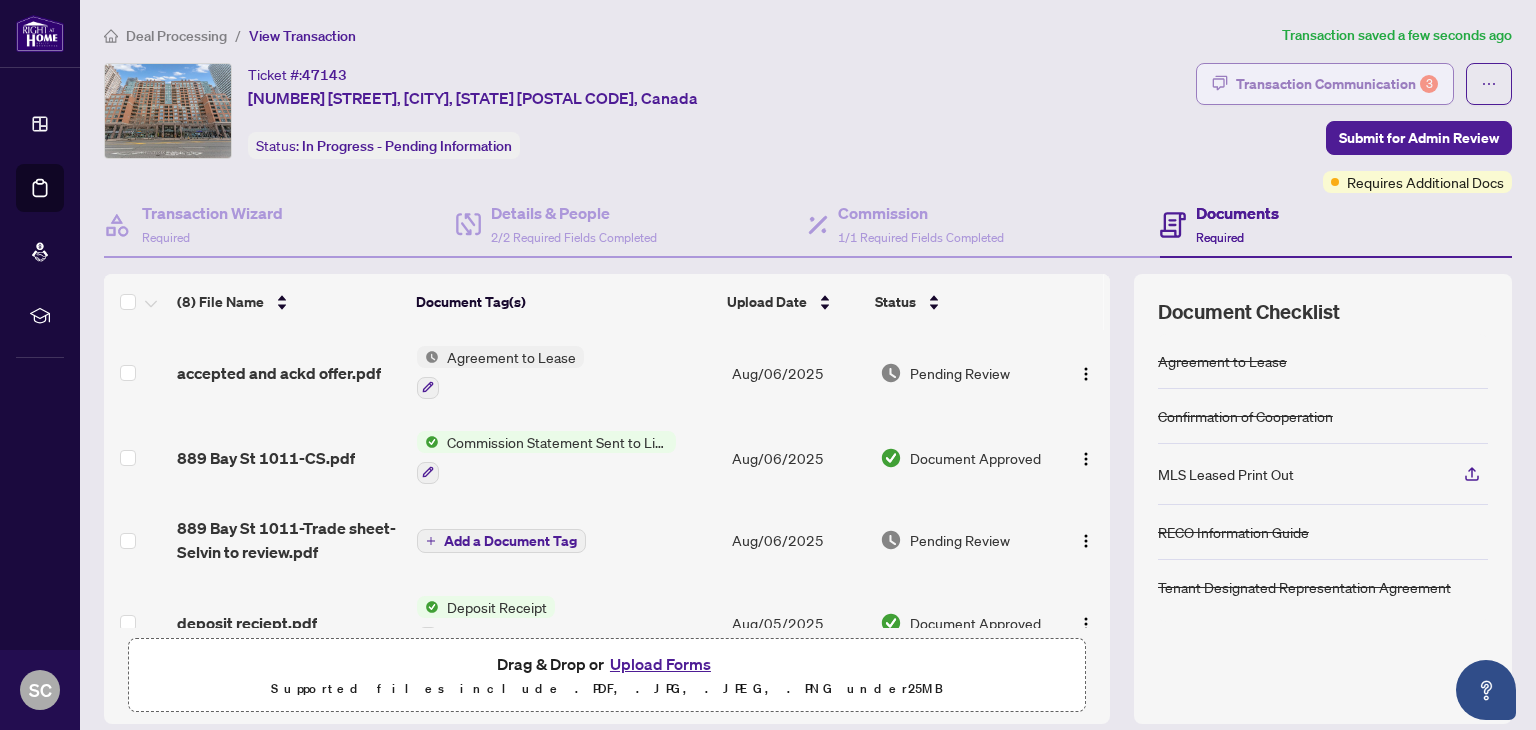 click on "Transaction Communication 3" at bounding box center [1337, 84] 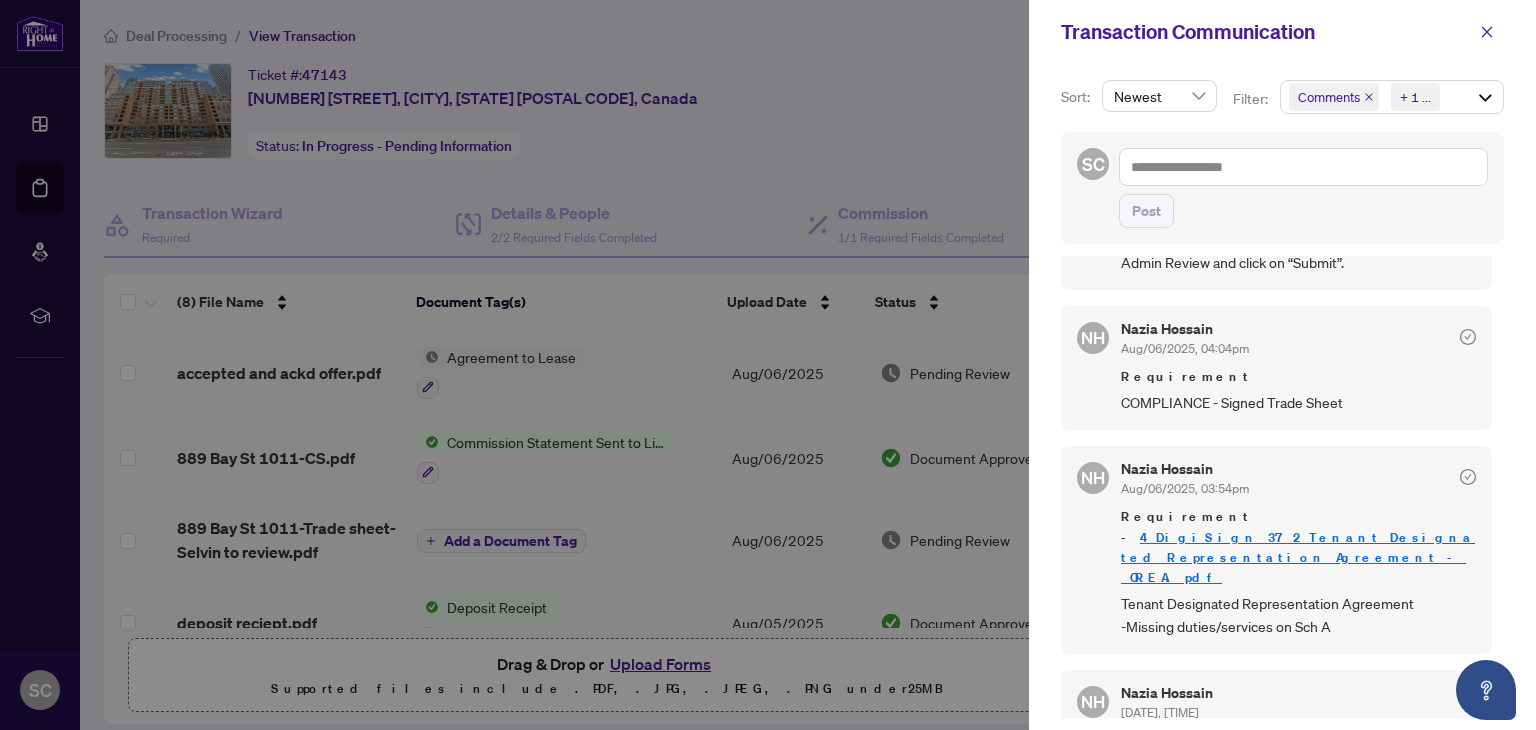 scroll, scrollTop: 0, scrollLeft: 0, axis: both 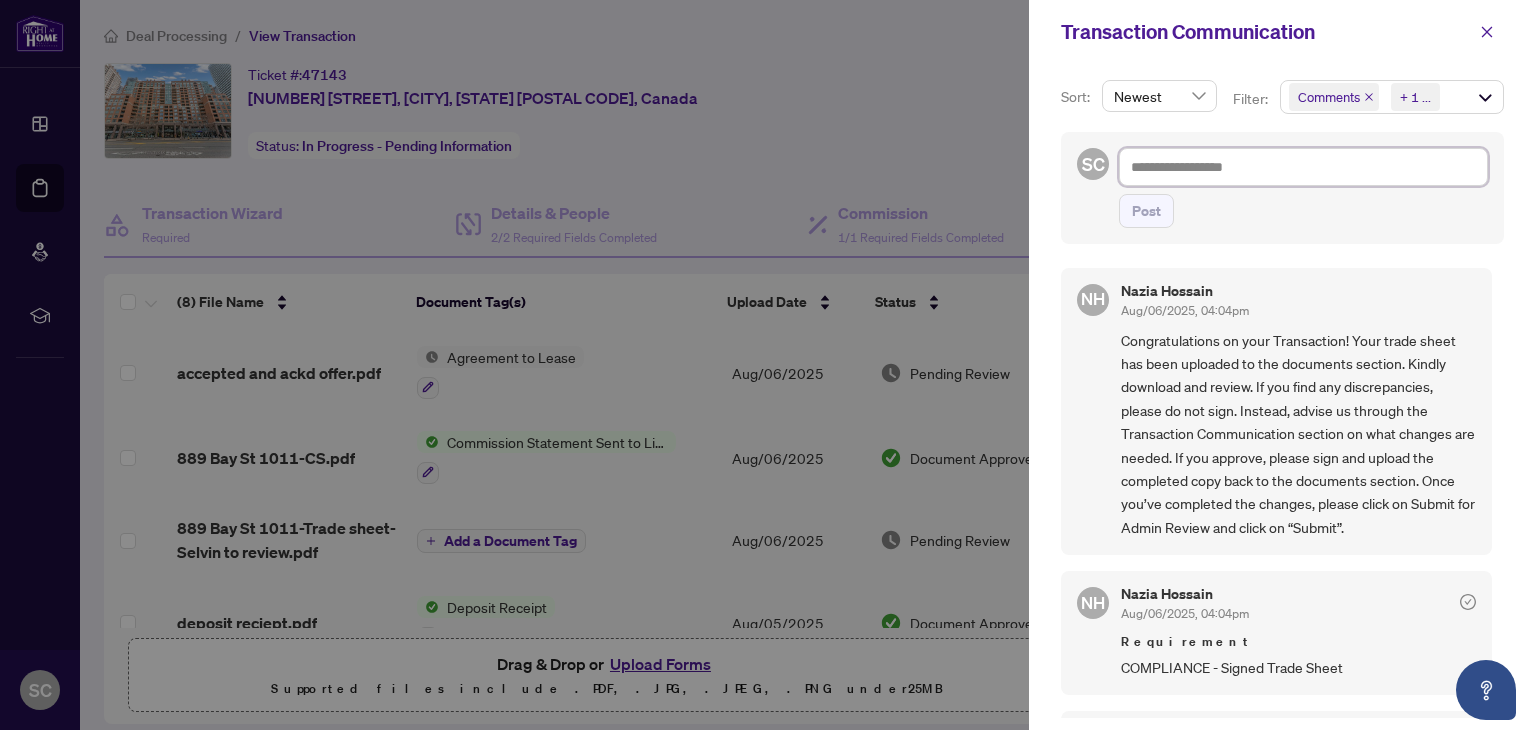 click at bounding box center [1303, 167] 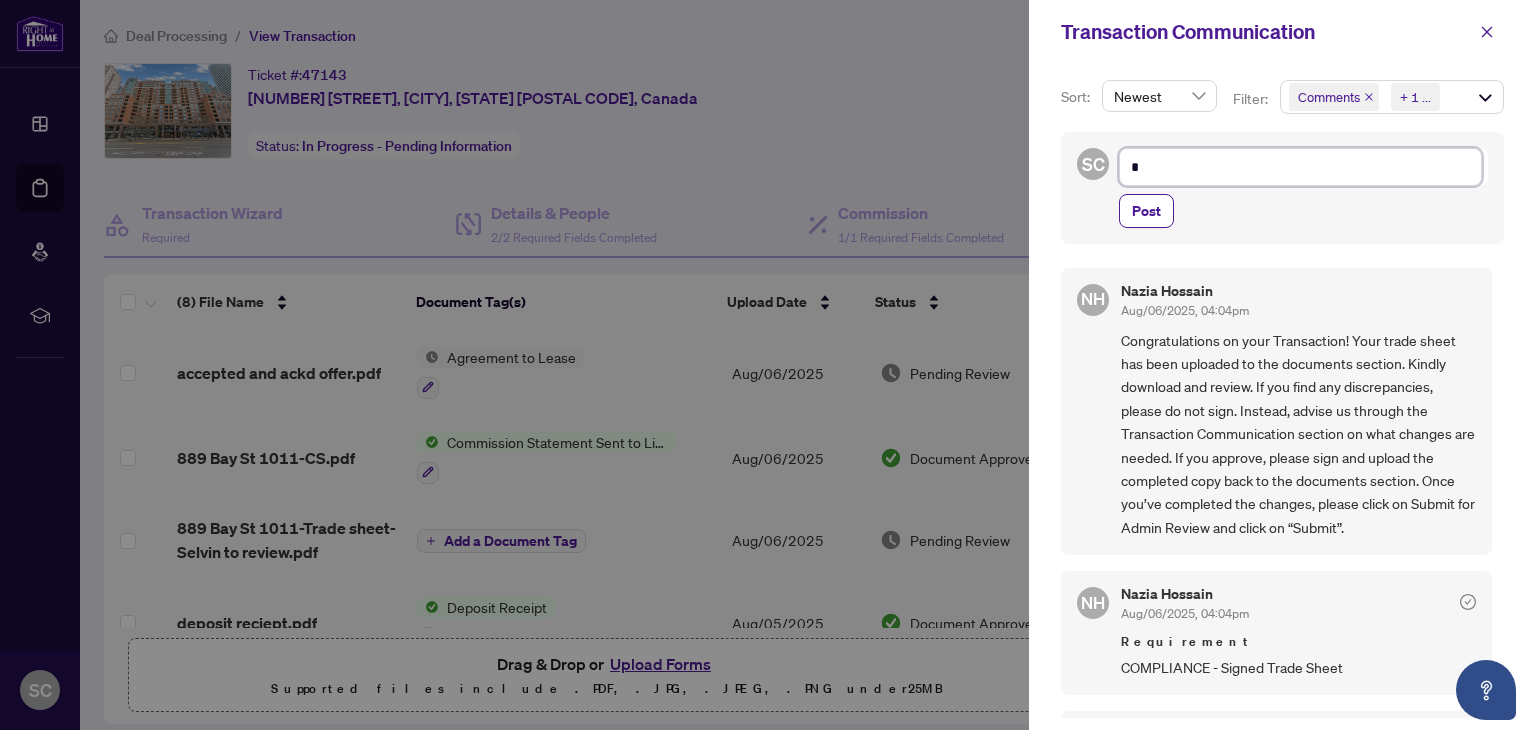 type on "**" 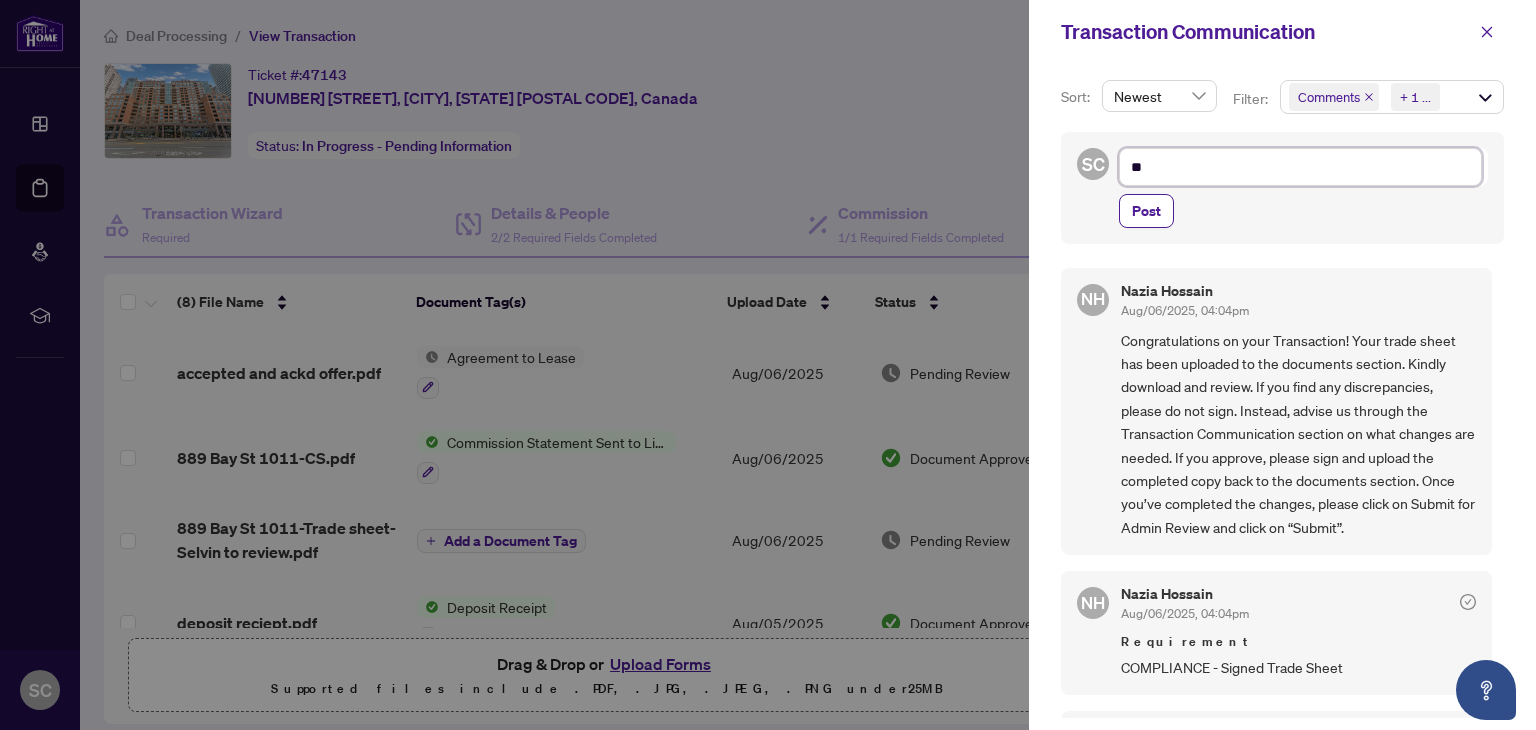 type on "***" 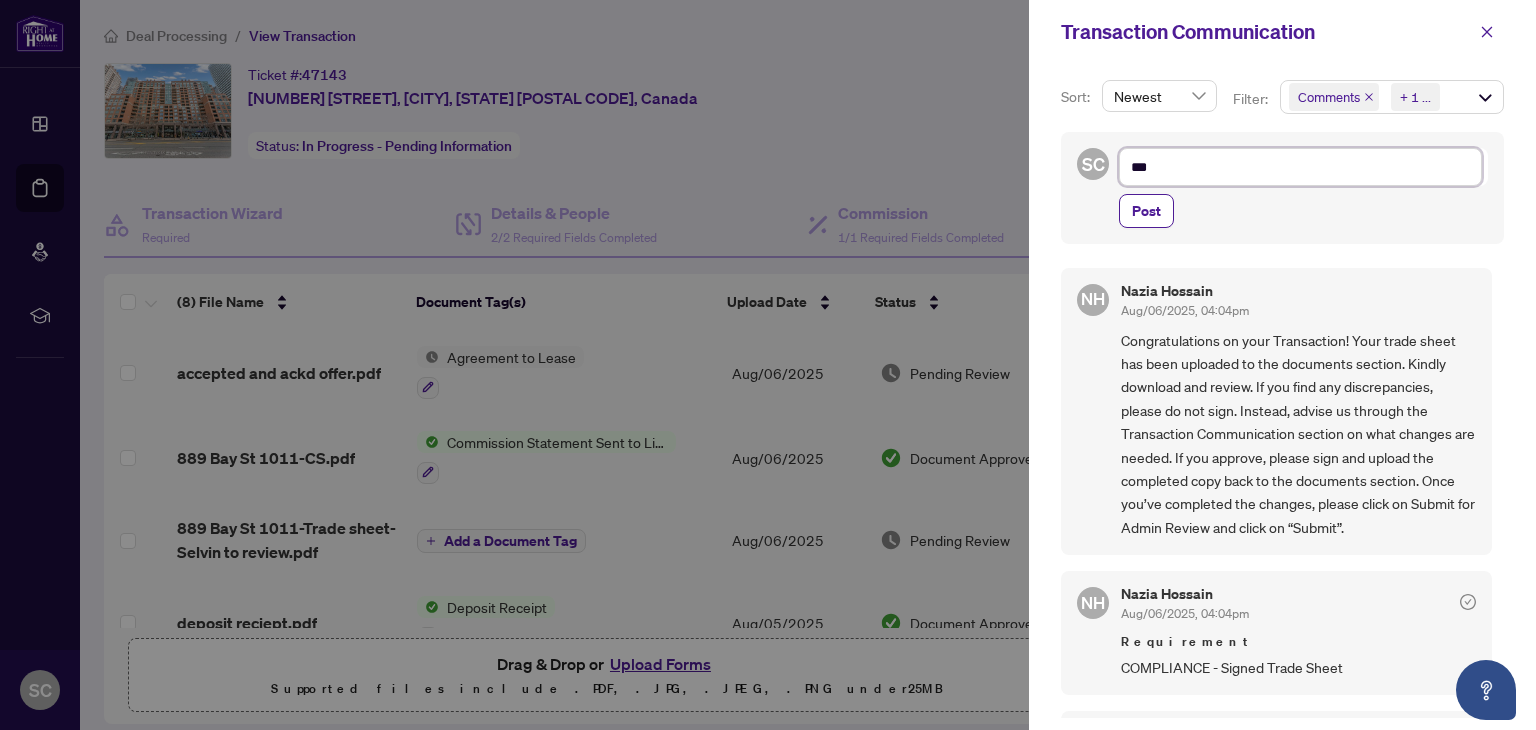 type on "****" 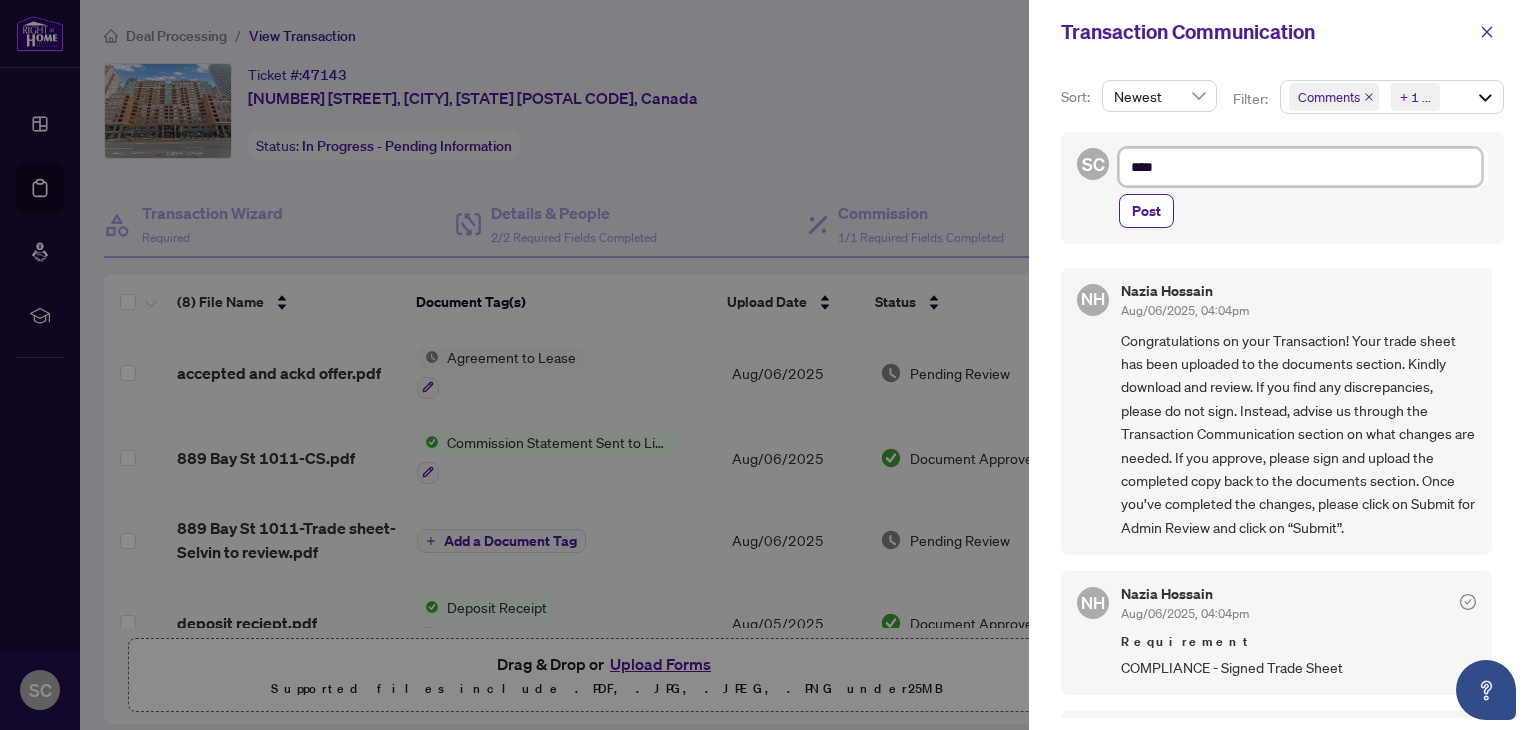 type on "*****" 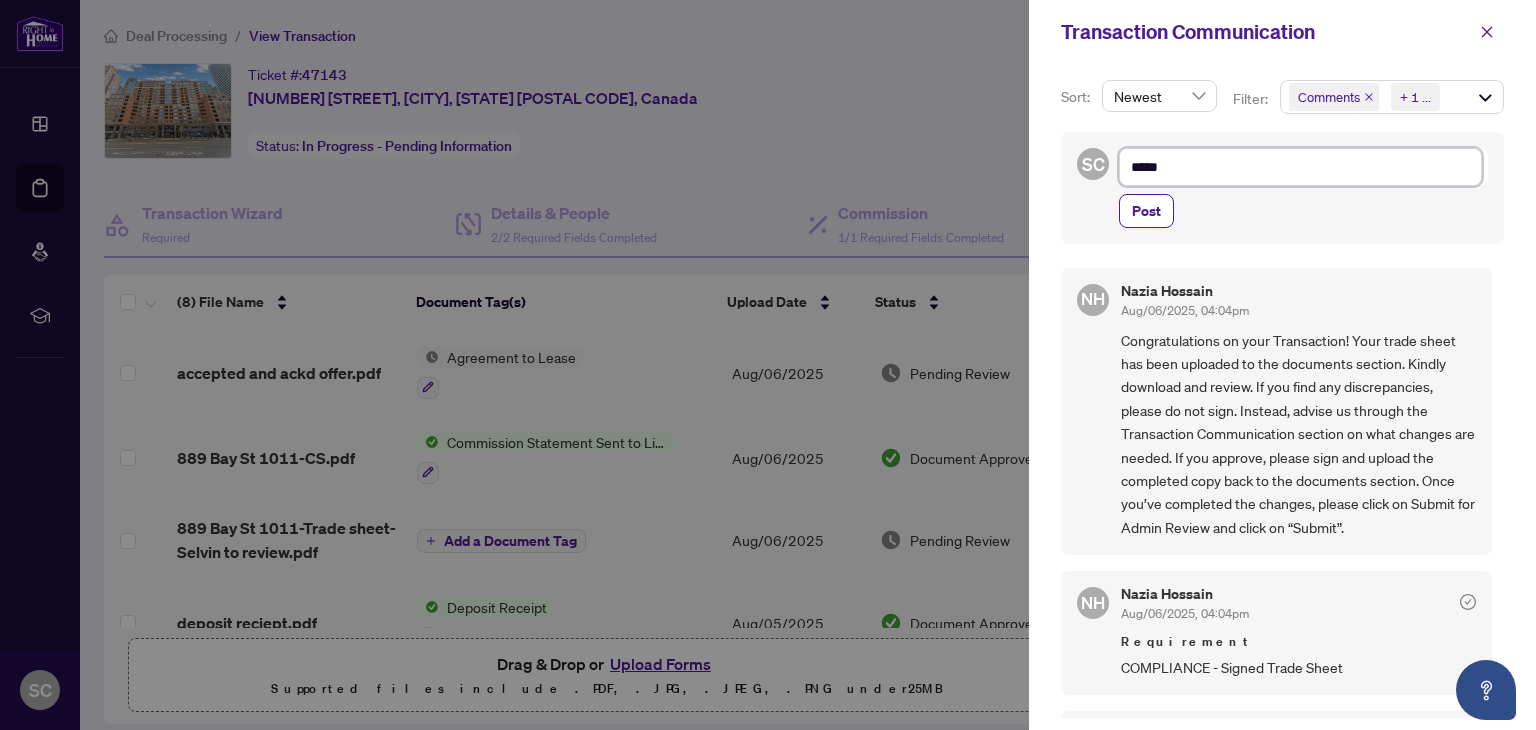 type on "******" 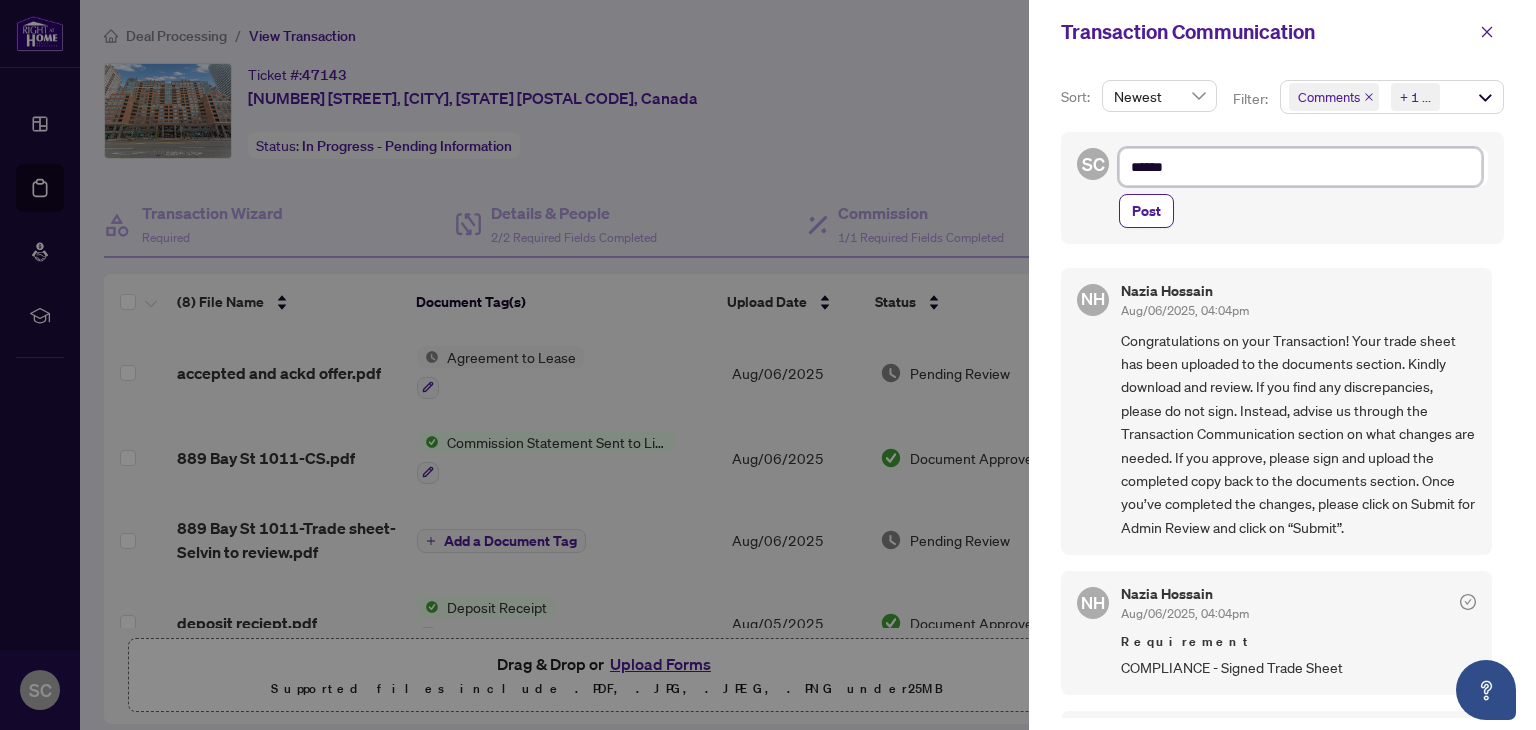 type on "*******" 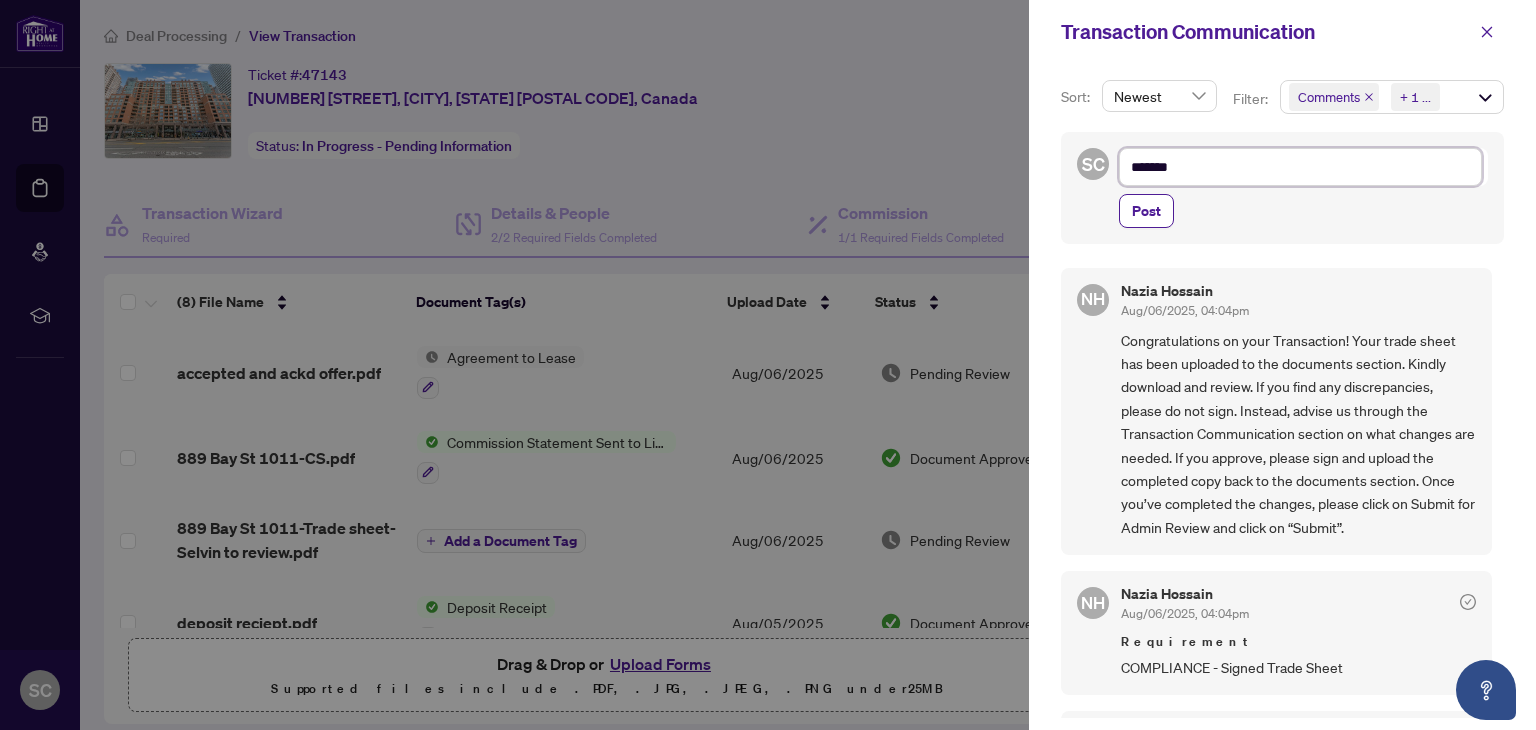 type on "********" 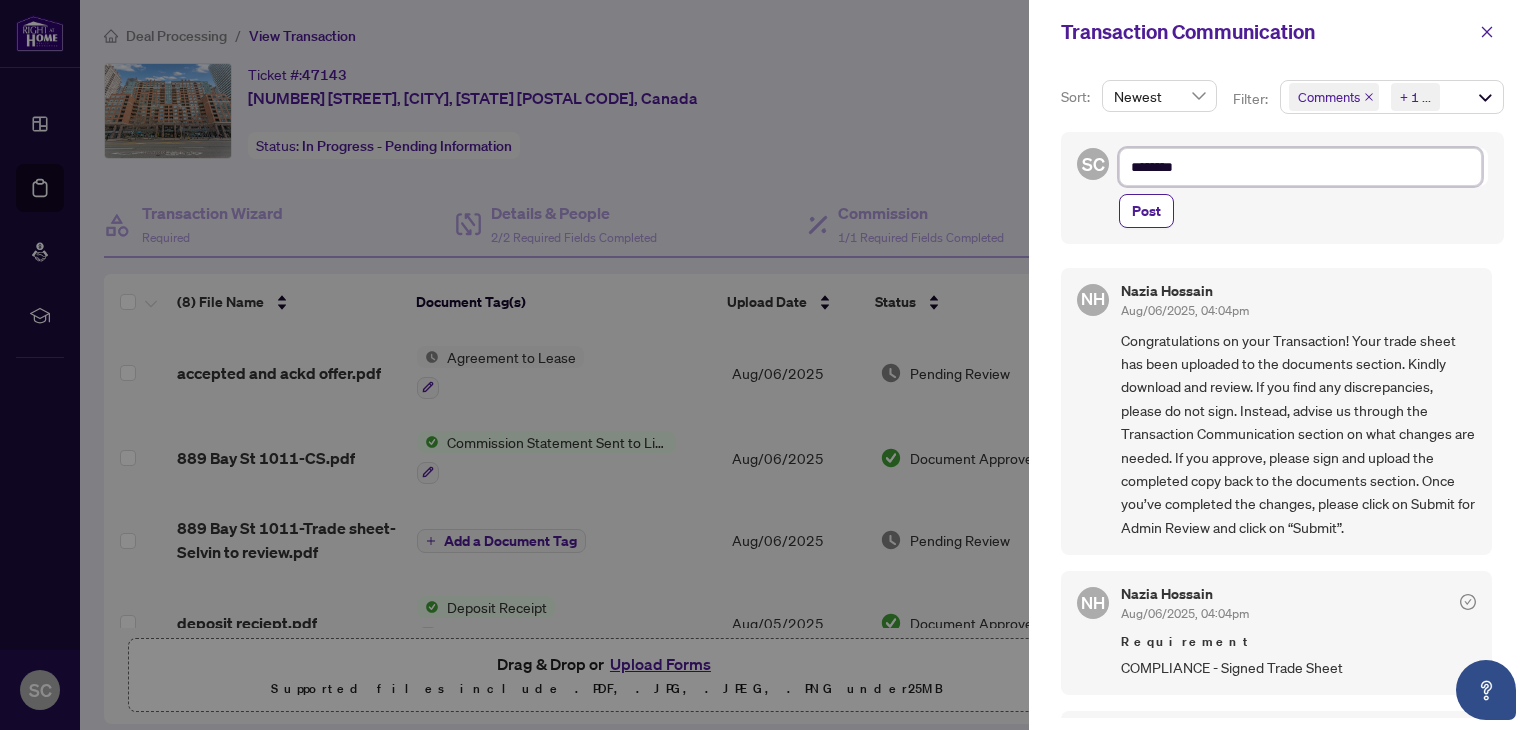 type on "********" 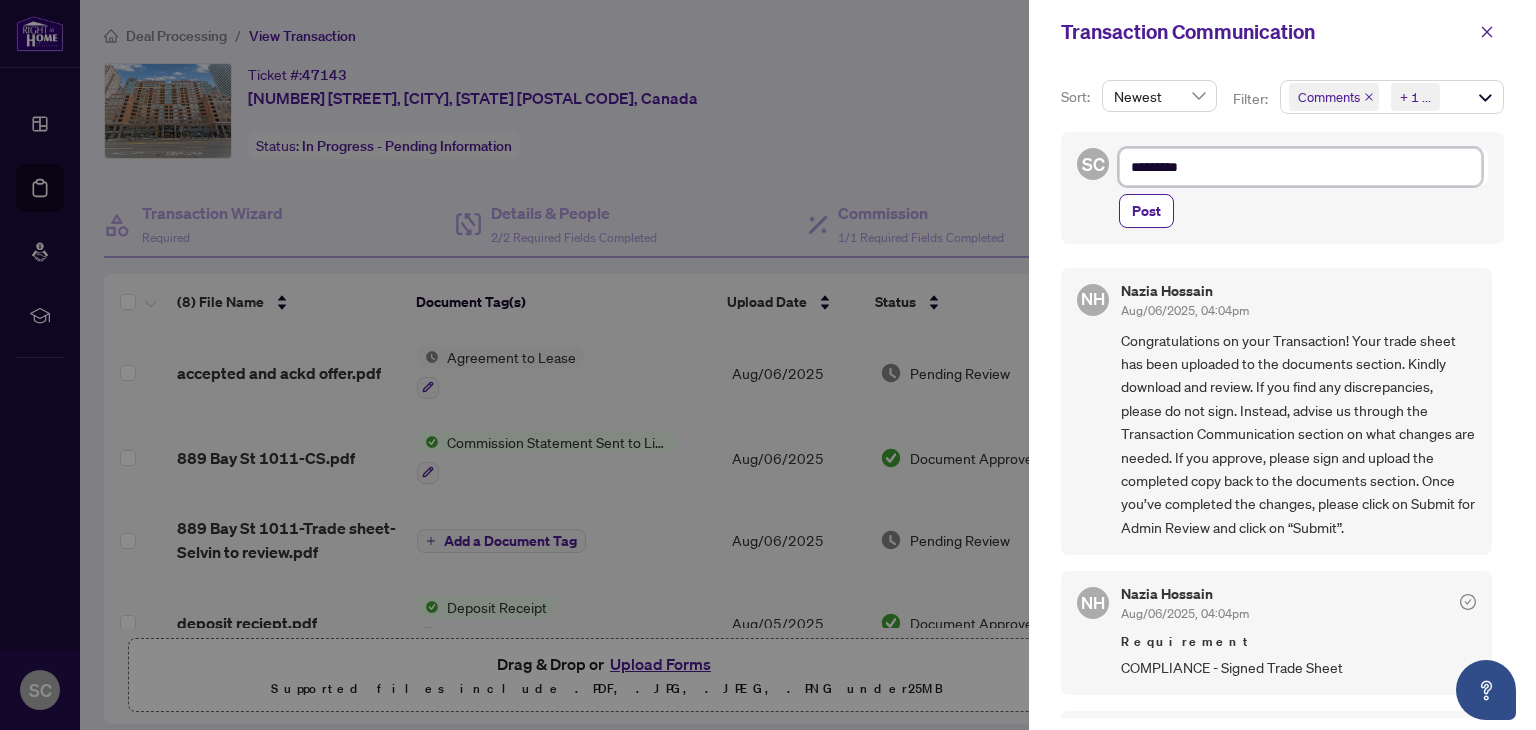 type on "**********" 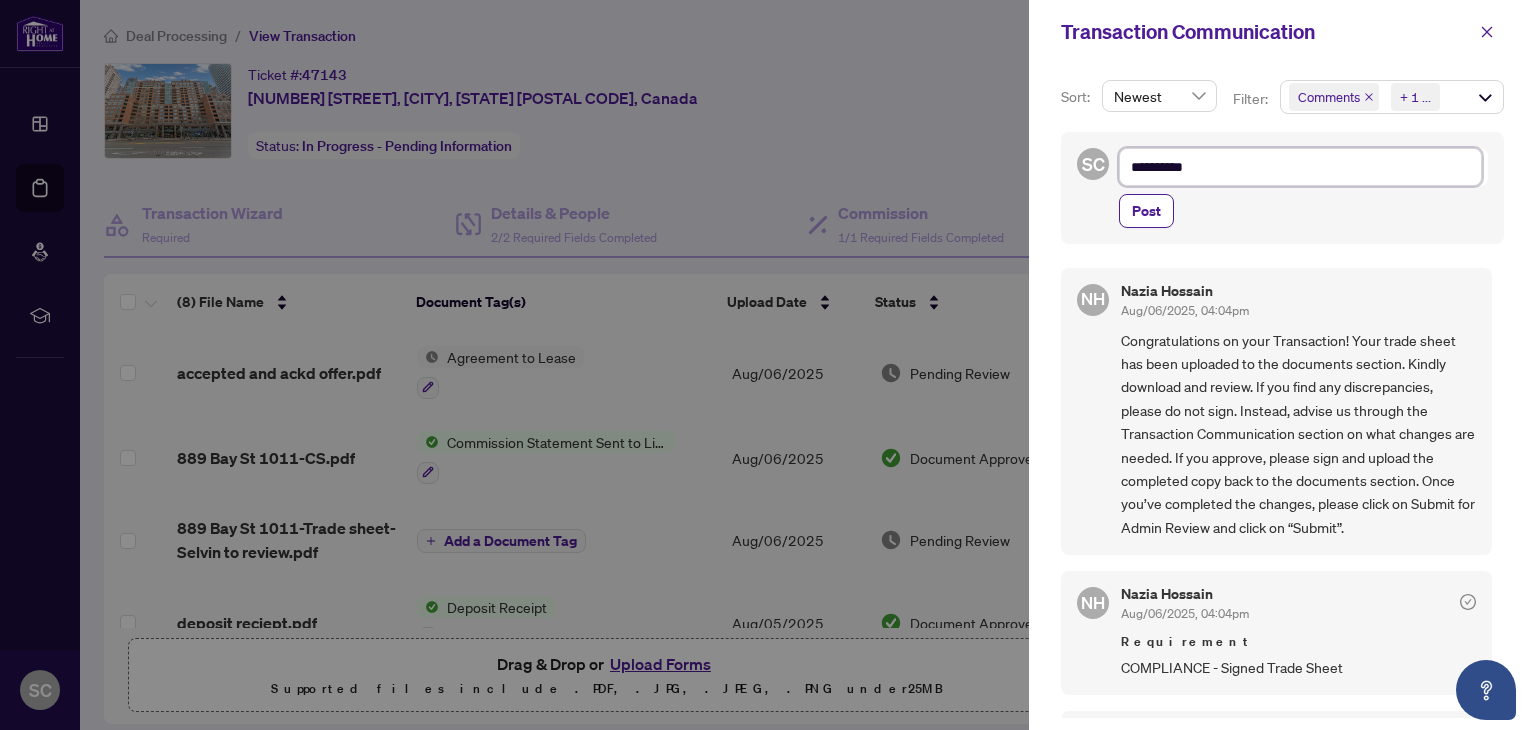 type on "**********" 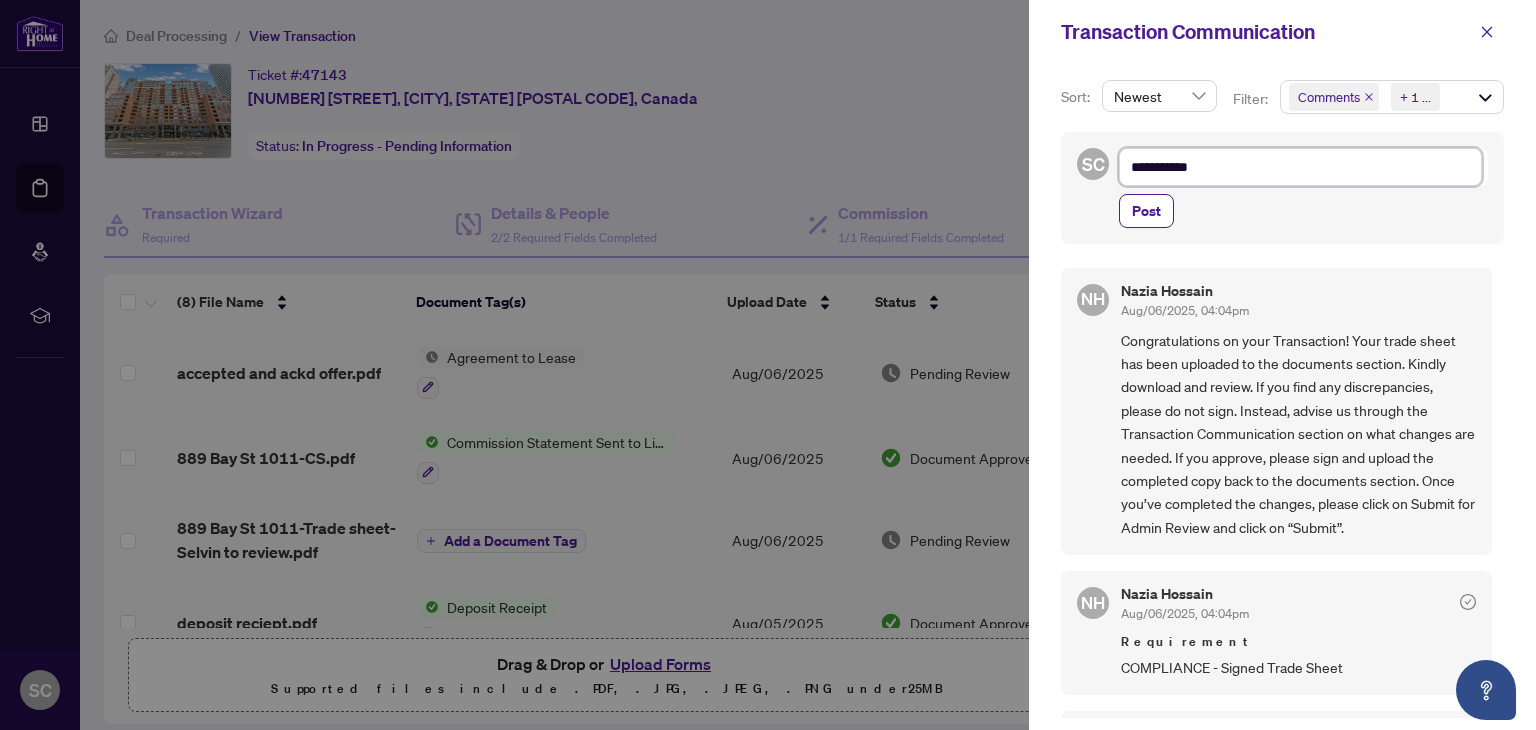 type on "**********" 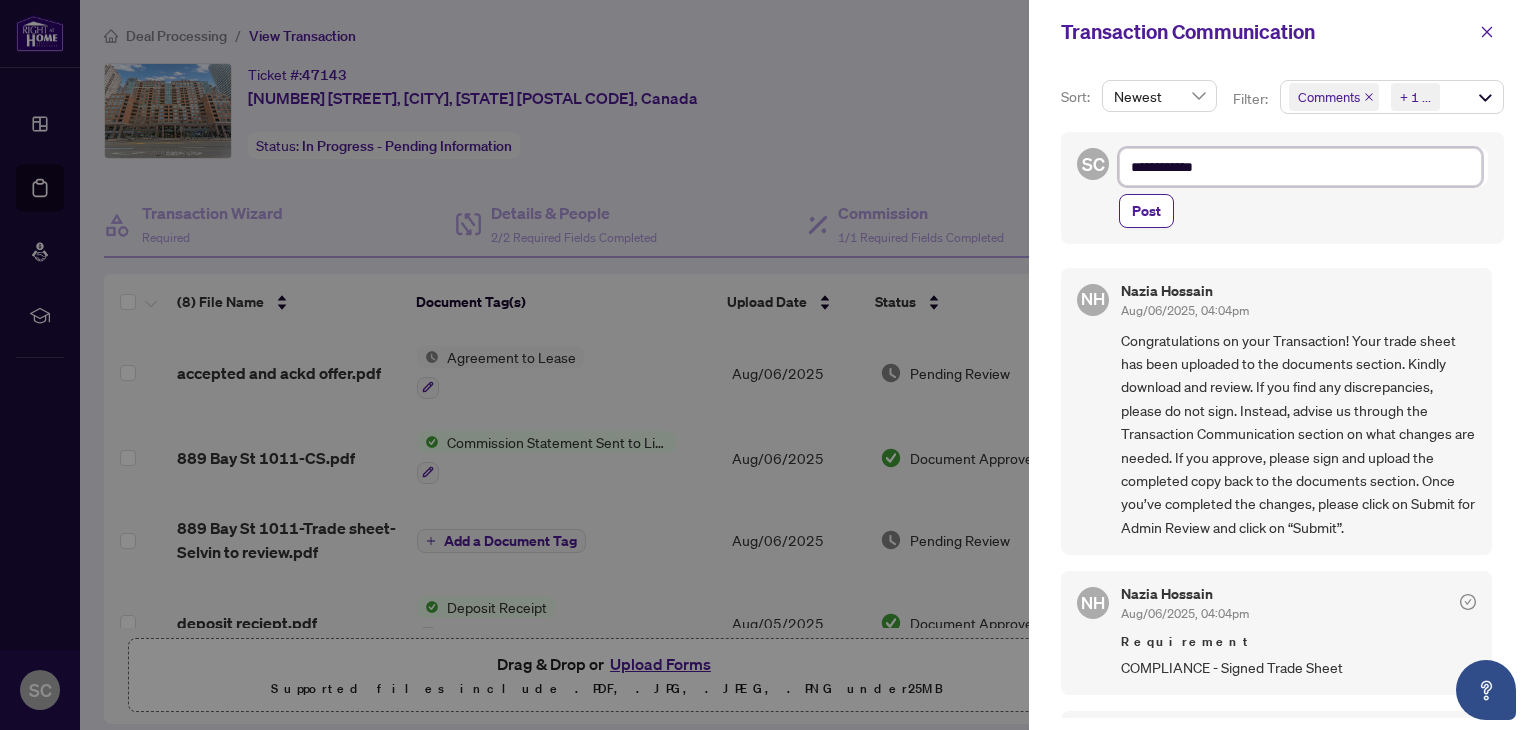 type on "**********" 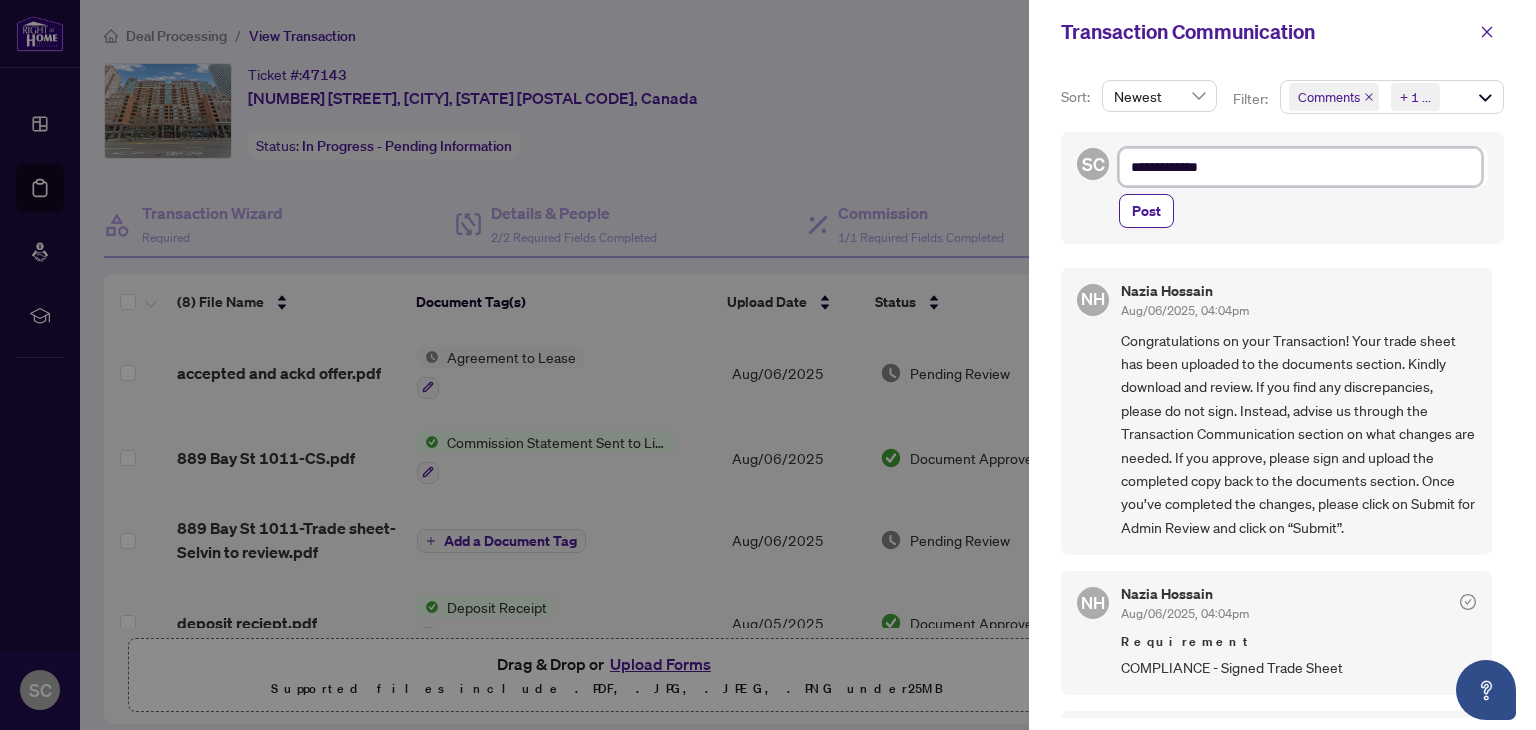 type on "**********" 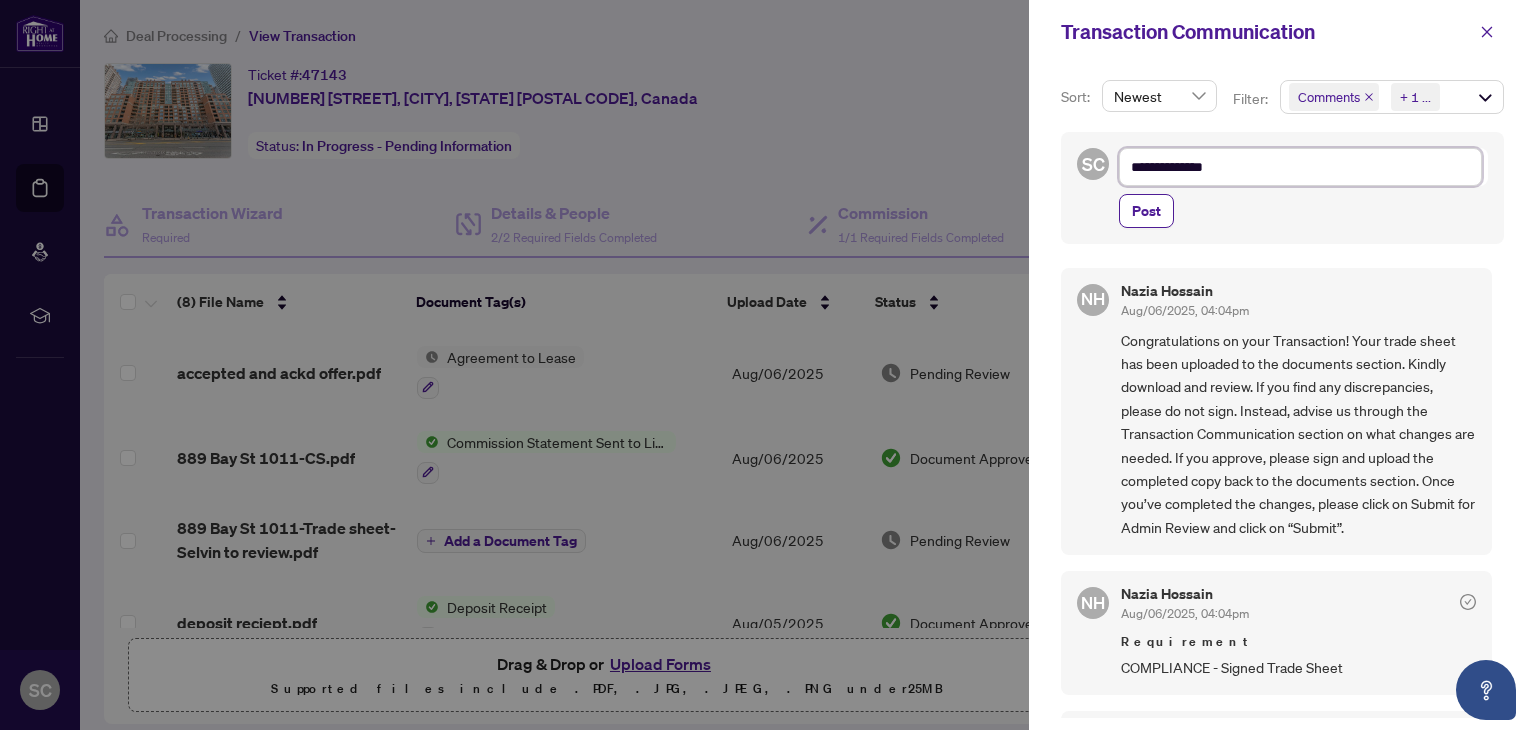 type on "**********" 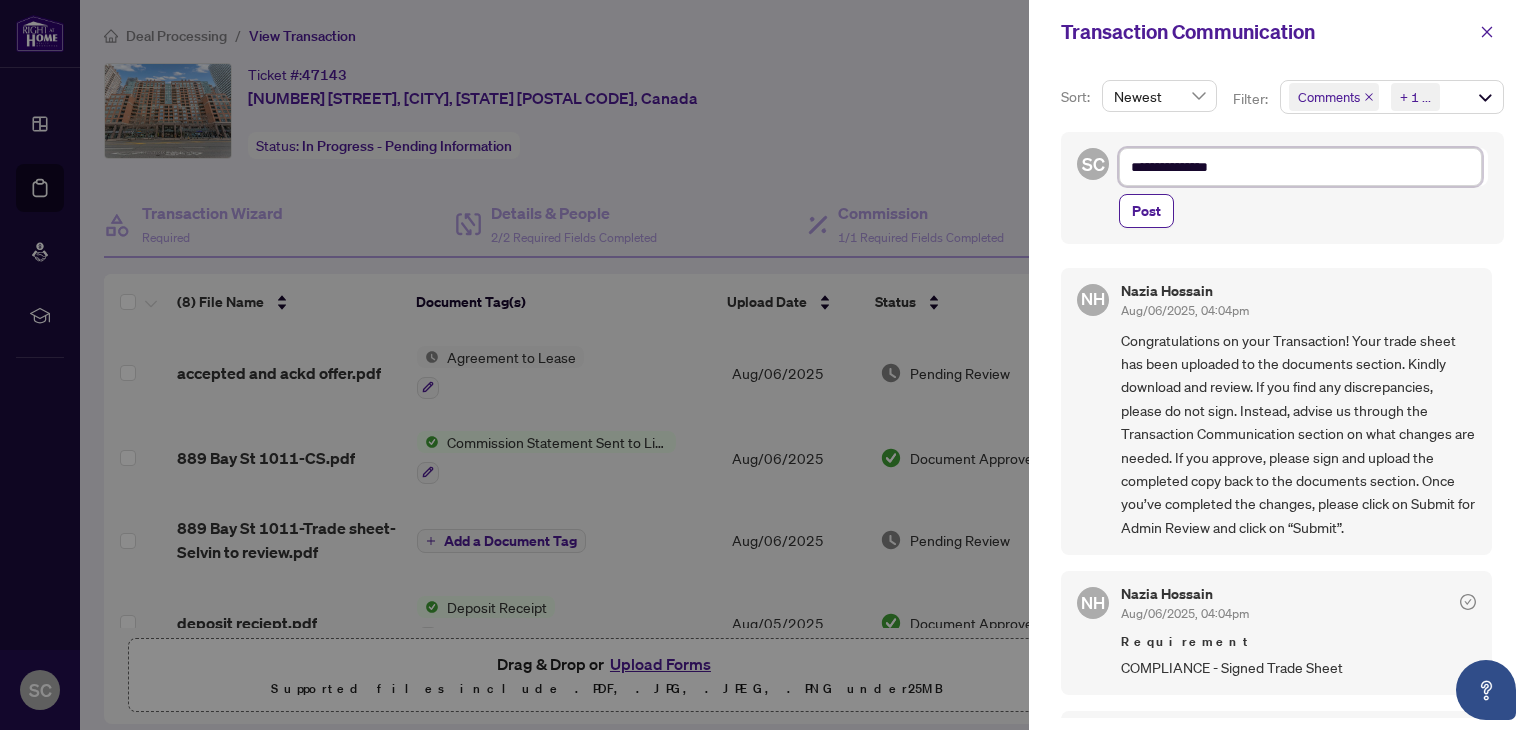 type on "**********" 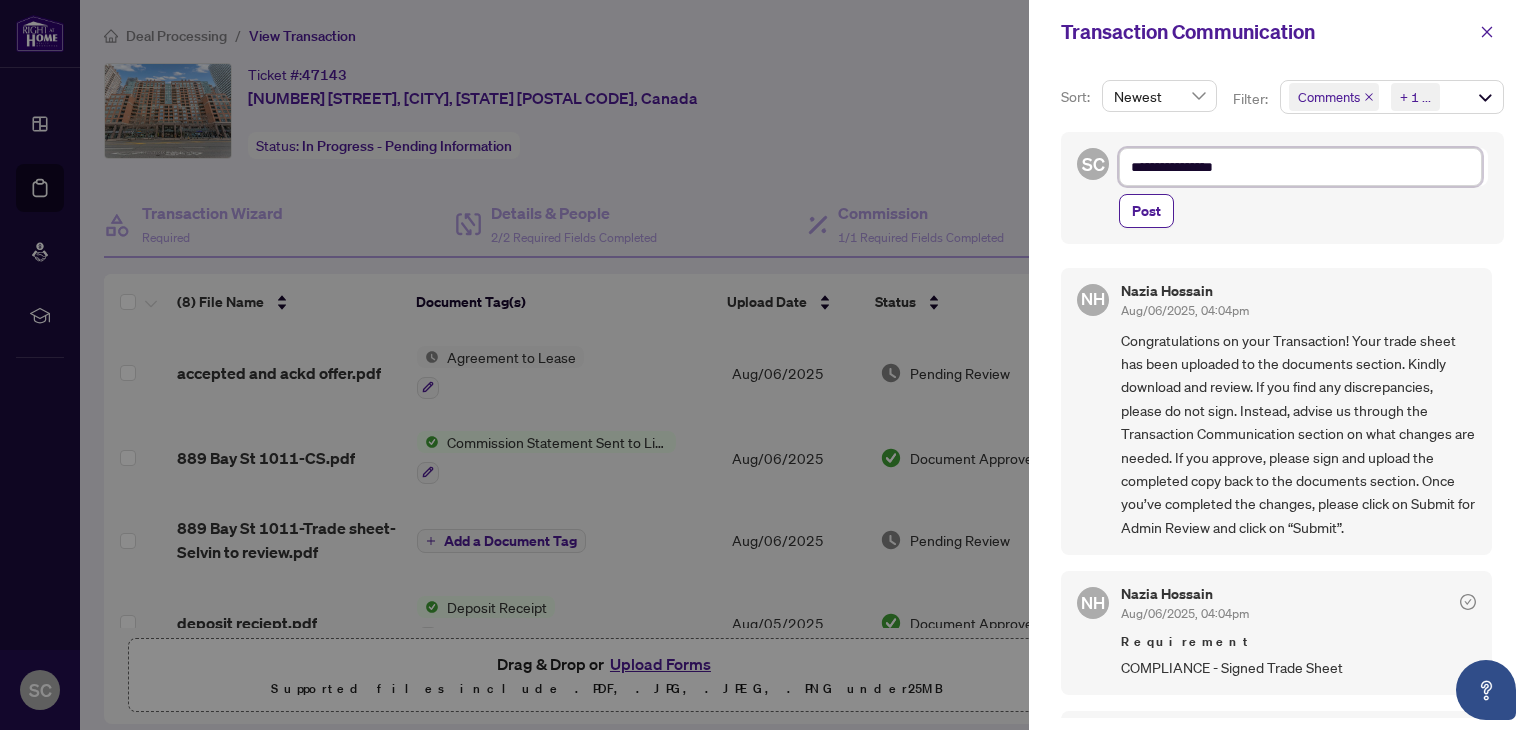 type on "**********" 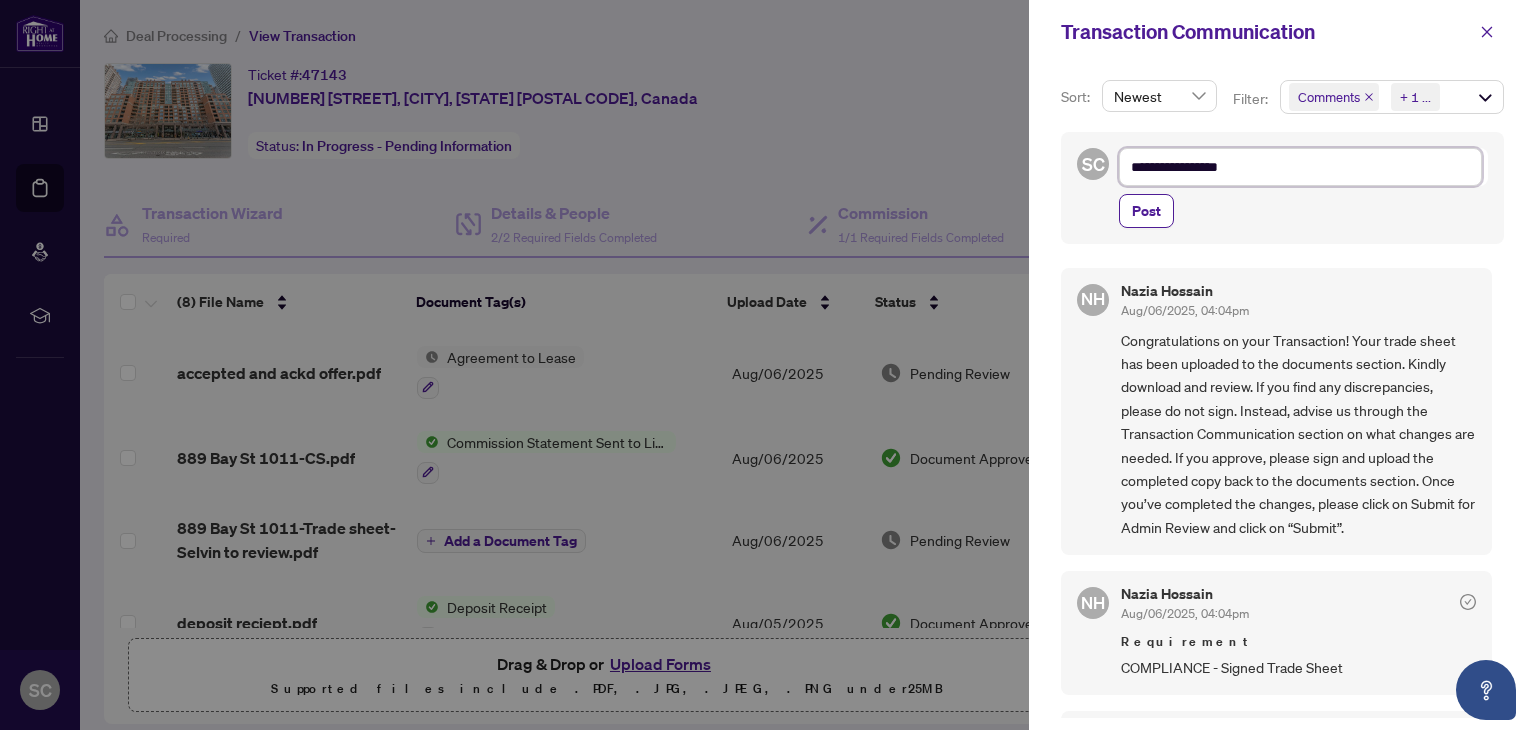 type on "**********" 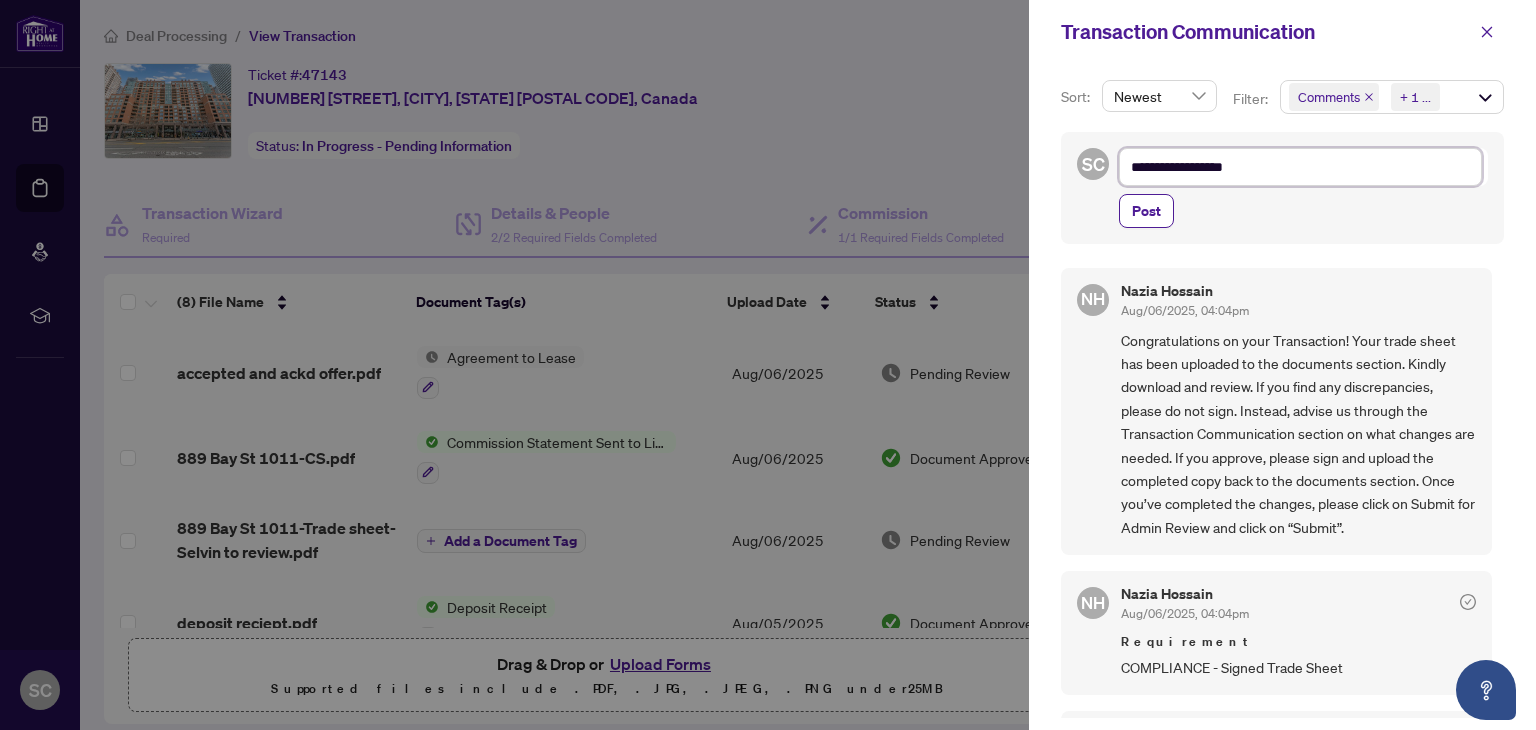 type on "**********" 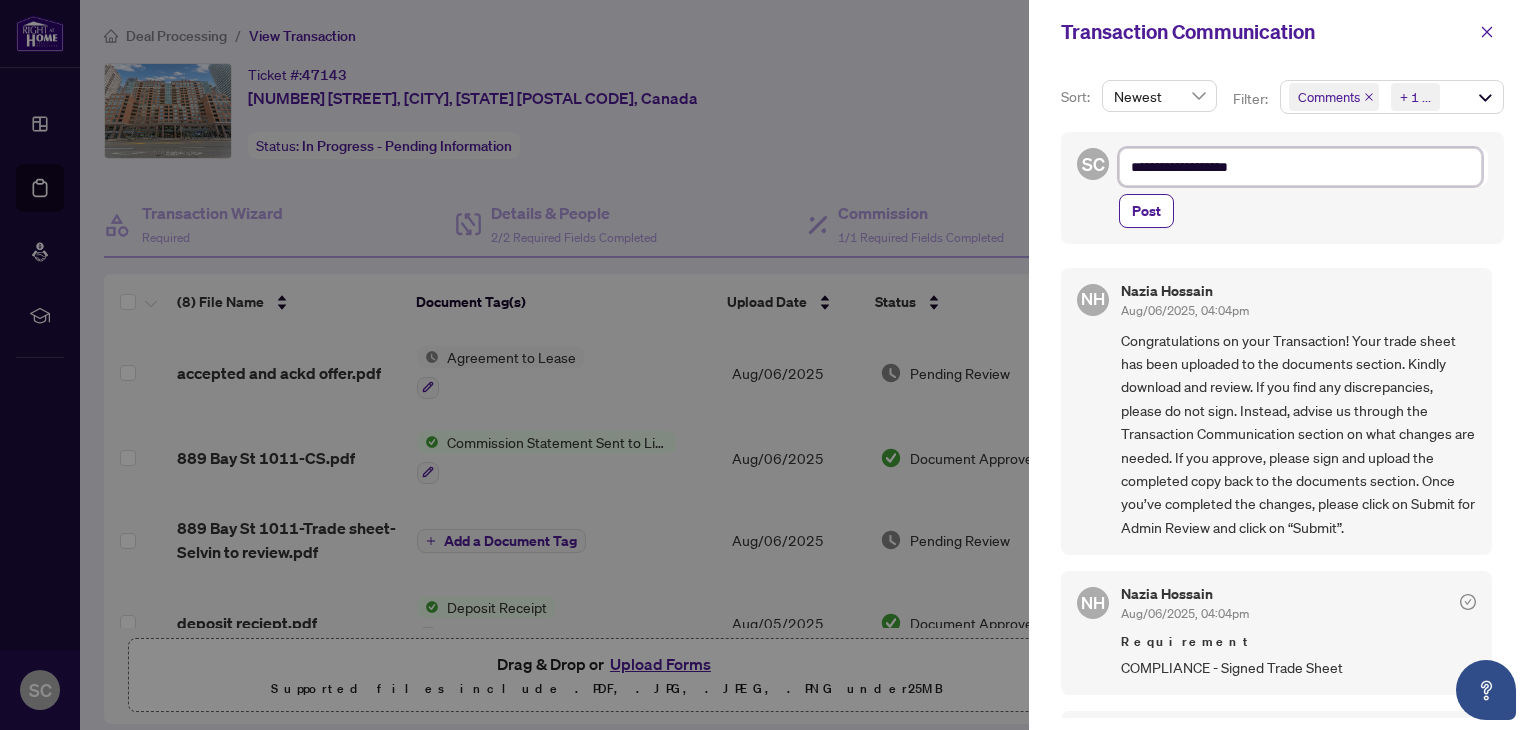 type on "**********" 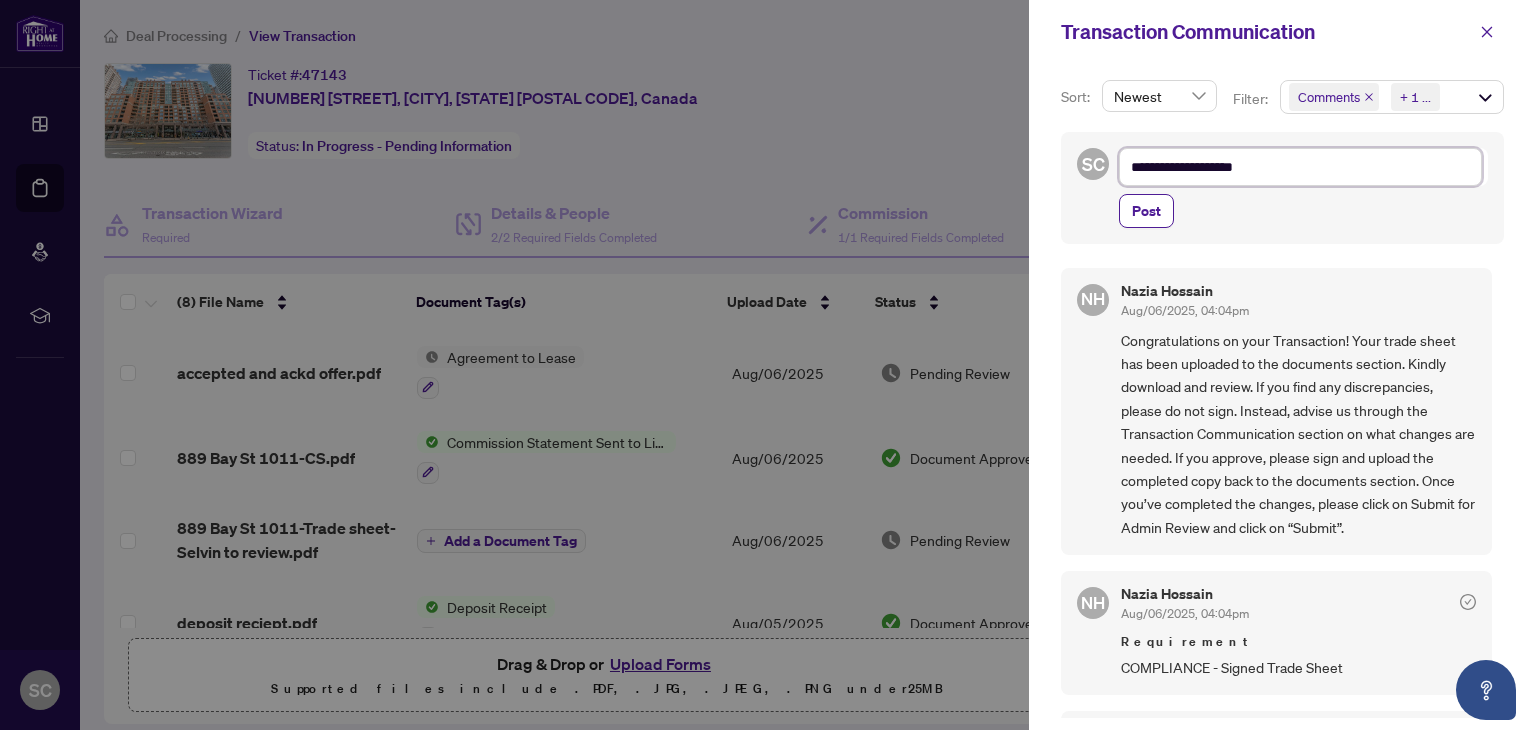 type on "**********" 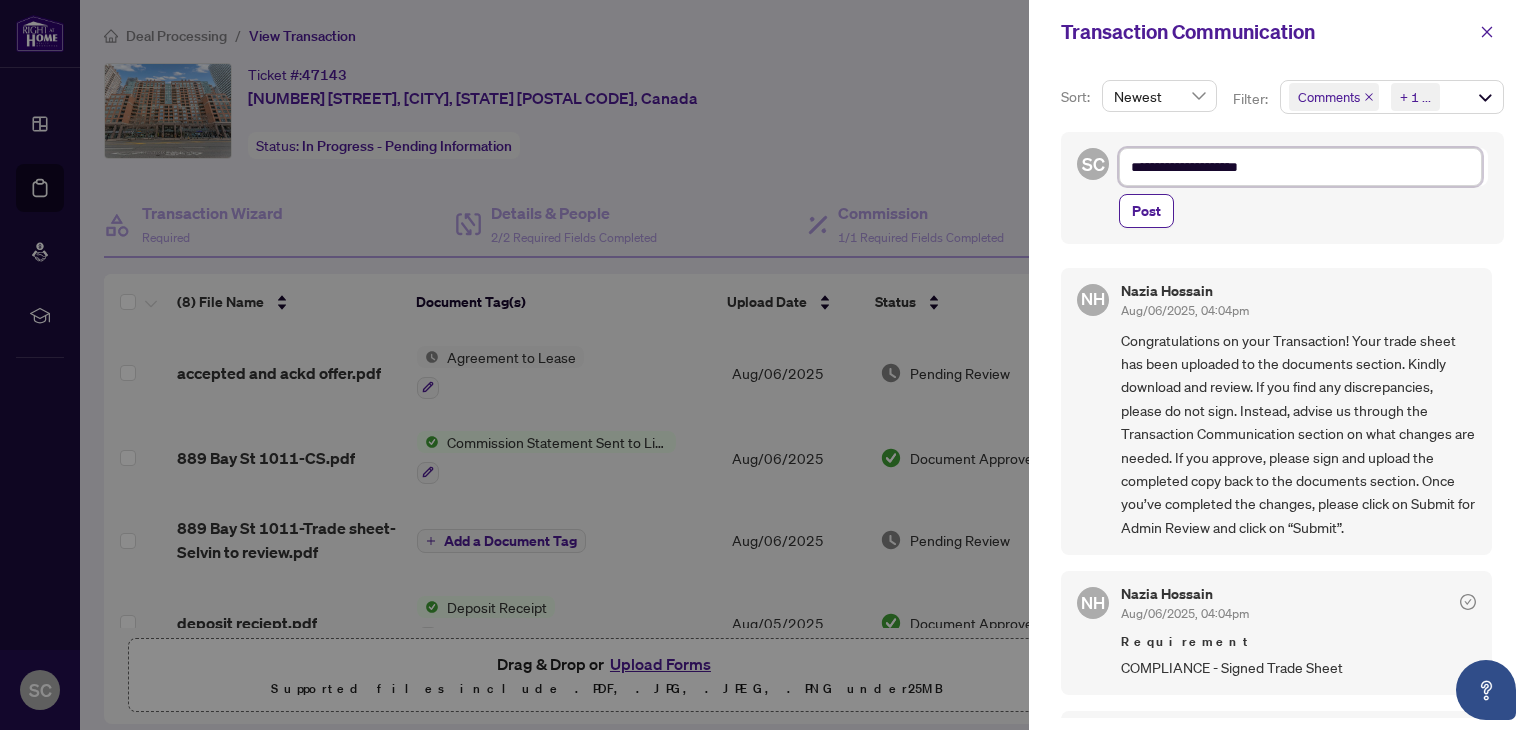 type on "**********" 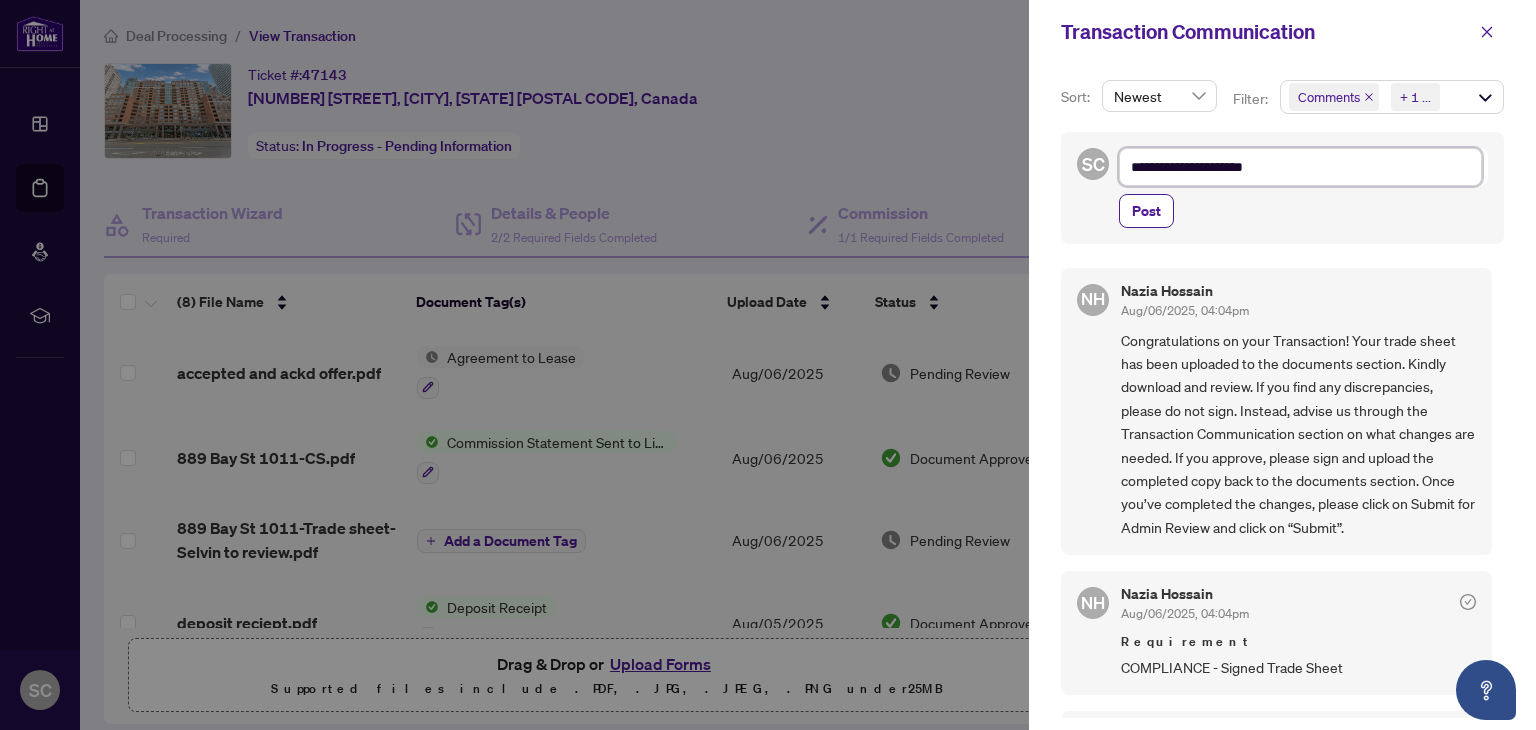 type on "**********" 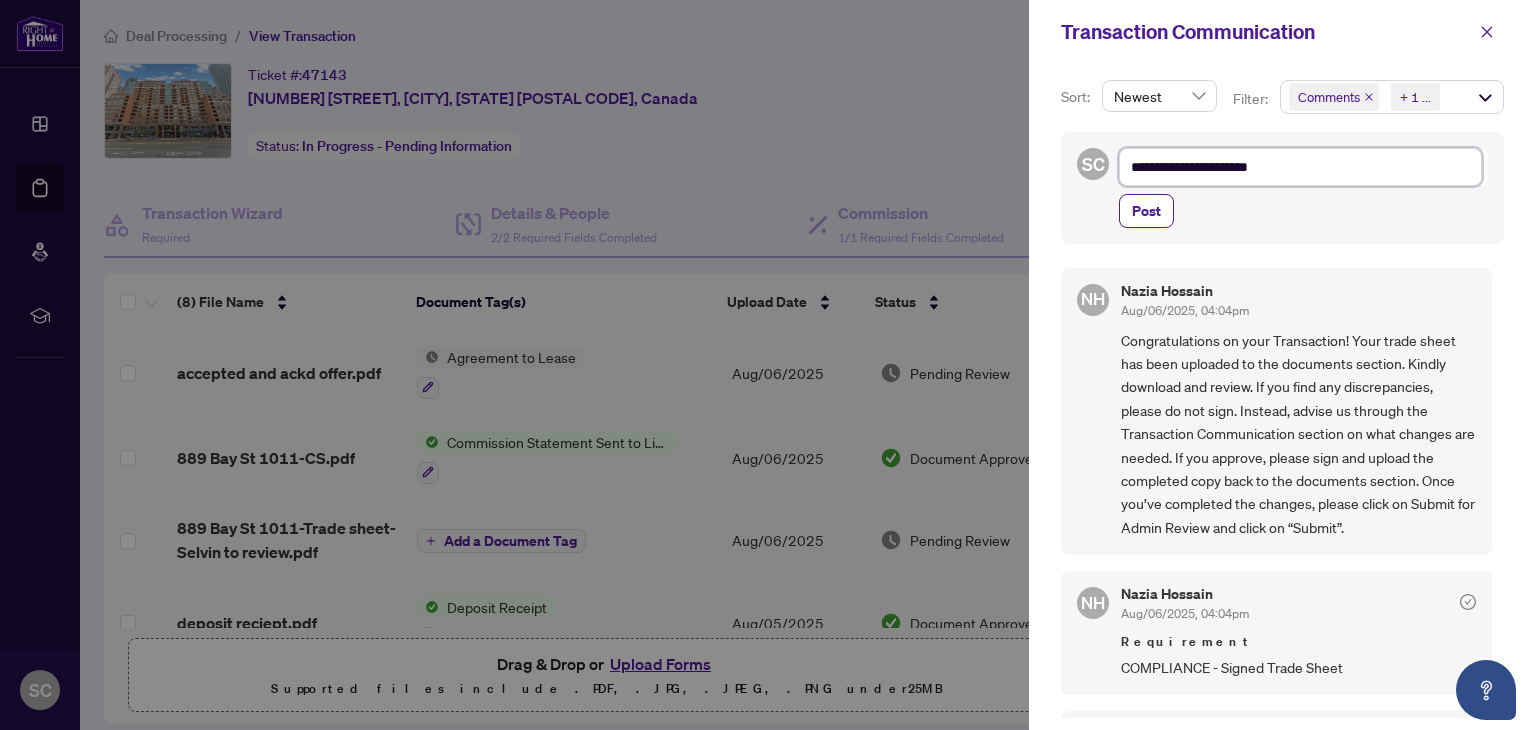 type on "**********" 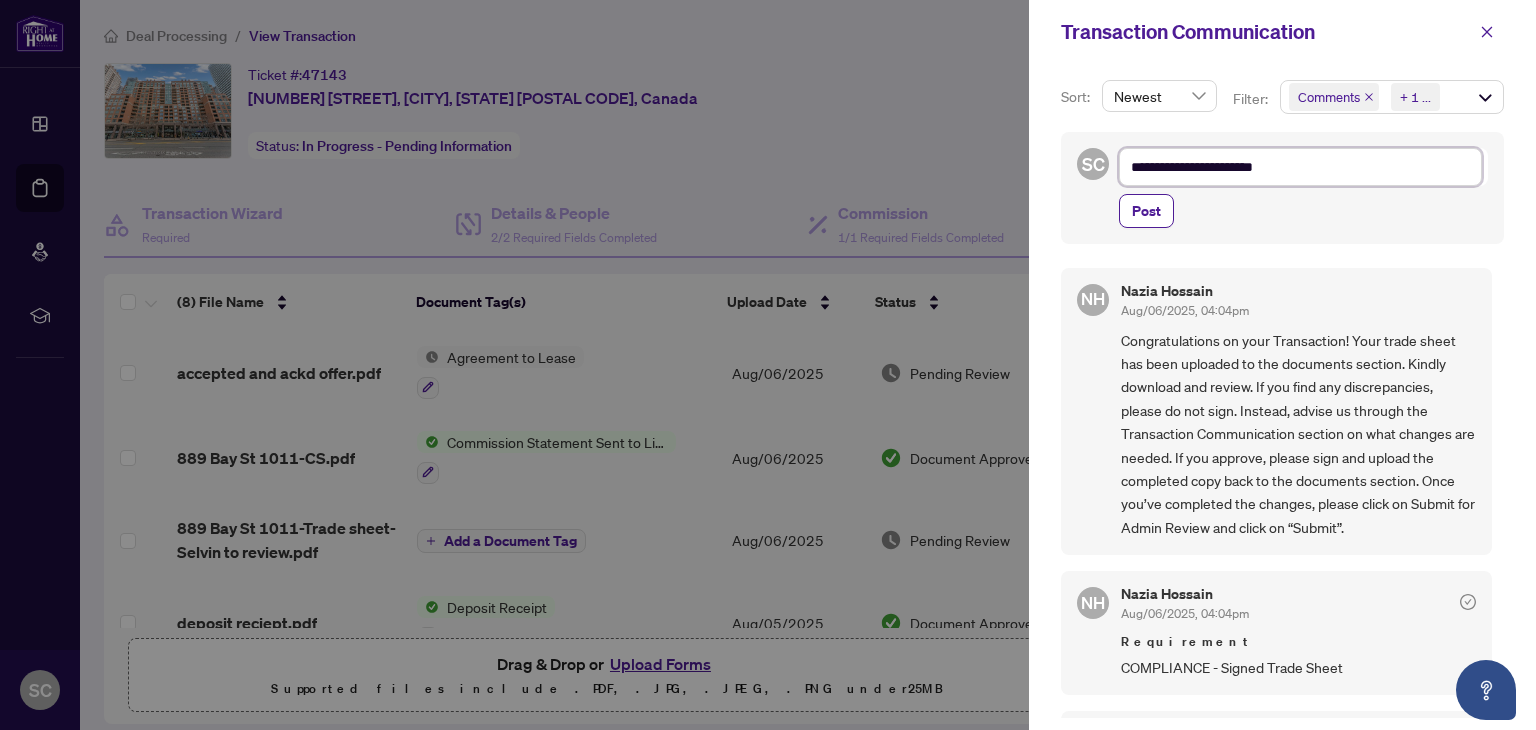 type on "**********" 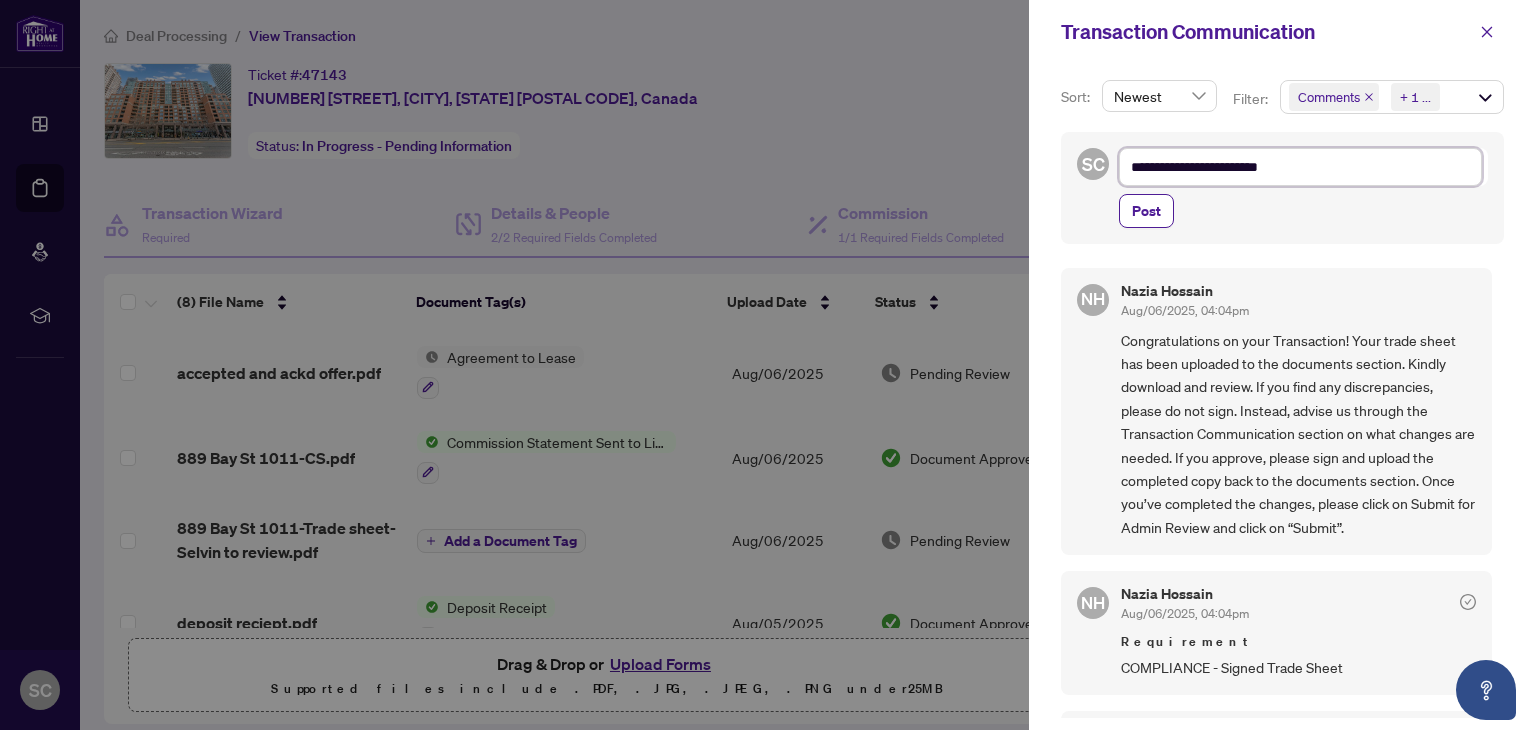type on "**********" 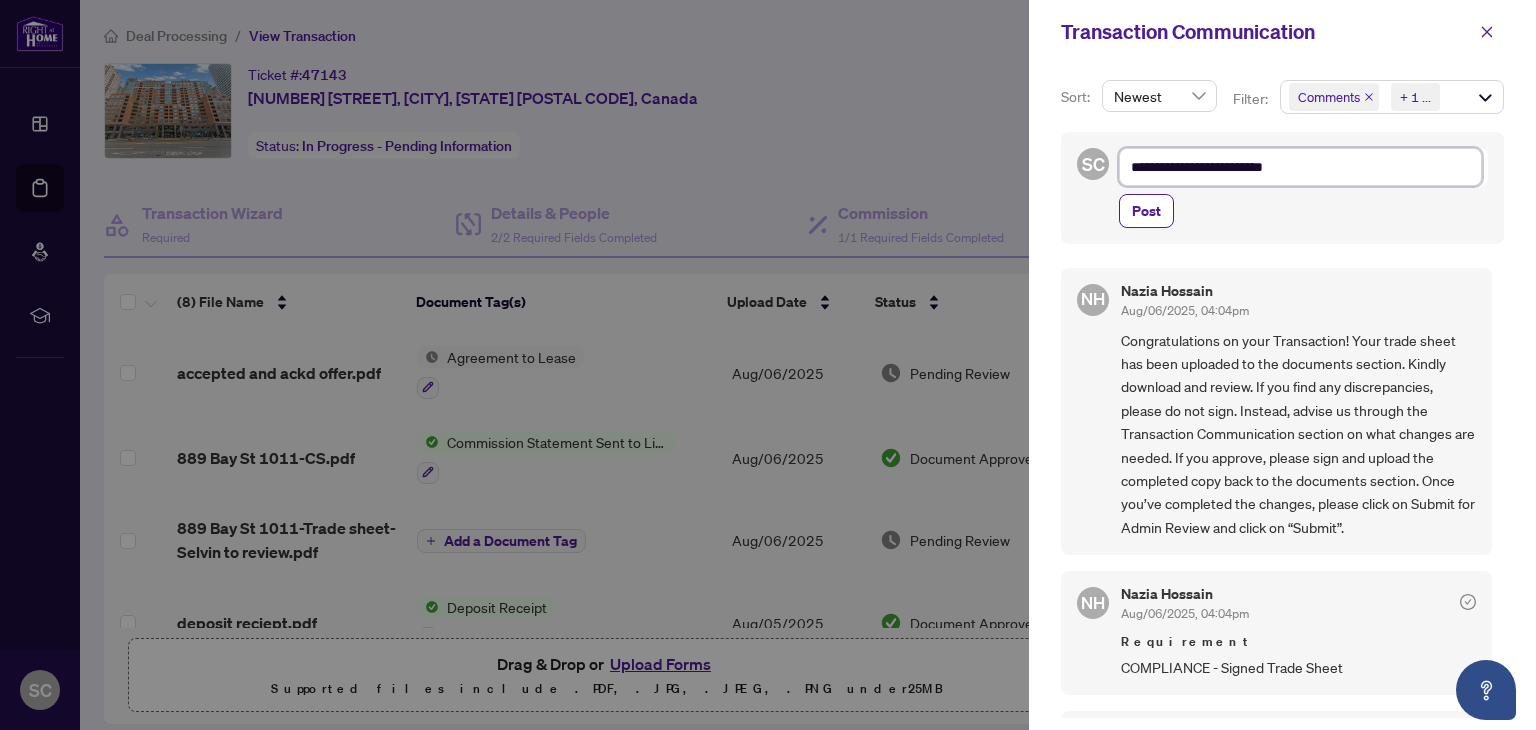 type on "**********" 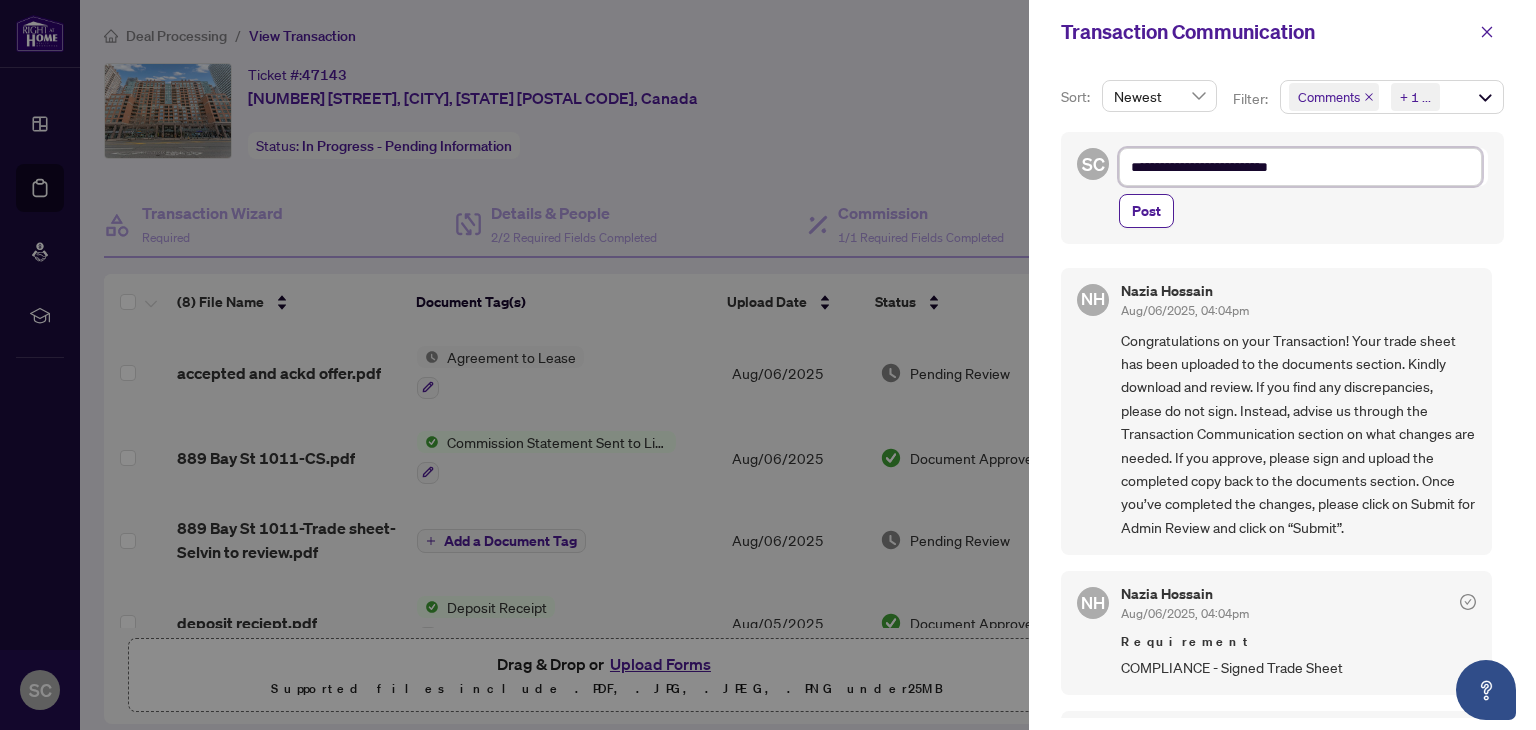 type on "**********" 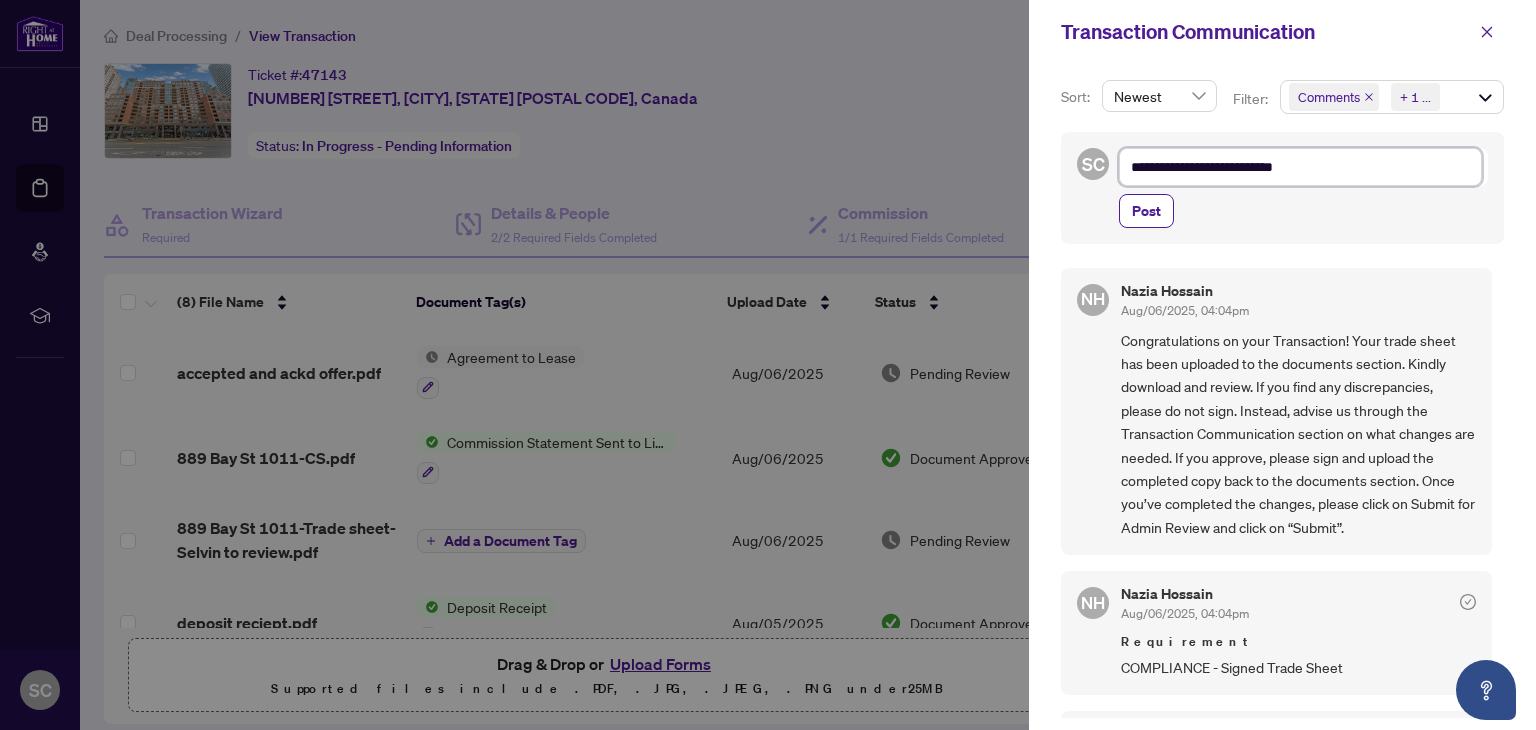 type on "**********" 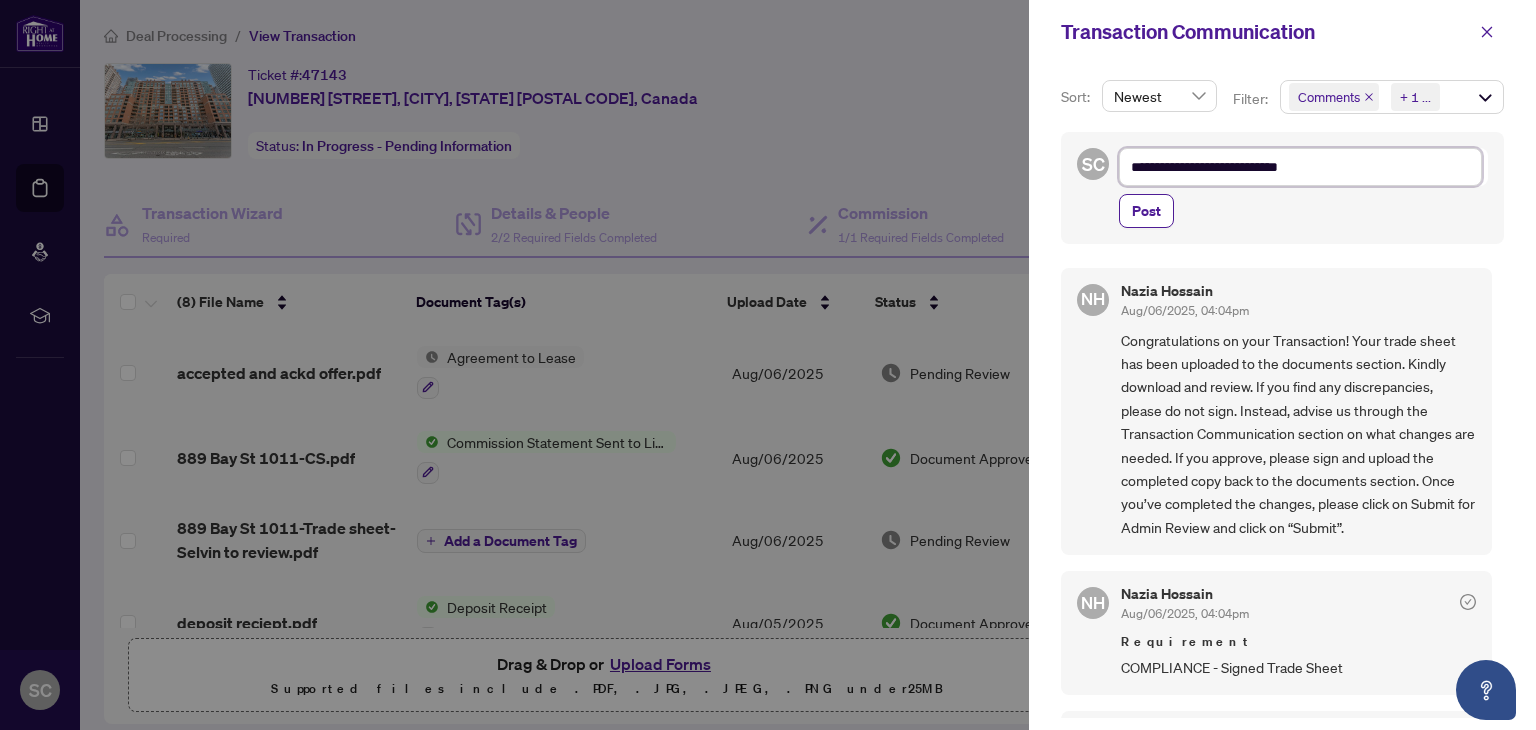 type on "**********" 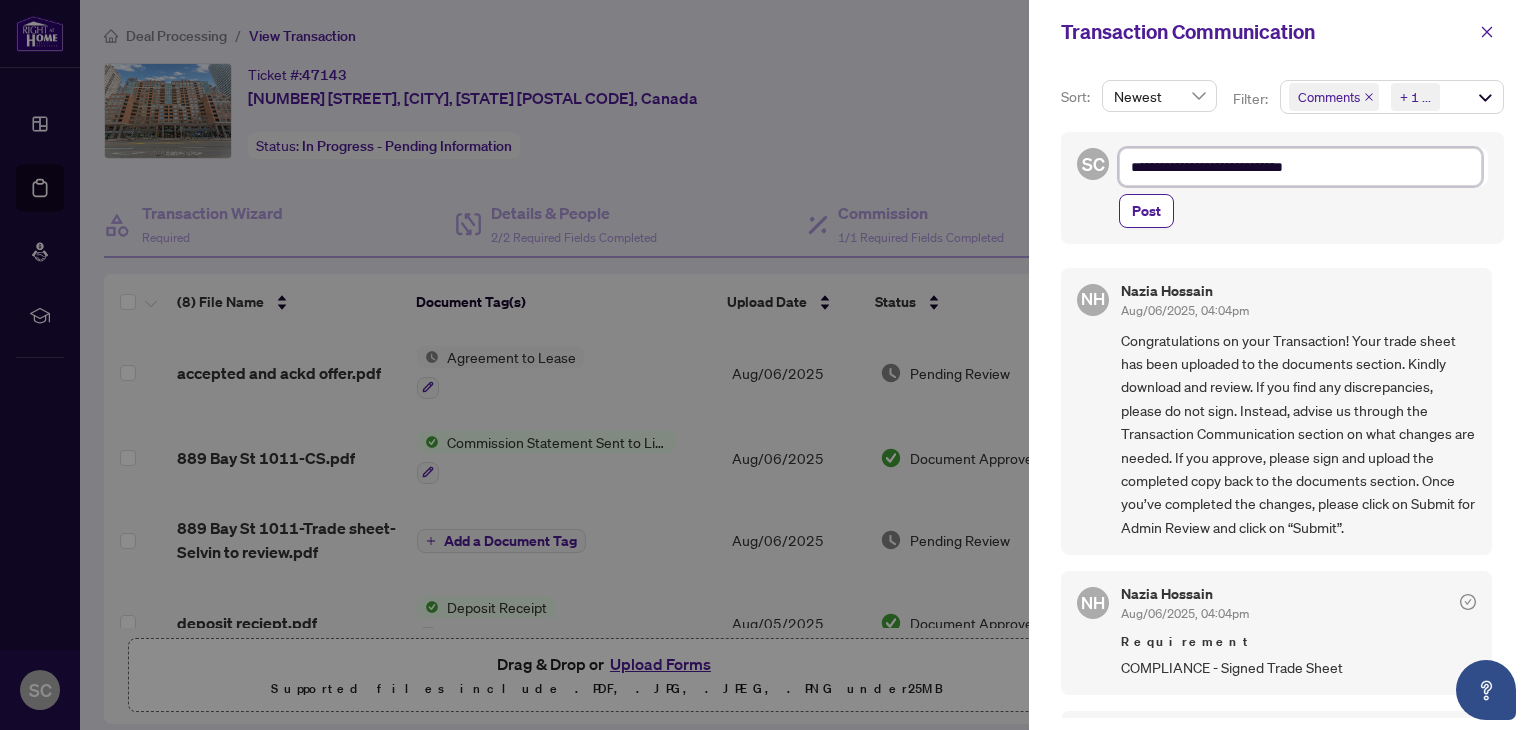 type on "**********" 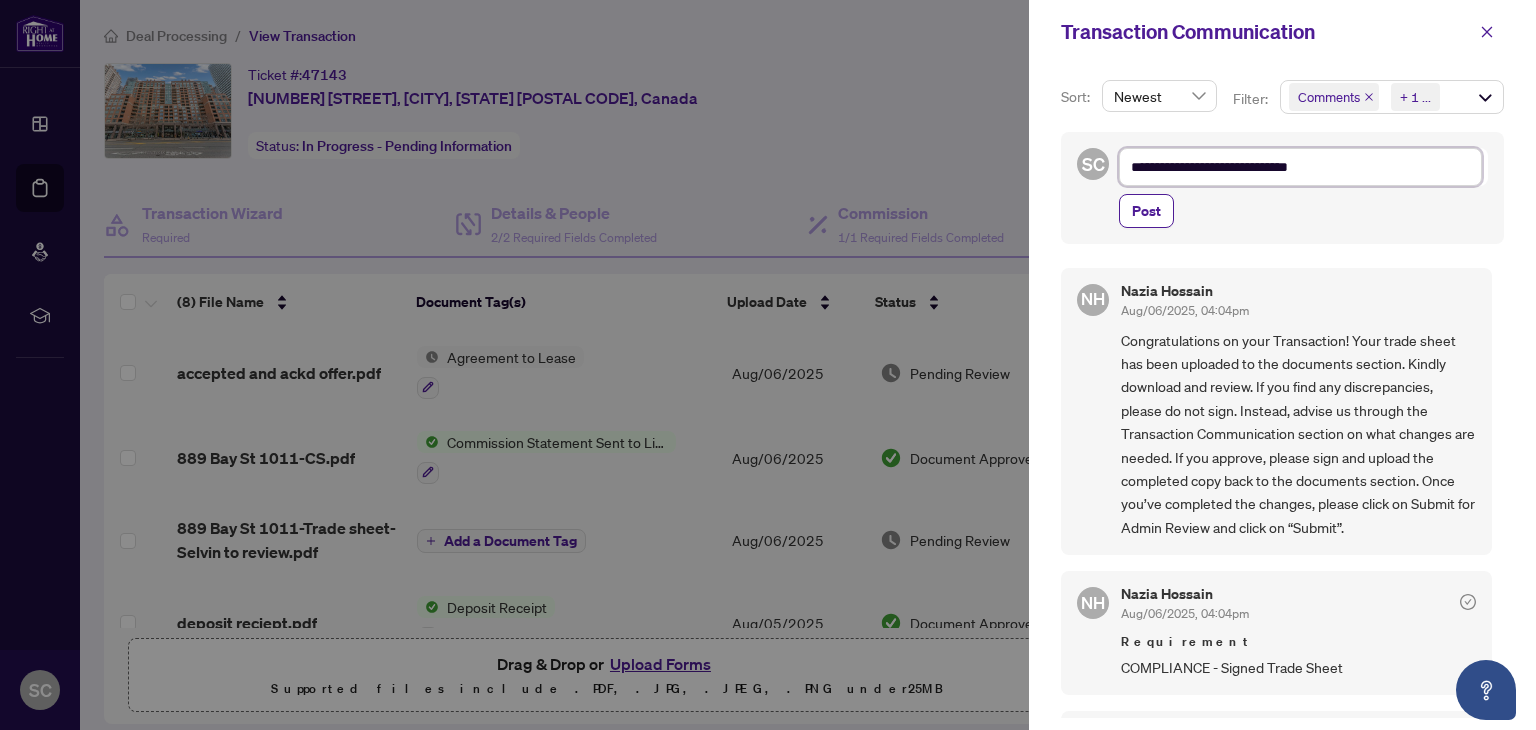 type on "**********" 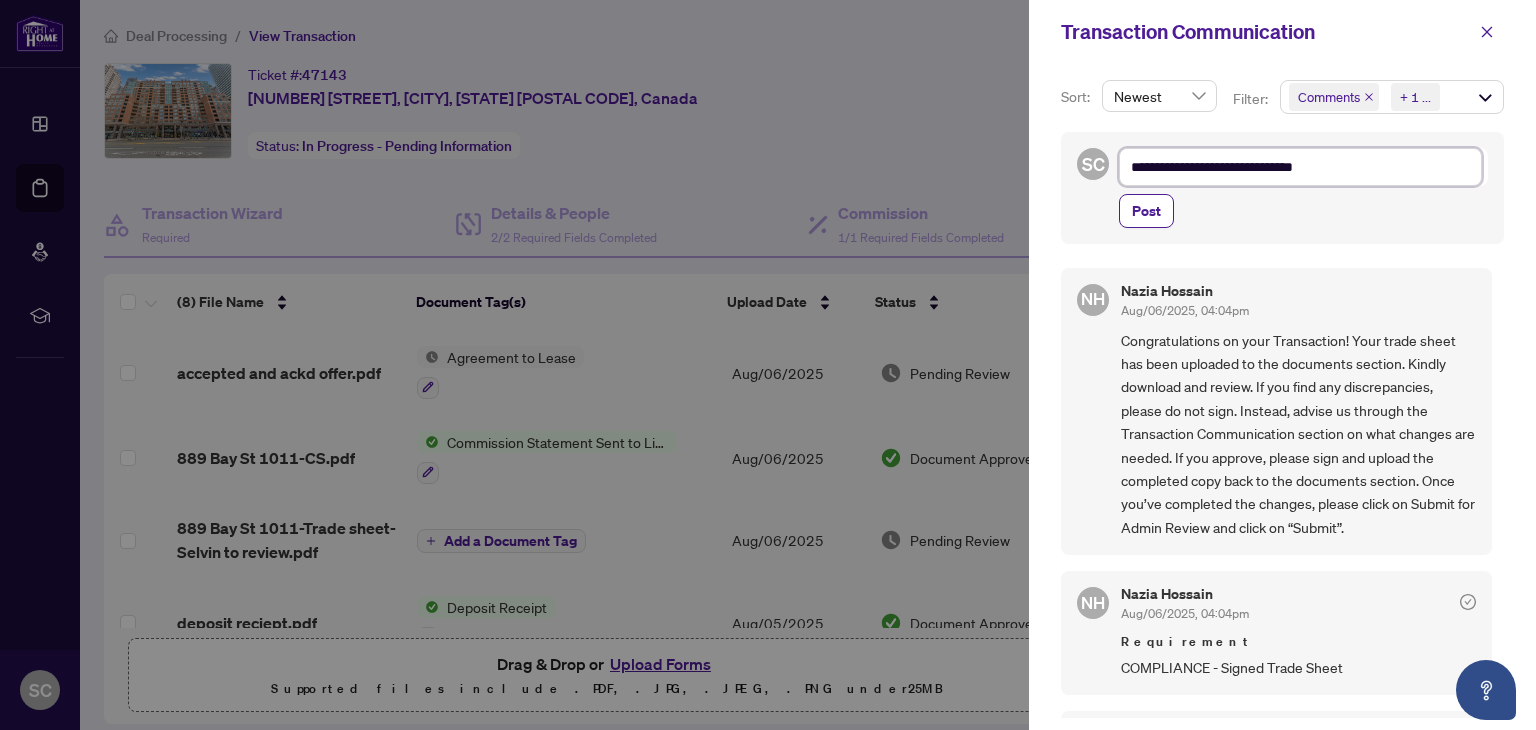 type on "**********" 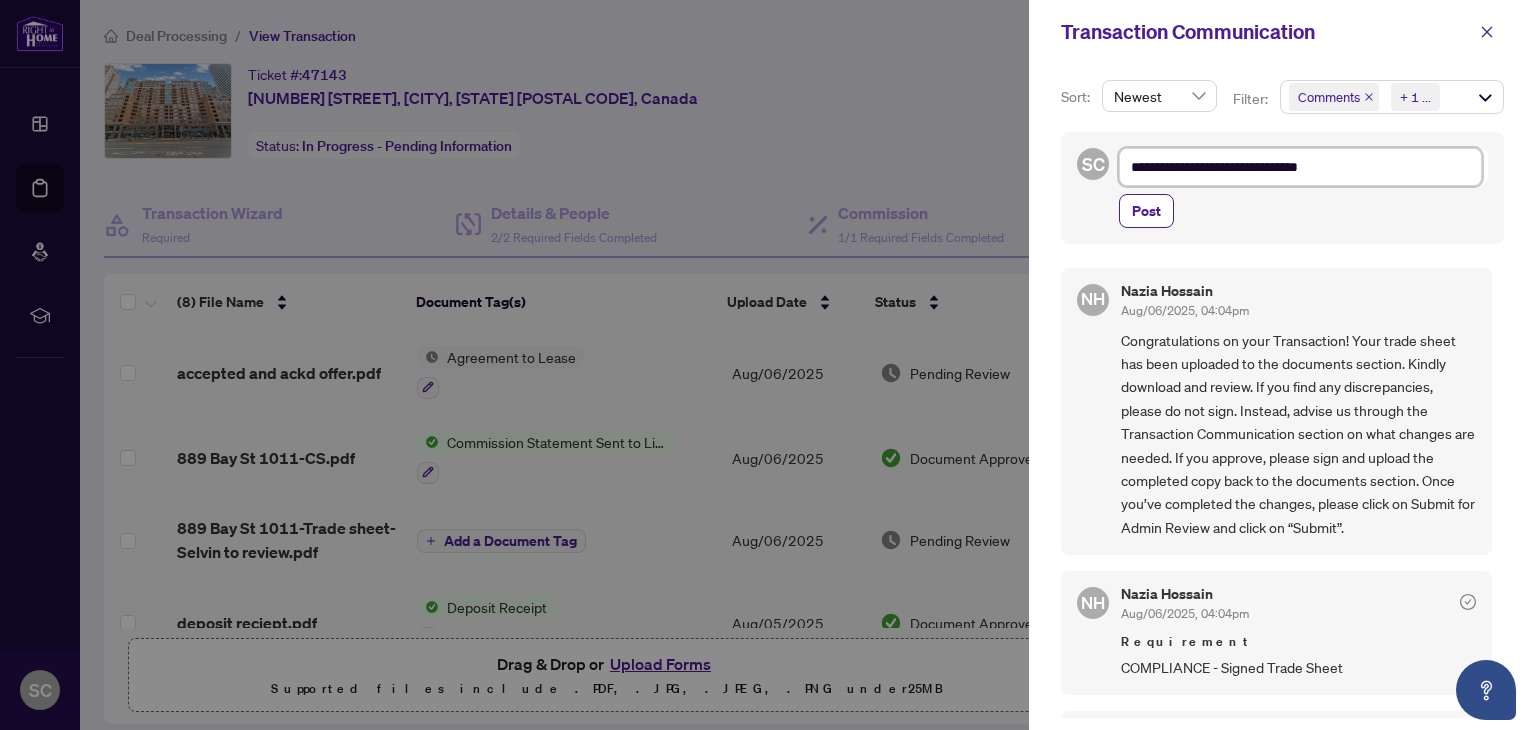 type on "**********" 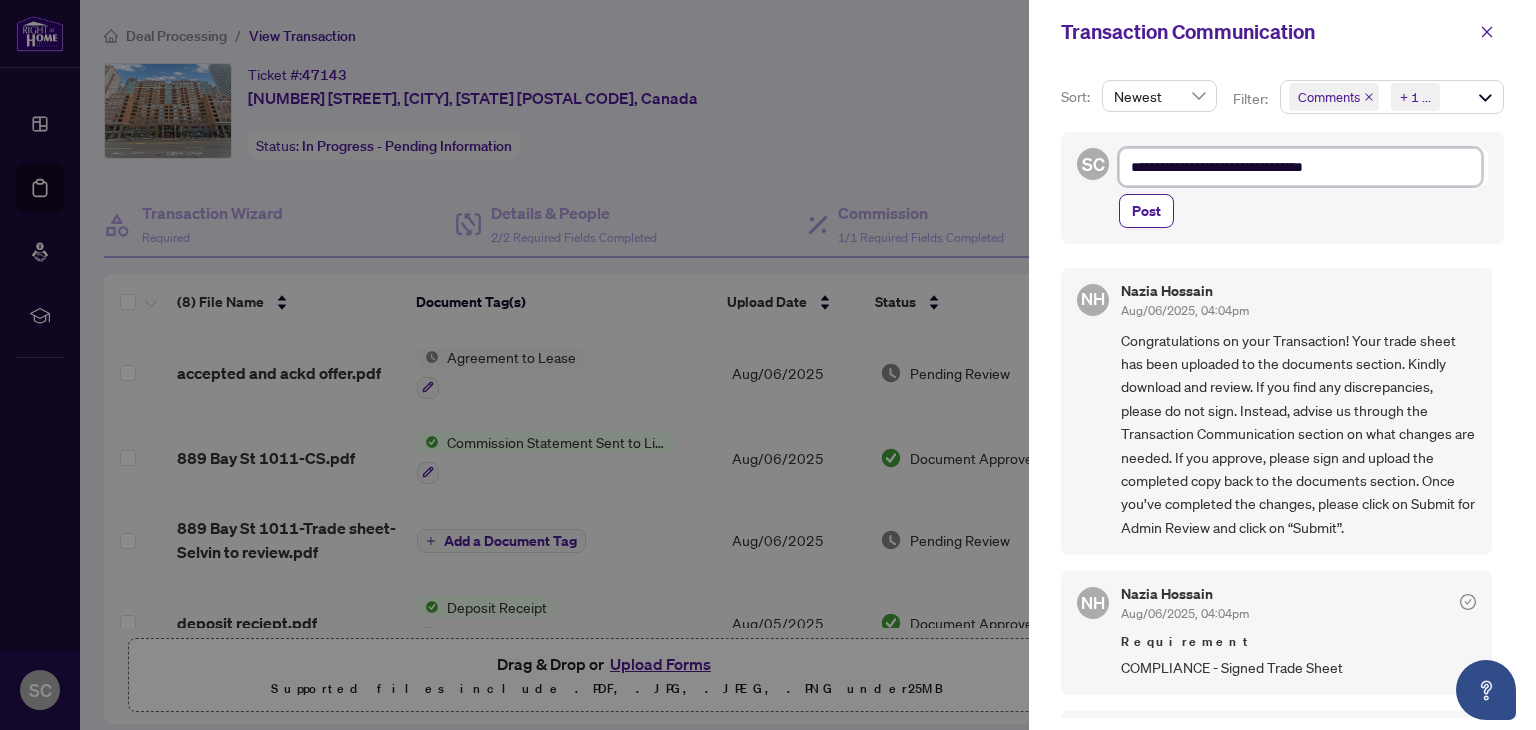 type on "**********" 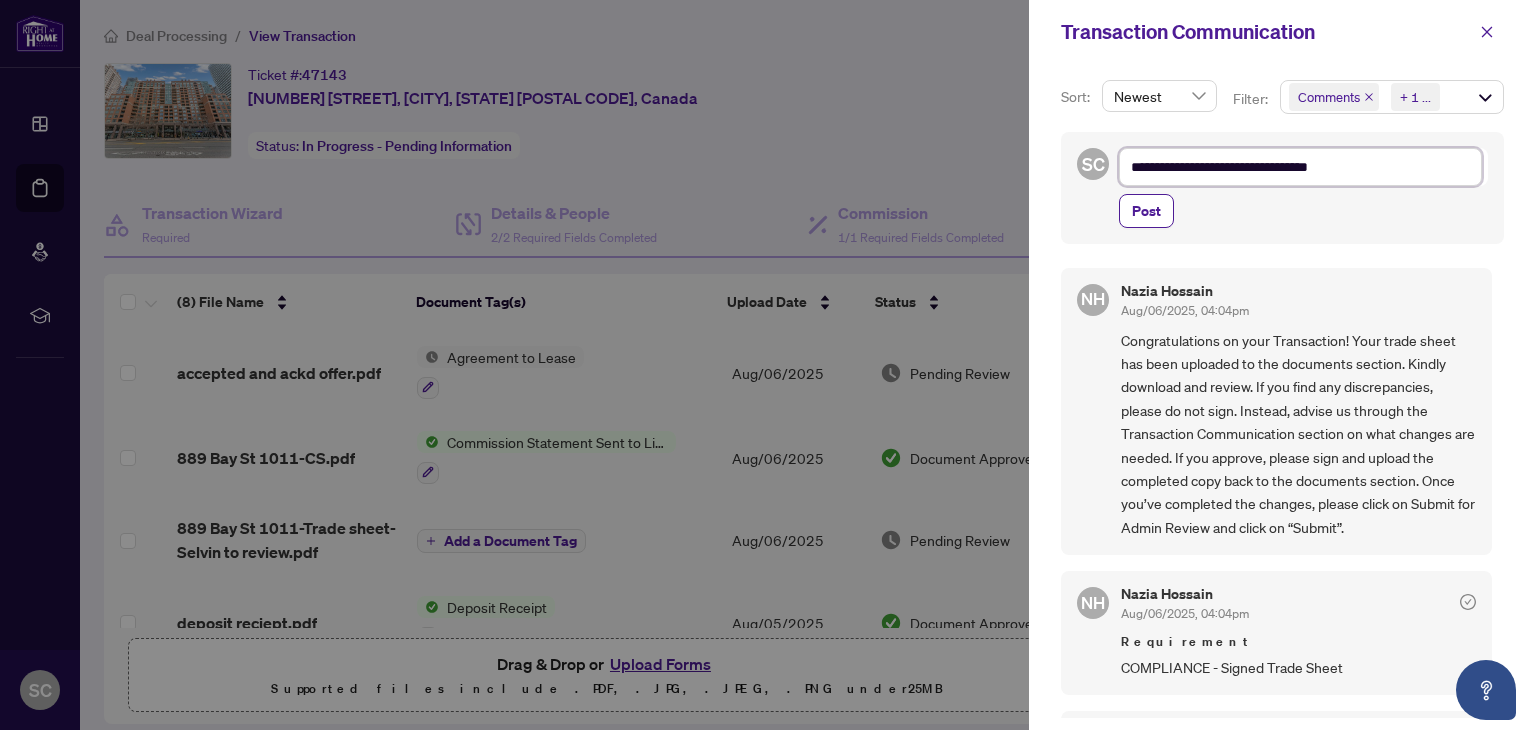 type on "**********" 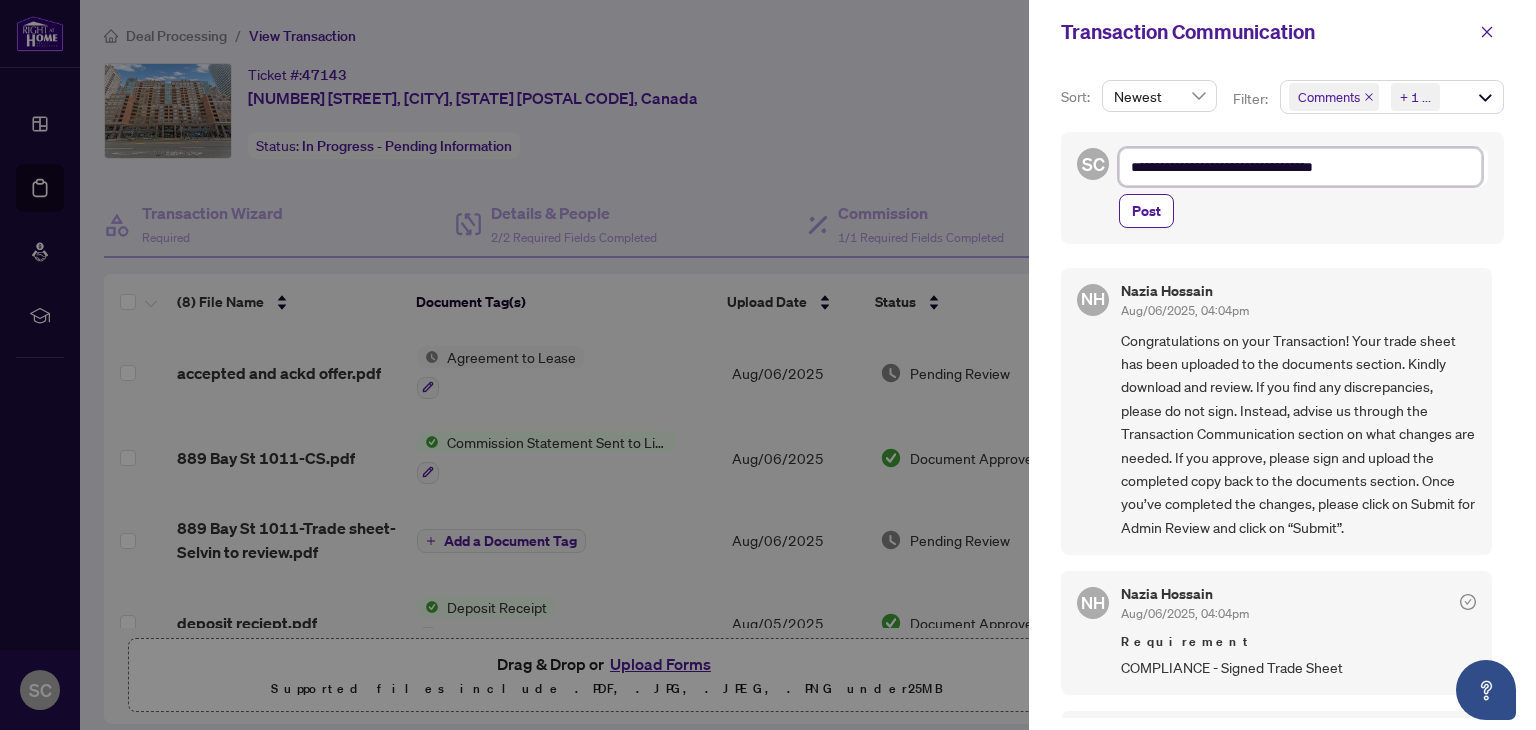 type on "**********" 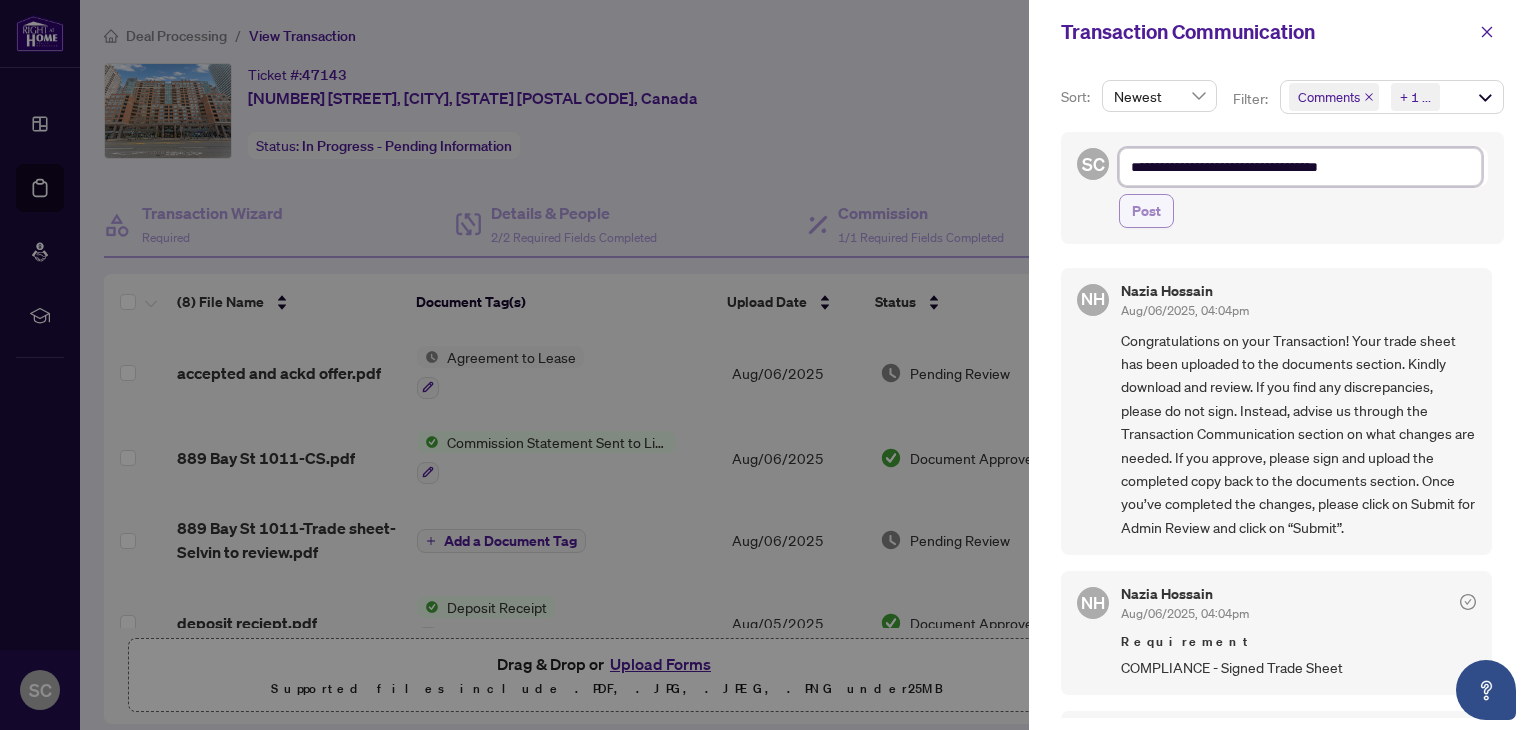 type on "**********" 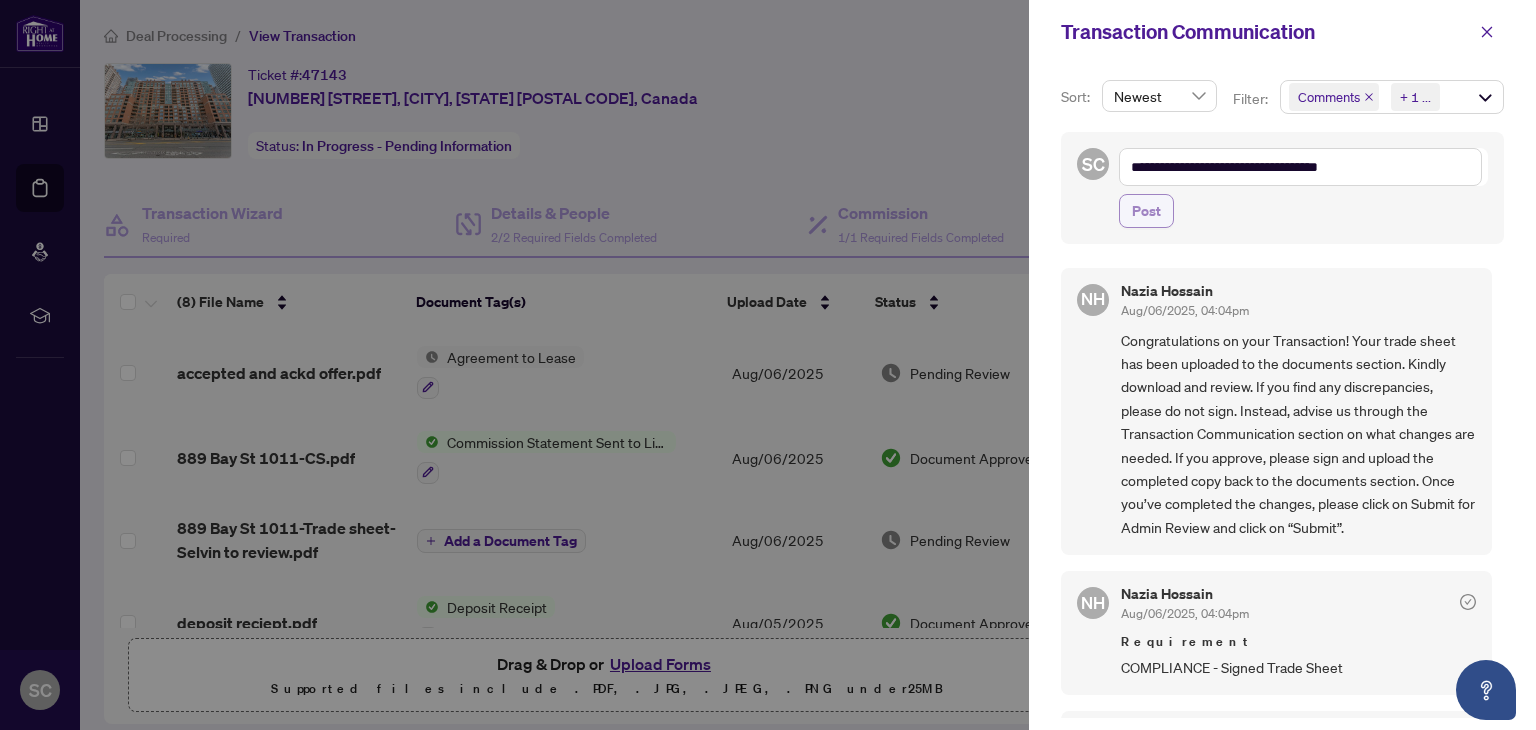 click on "Post" at bounding box center [1146, 211] 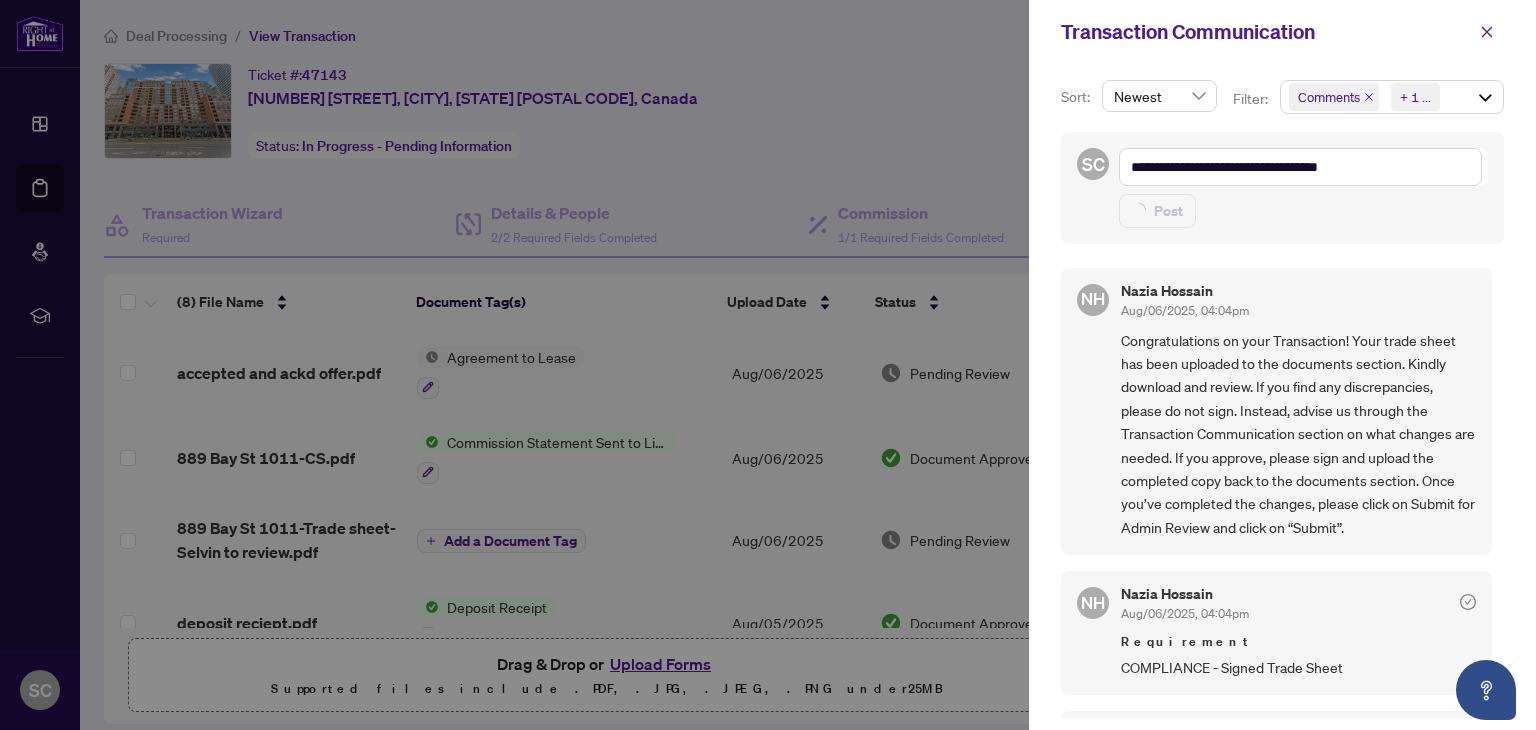 type 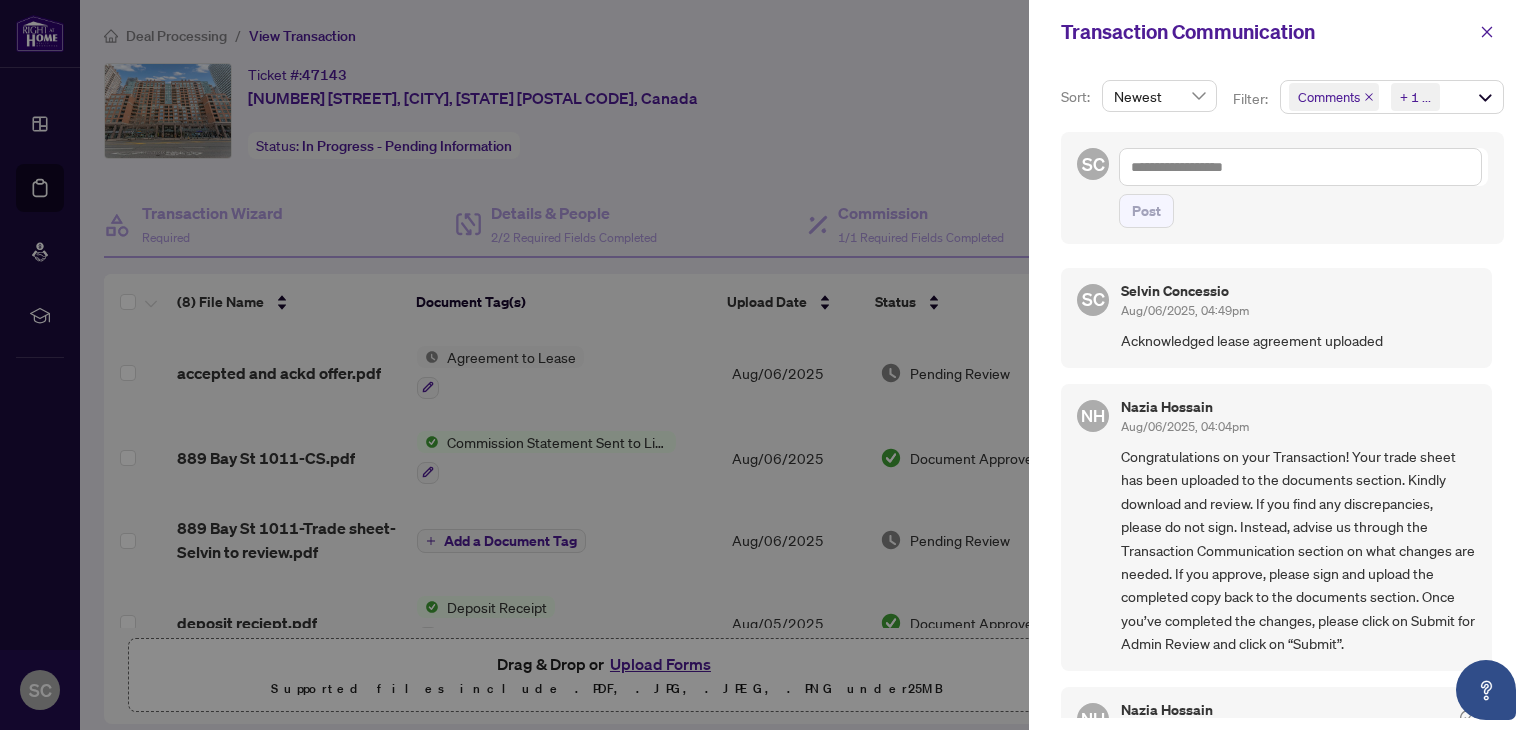click at bounding box center (768, 365) 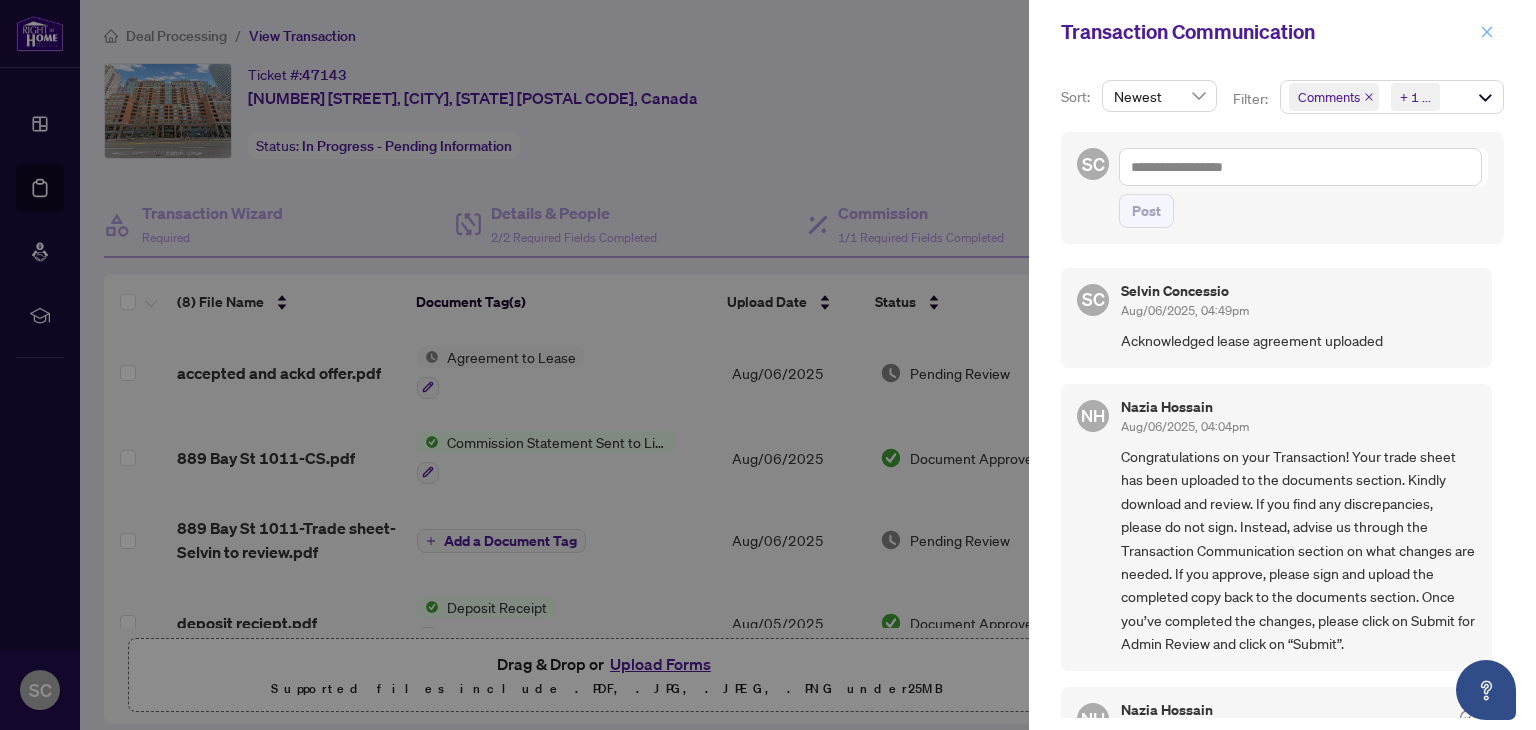 click 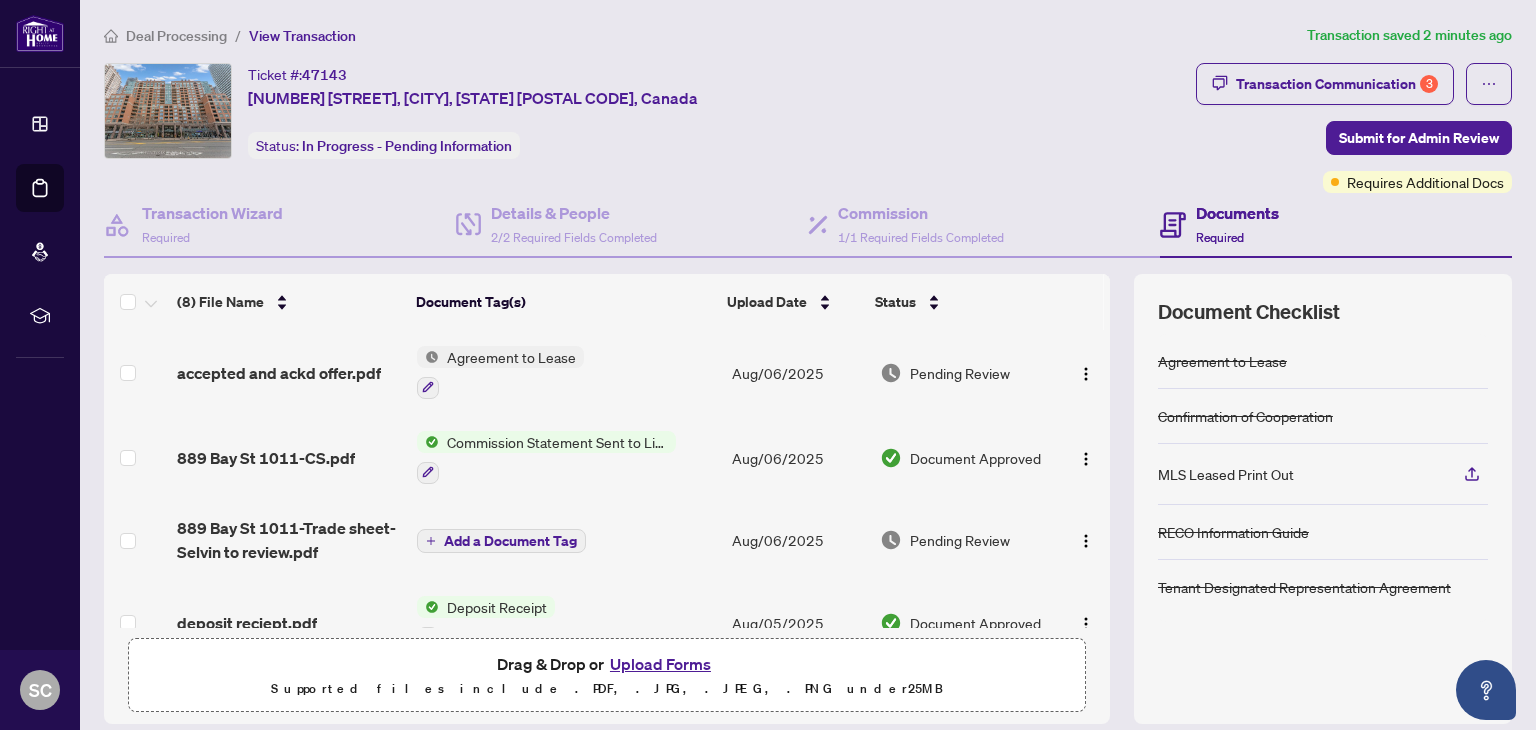 click on "Upload Forms" at bounding box center [660, 664] 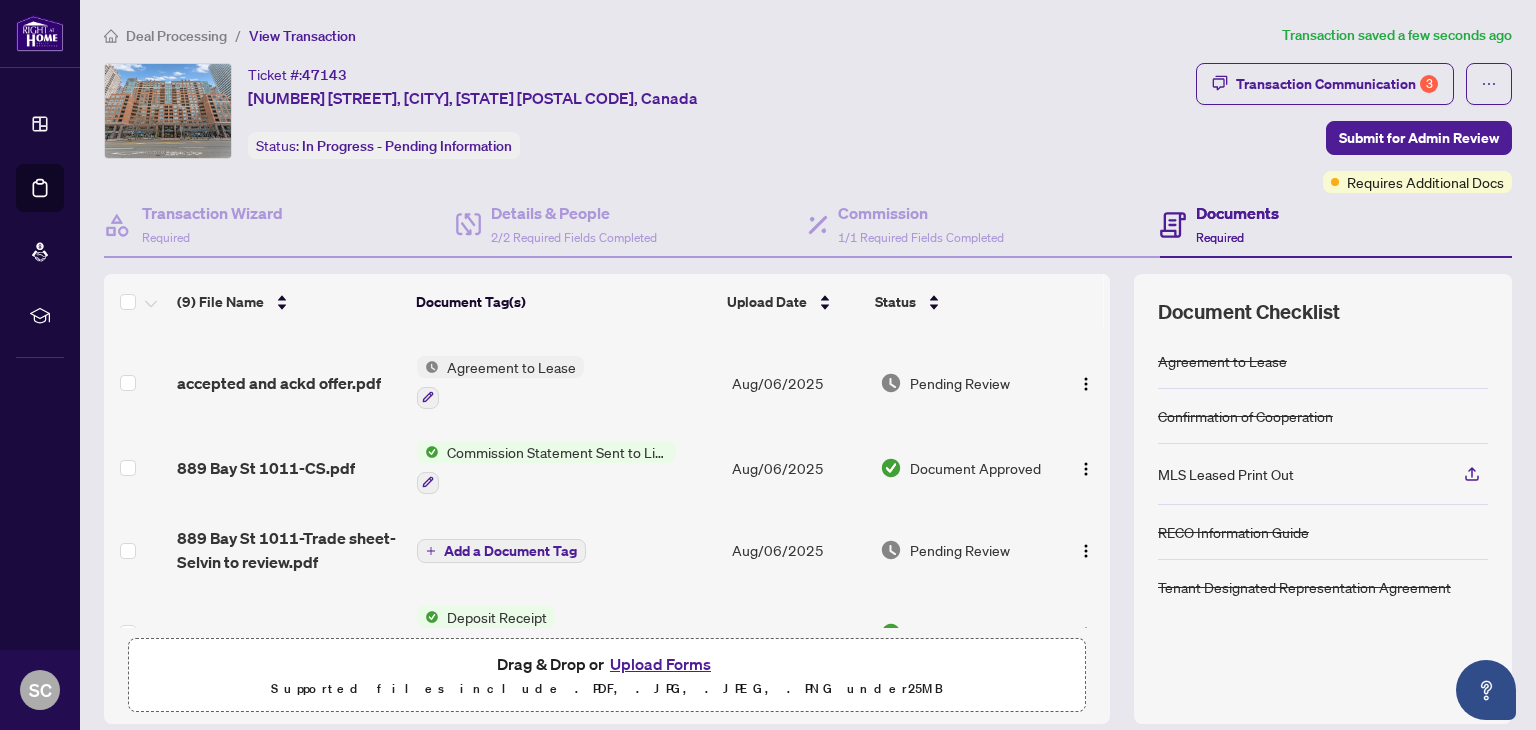 scroll, scrollTop: 0, scrollLeft: 0, axis: both 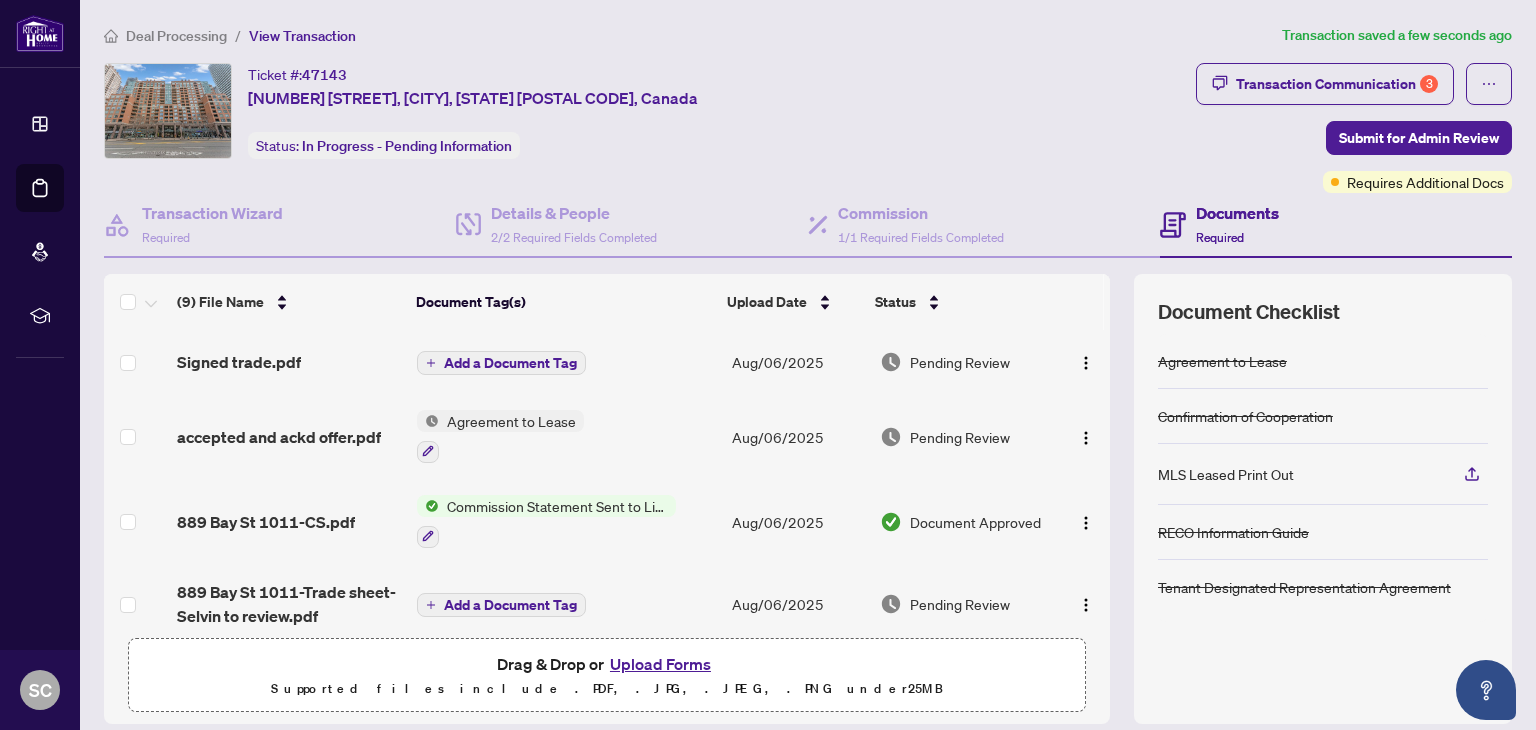 click on "Add a Document Tag" at bounding box center [510, 363] 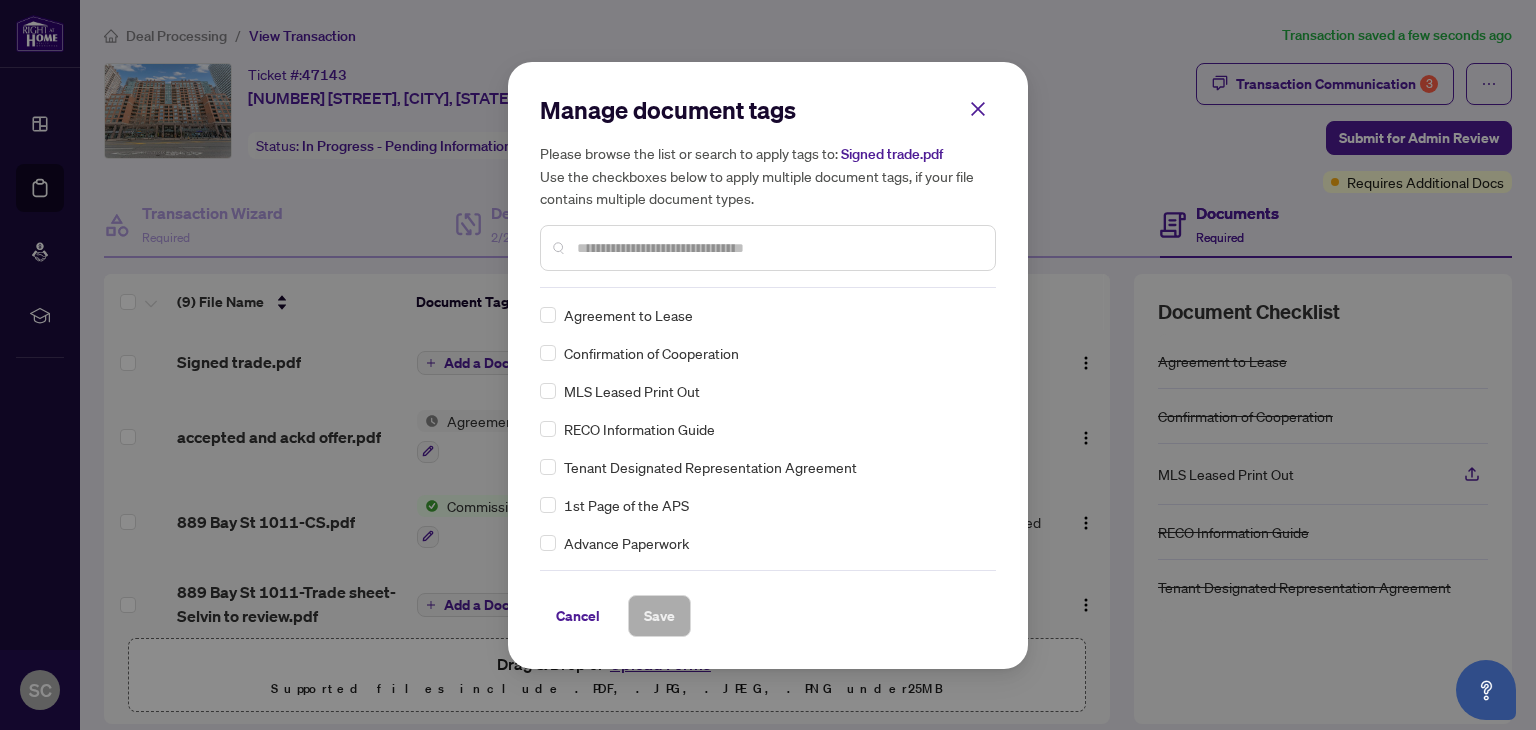 click at bounding box center (778, 248) 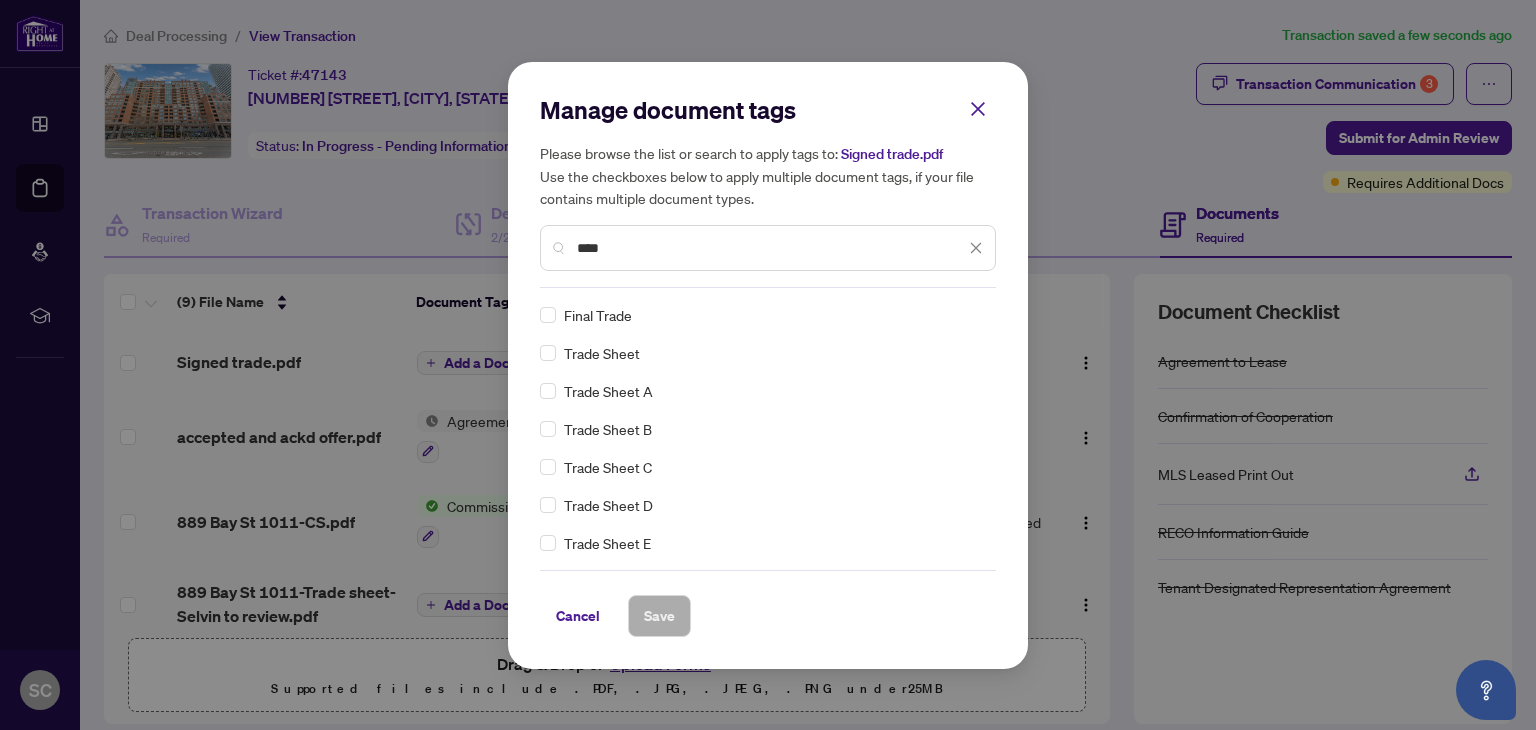 type on "****" 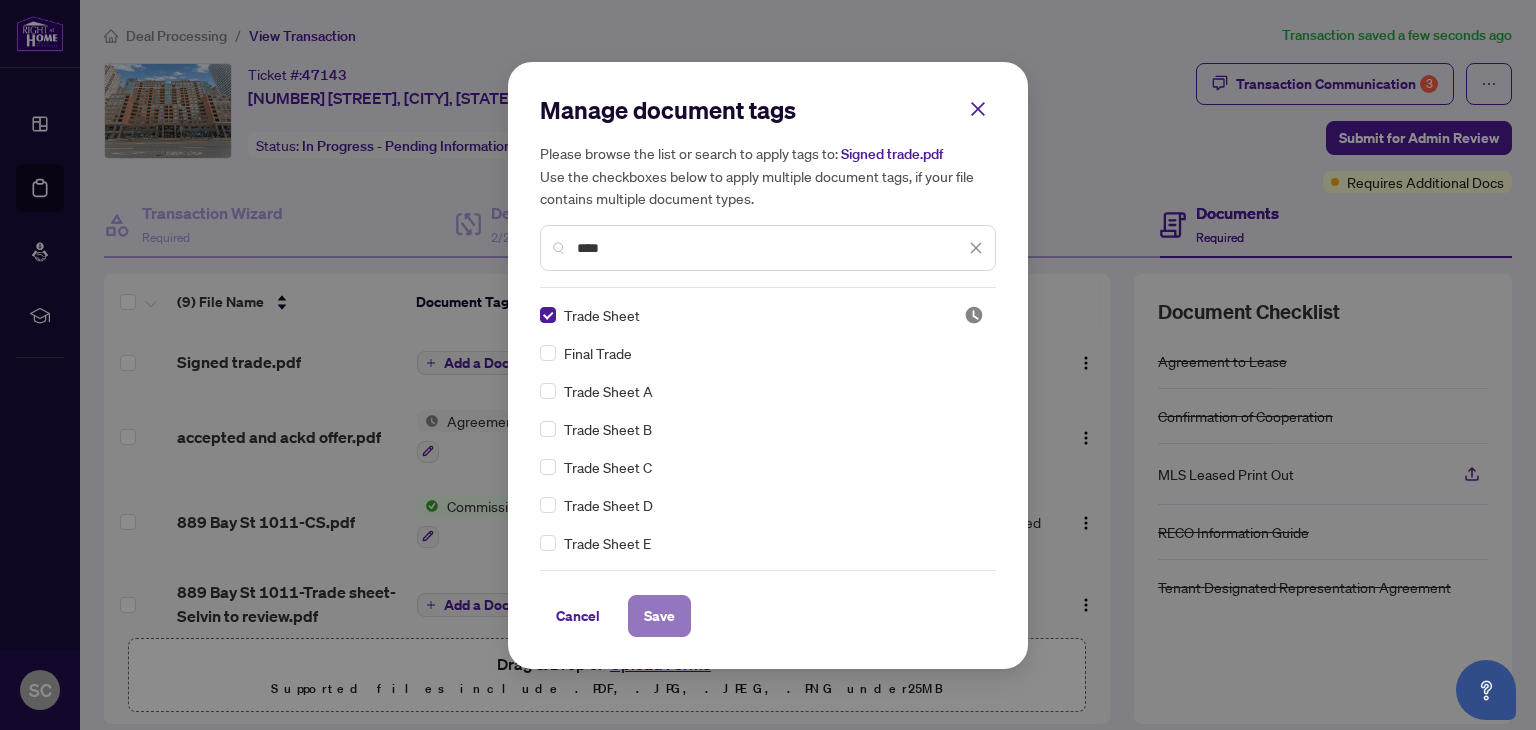 click on "Save" at bounding box center (659, 616) 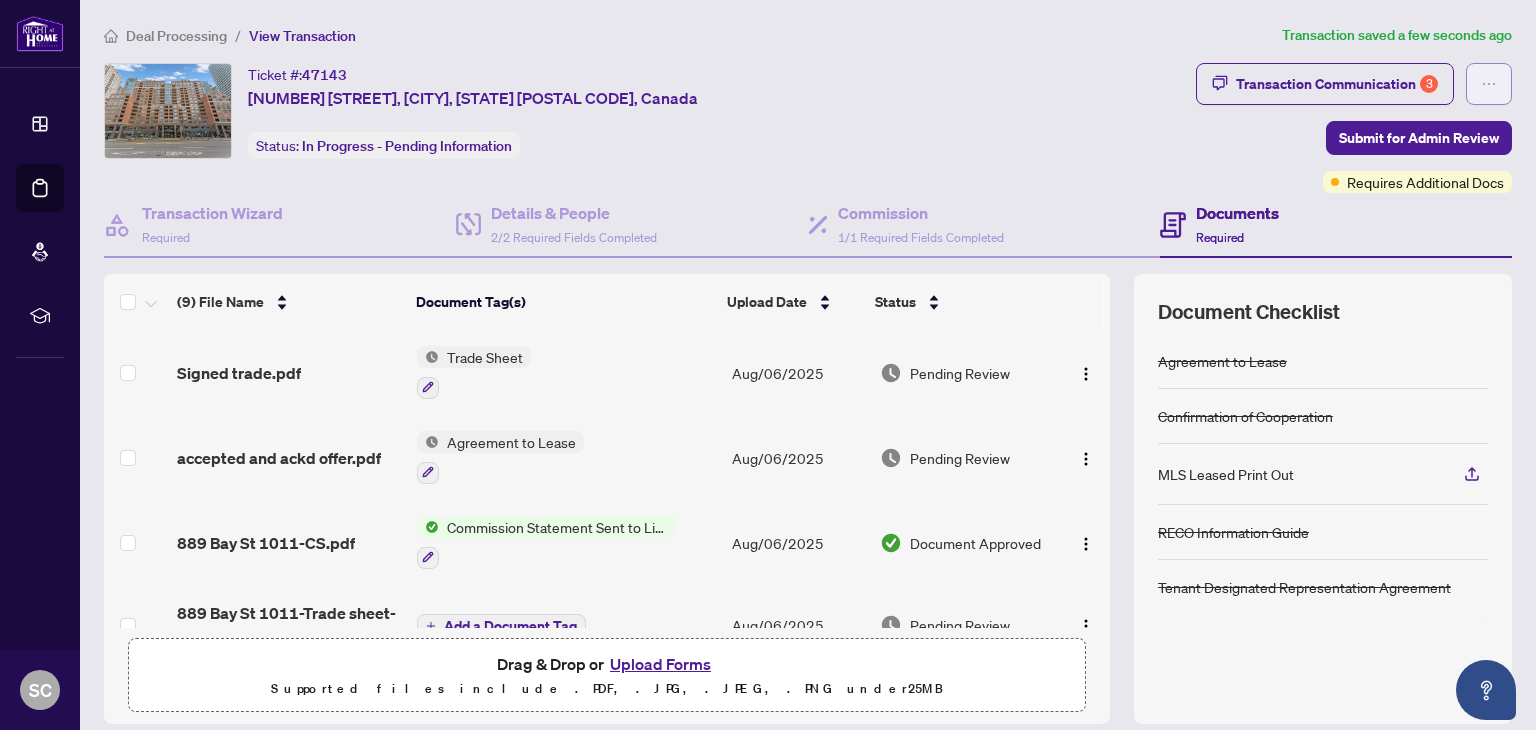 click 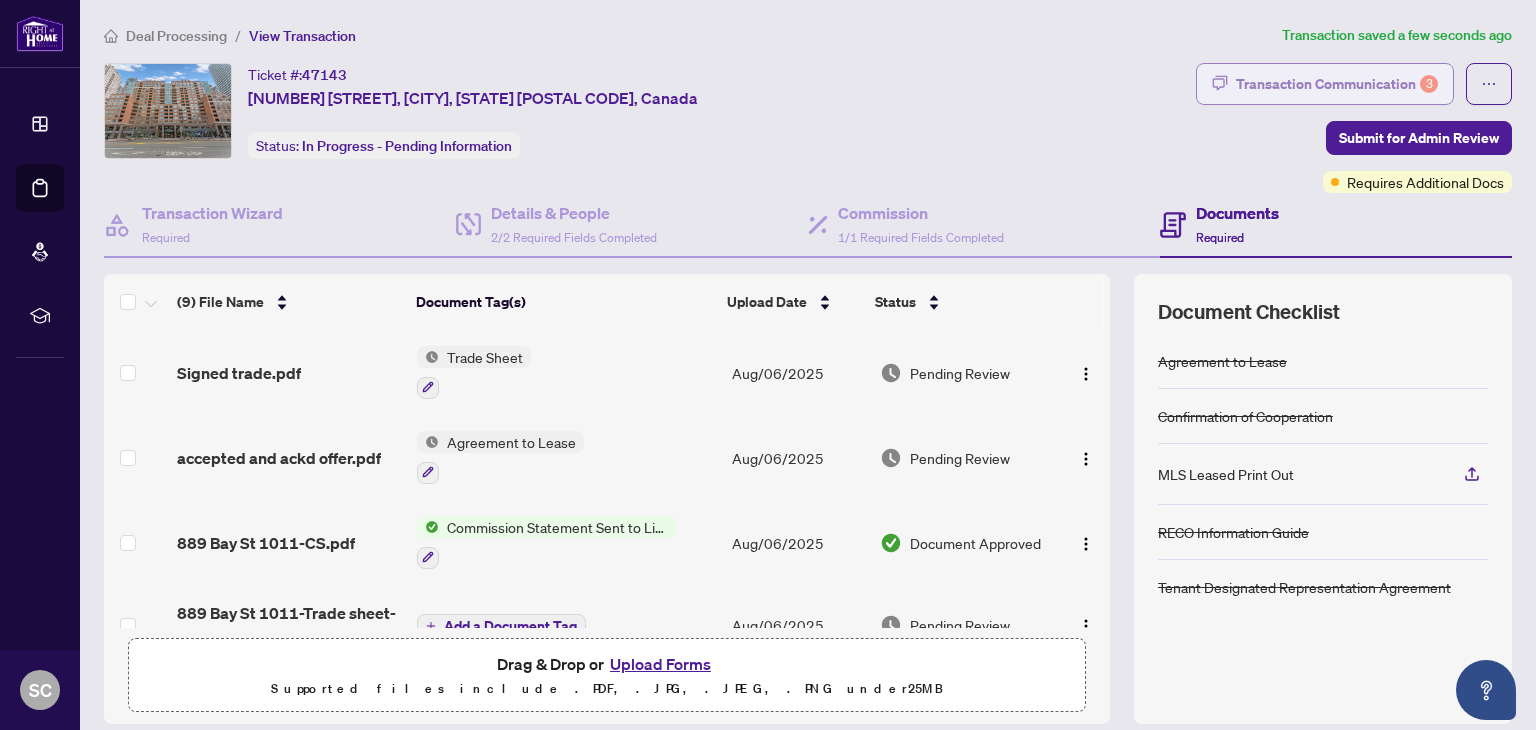 click on "Transaction Communication 3" at bounding box center (1337, 84) 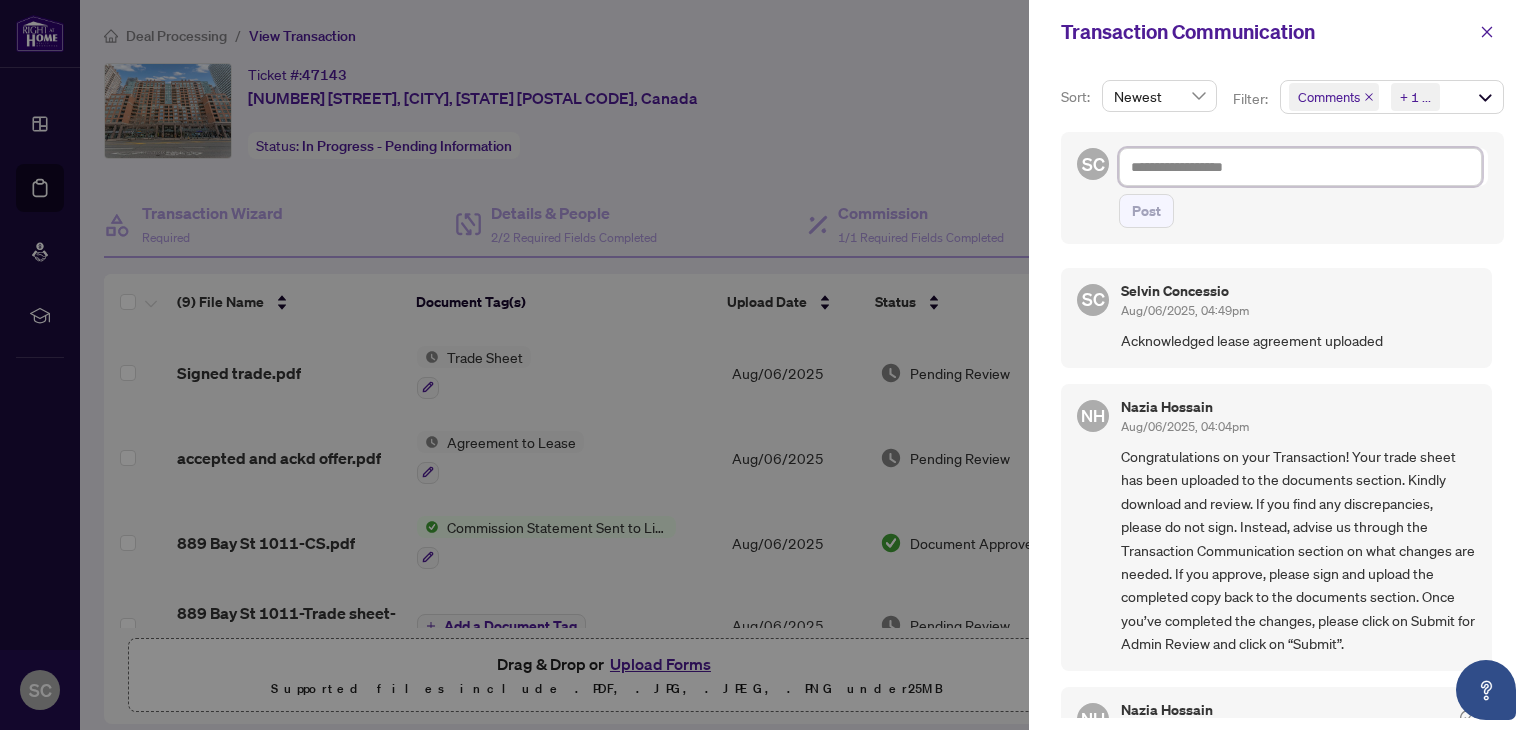click at bounding box center [1300, 167] 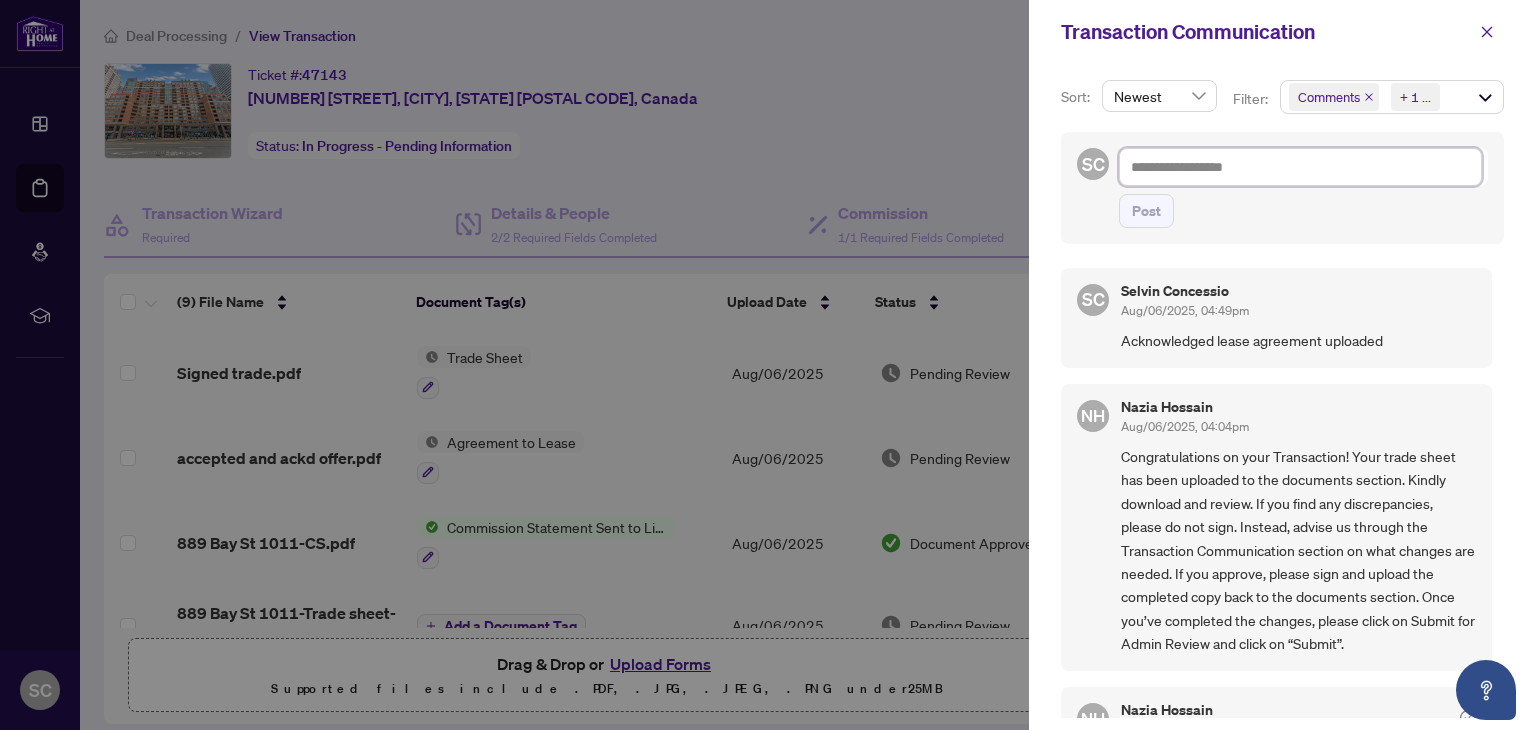 type on "*" 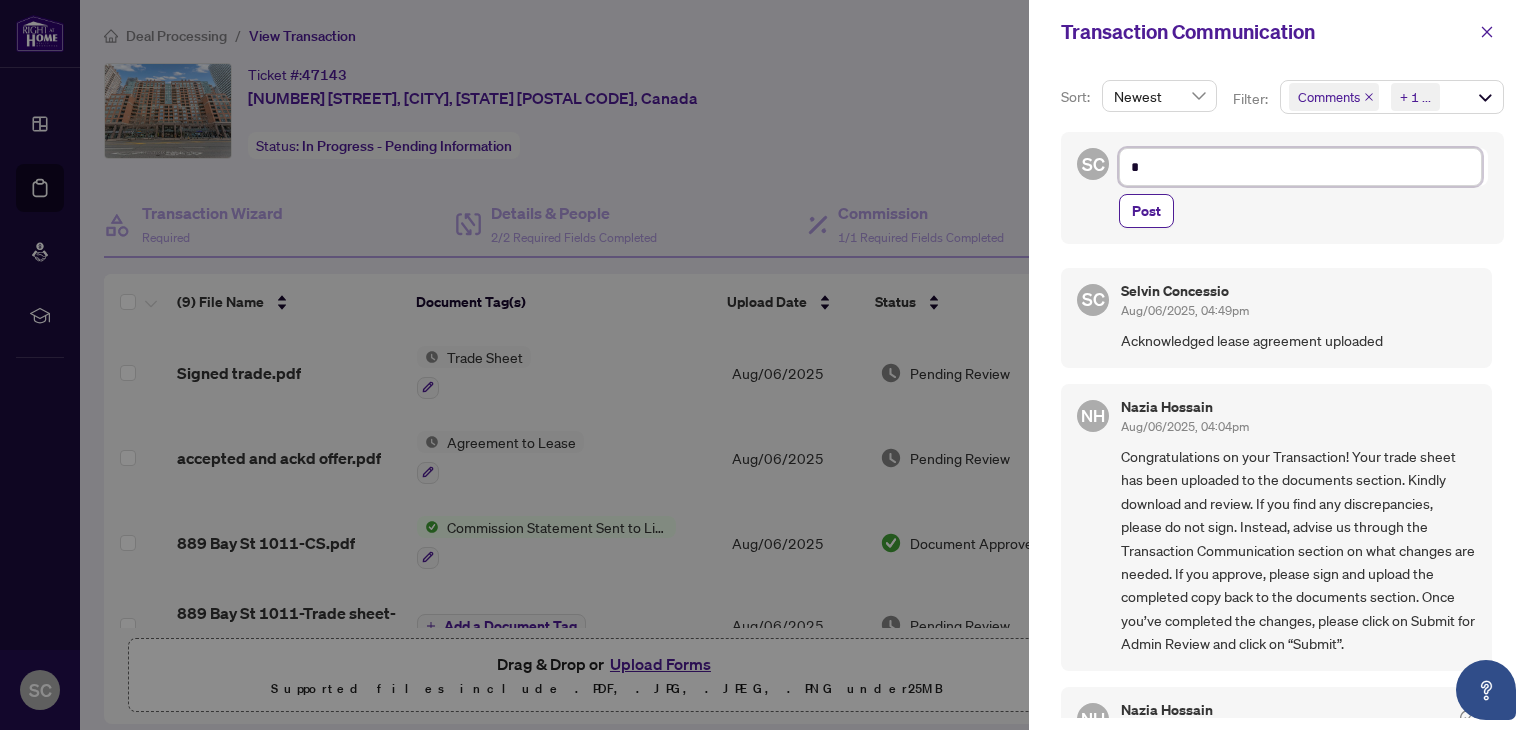 type on "**" 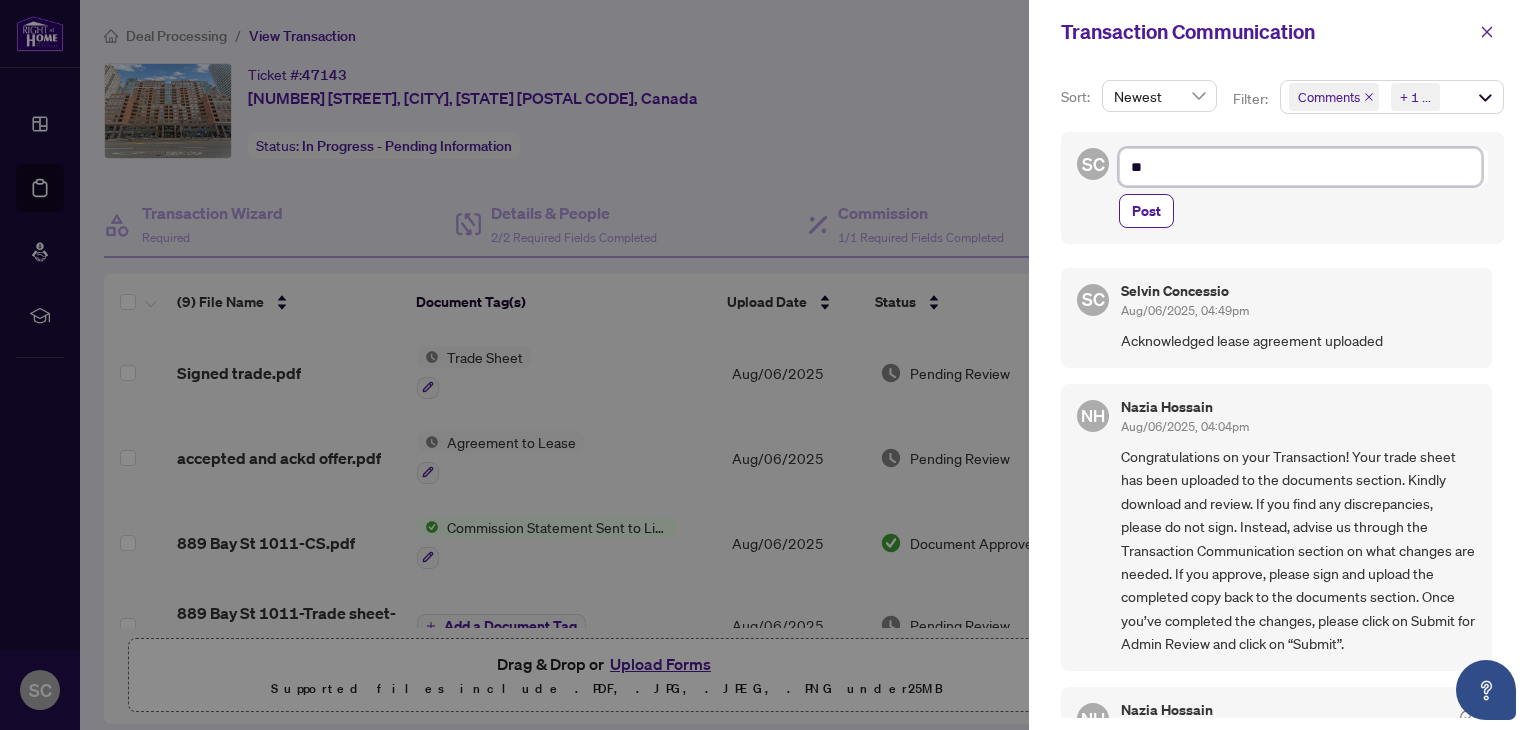 type on "***" 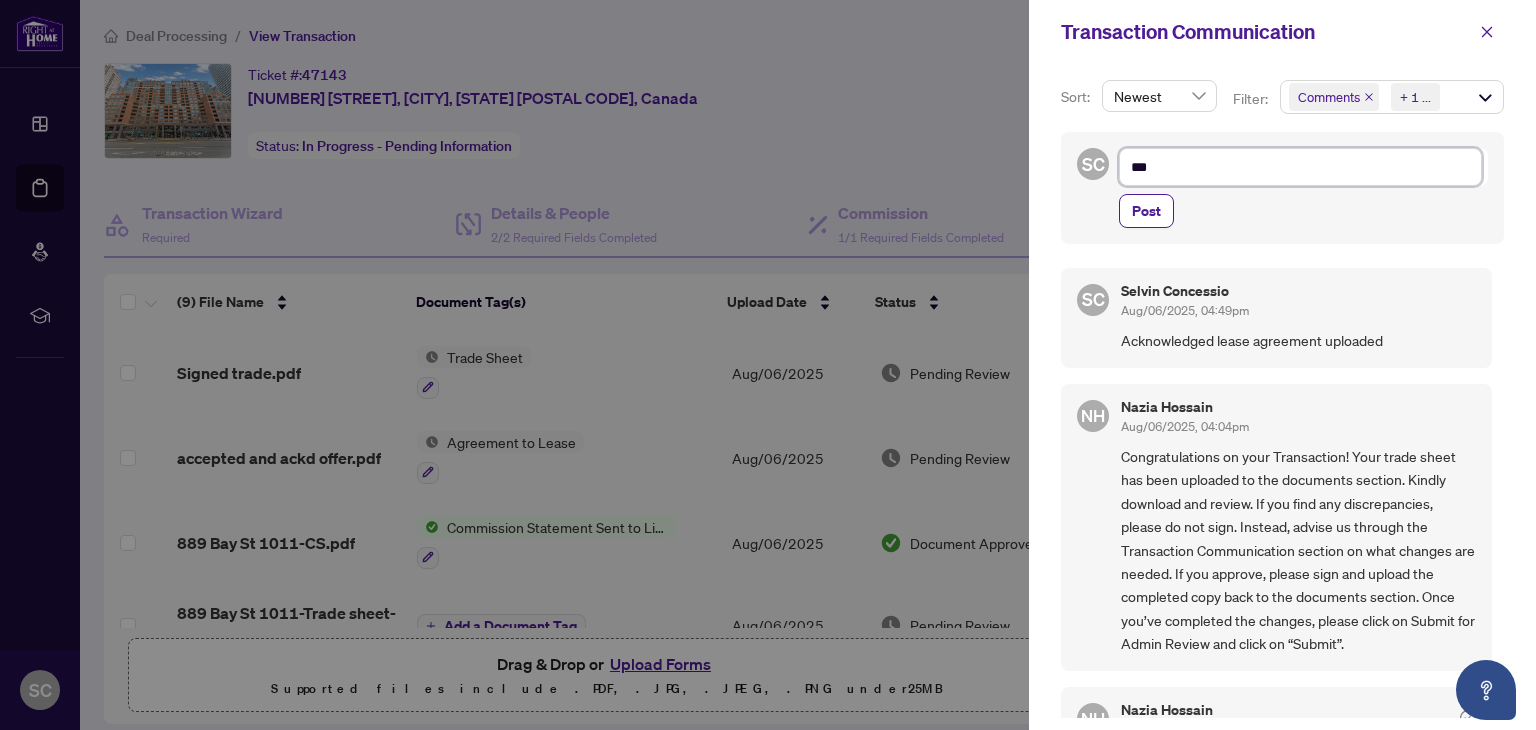 type on "****" 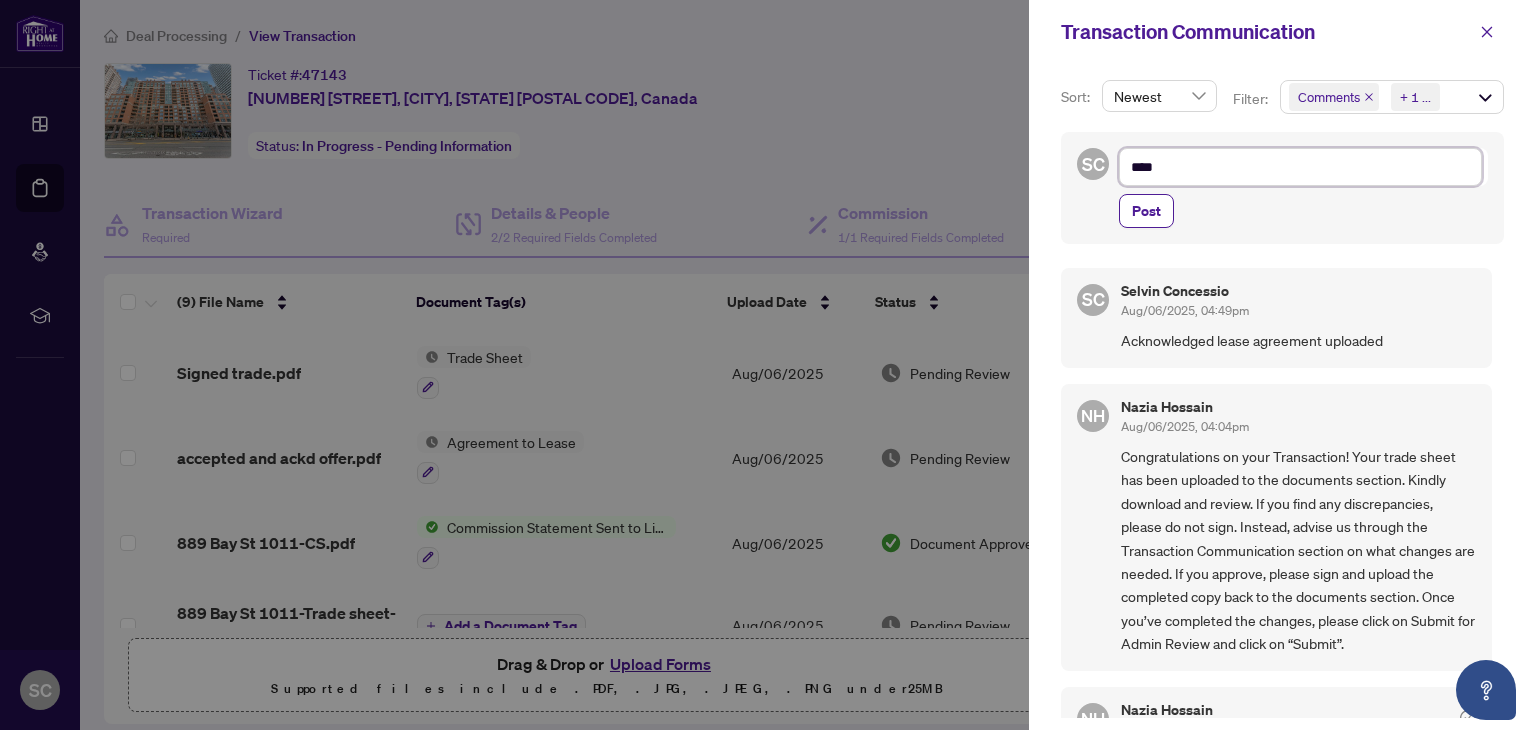 type on "*****" 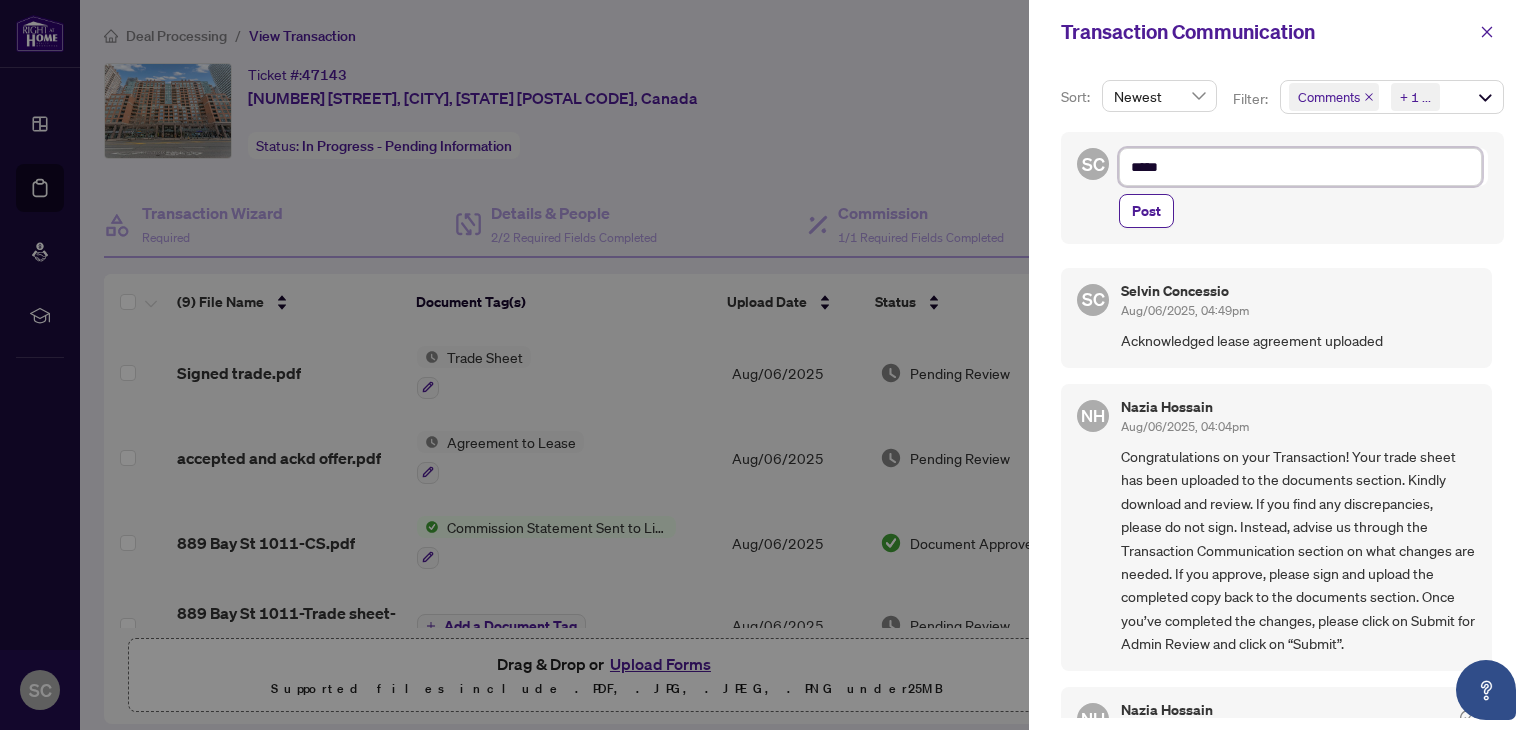 type on "******" 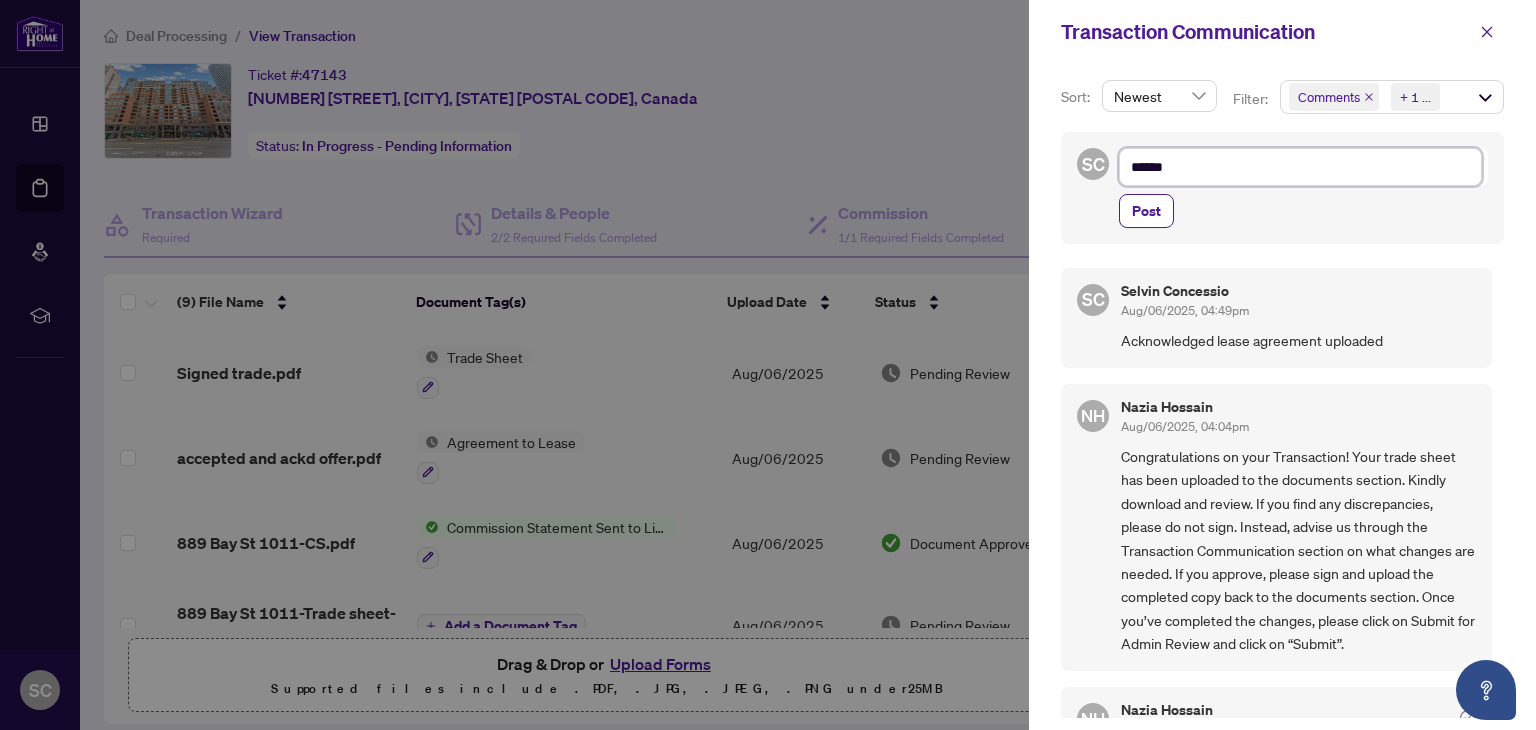 type on "******" 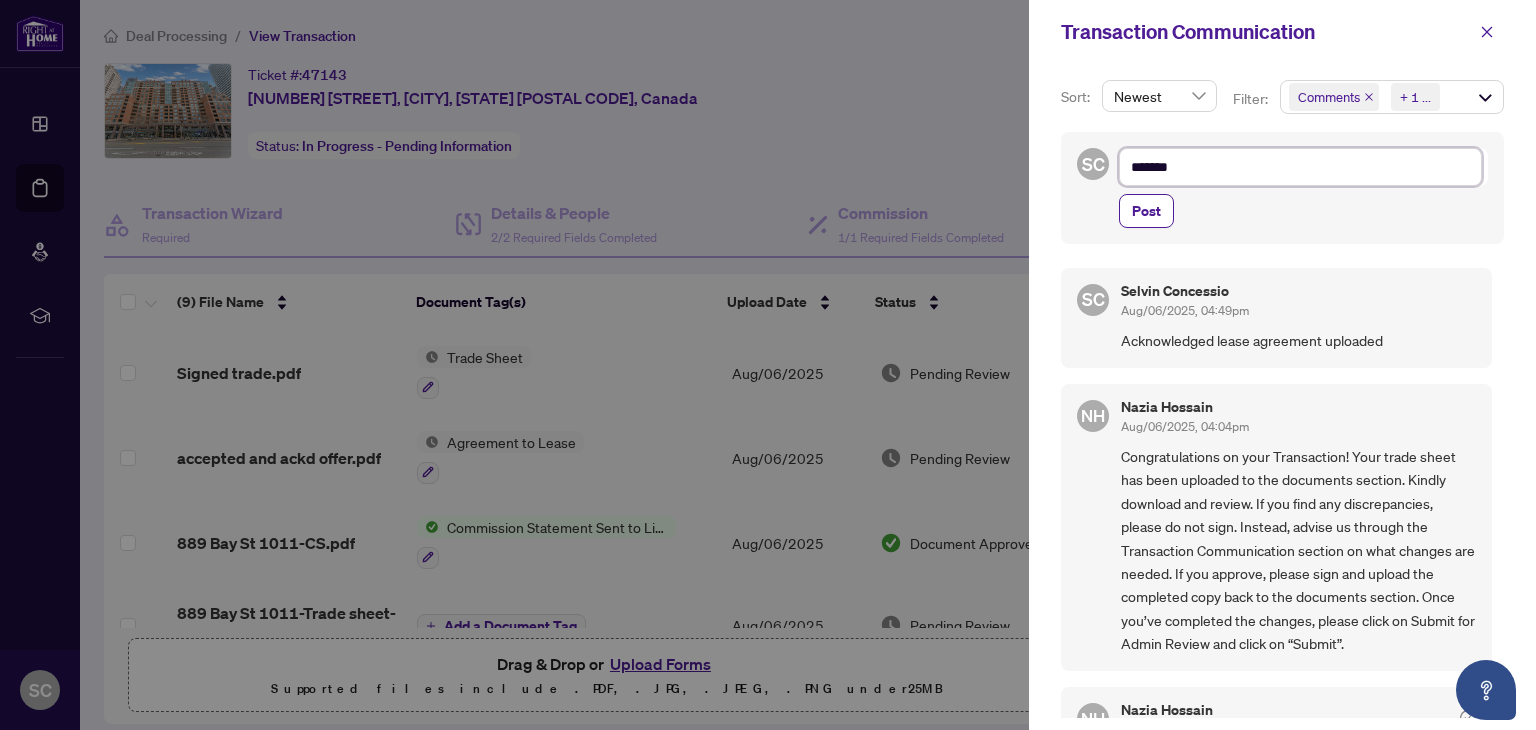 type on "********" 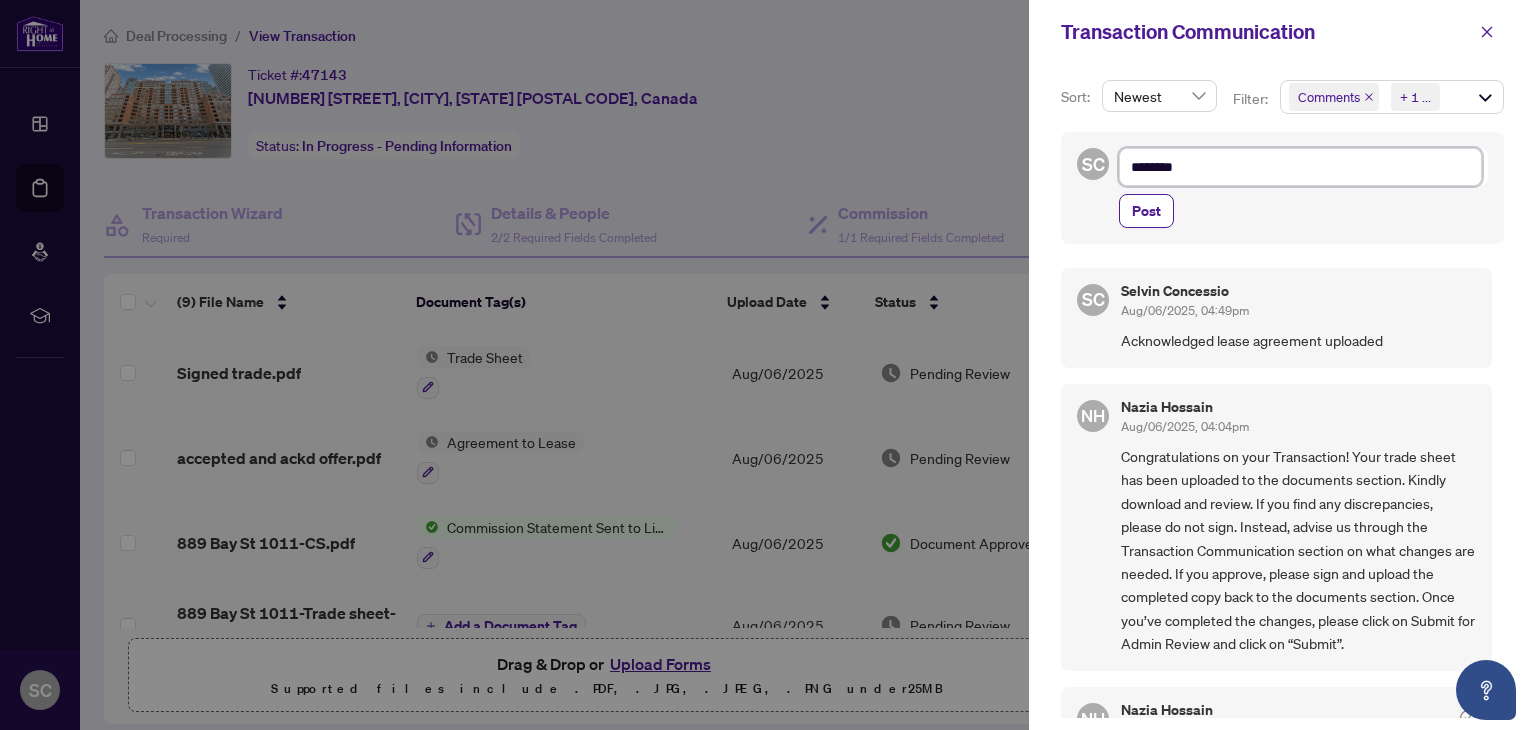 type on "*********" 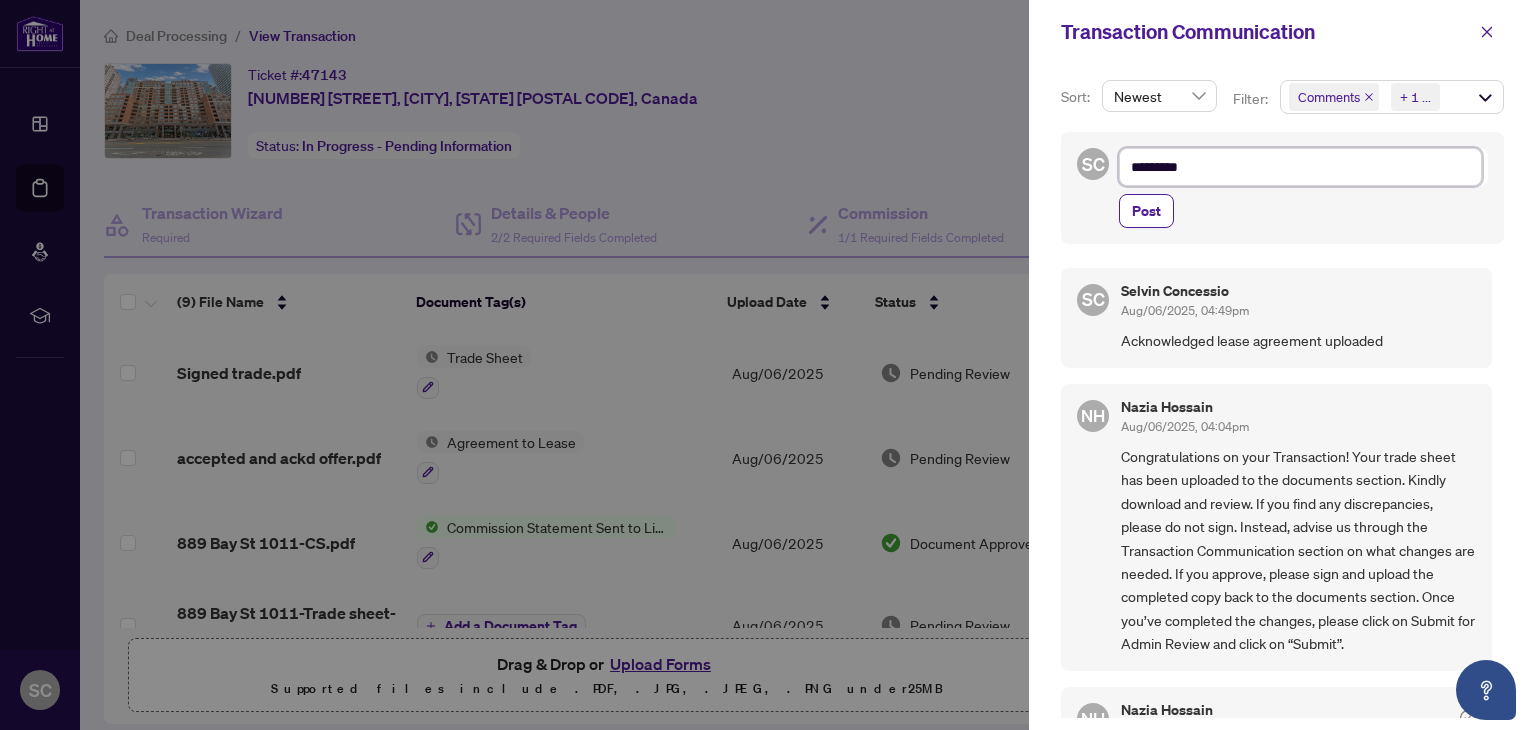 type on "**********" 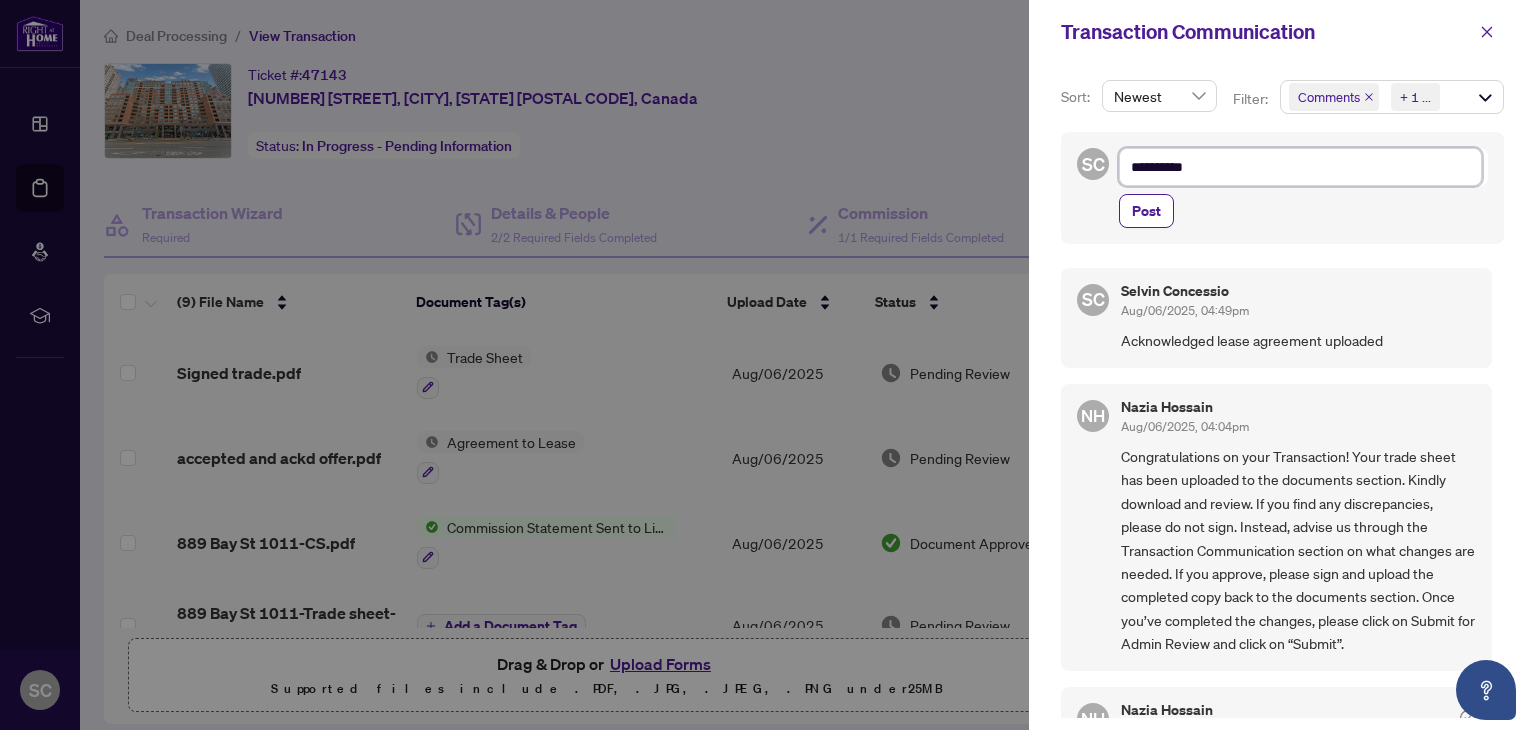type on "**********" 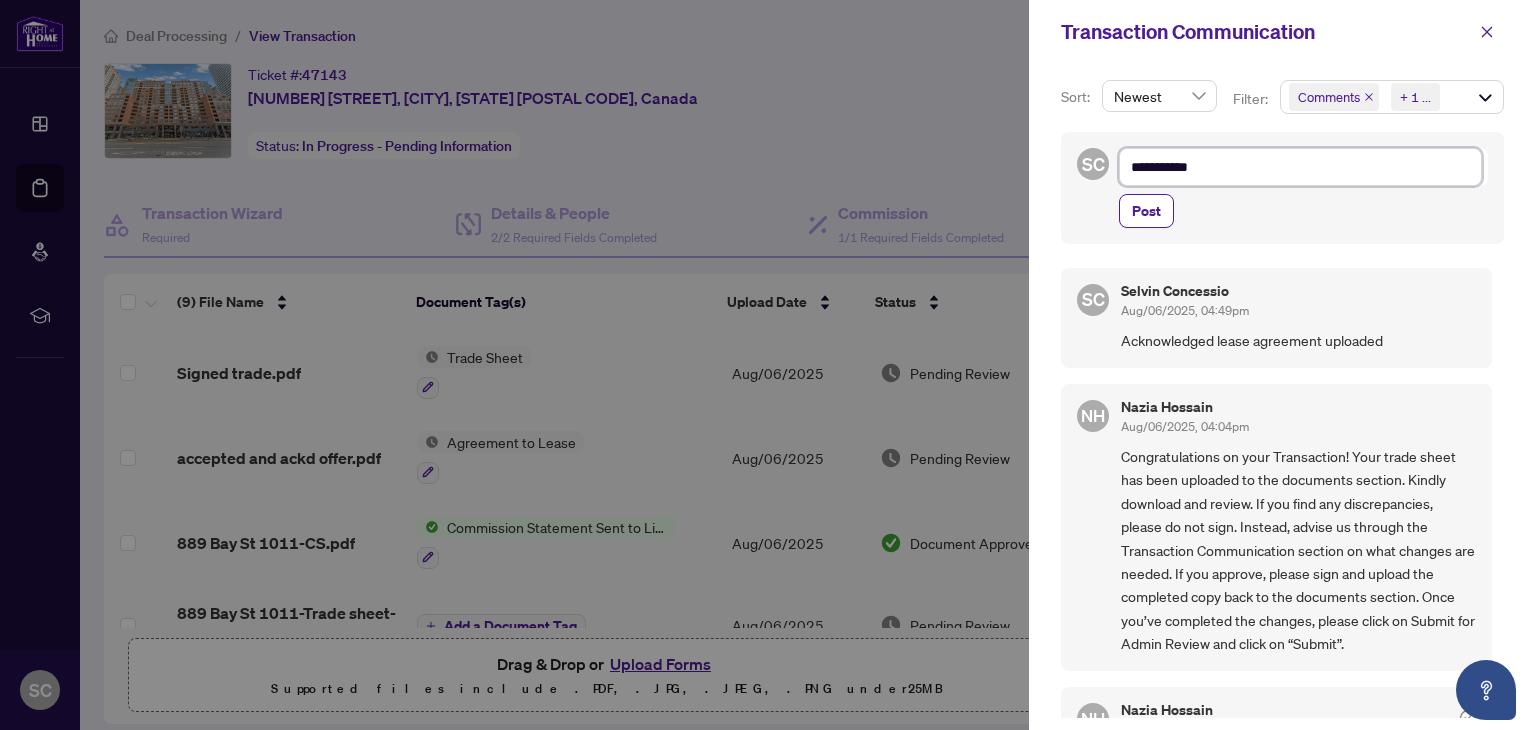 type on "**********" 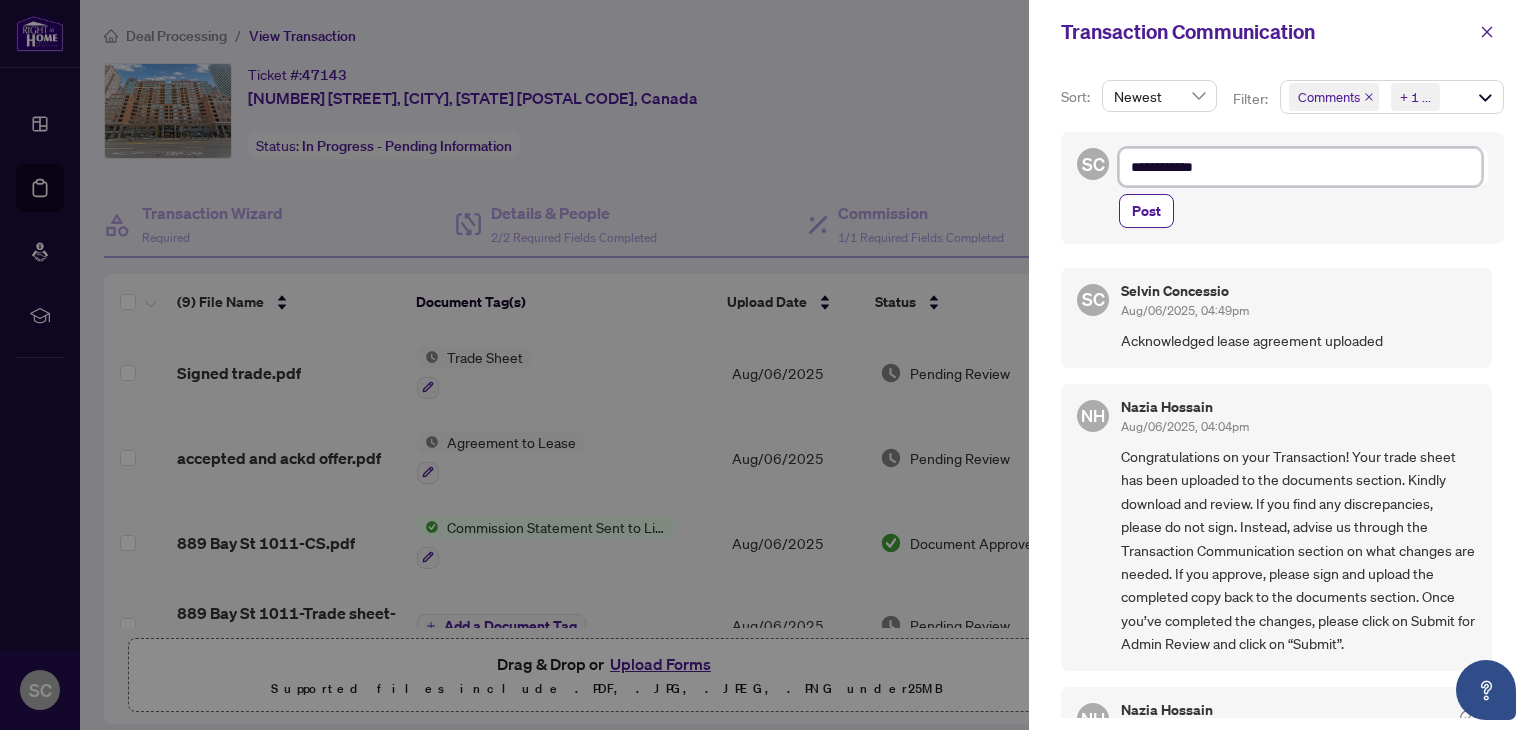 type on "**********" 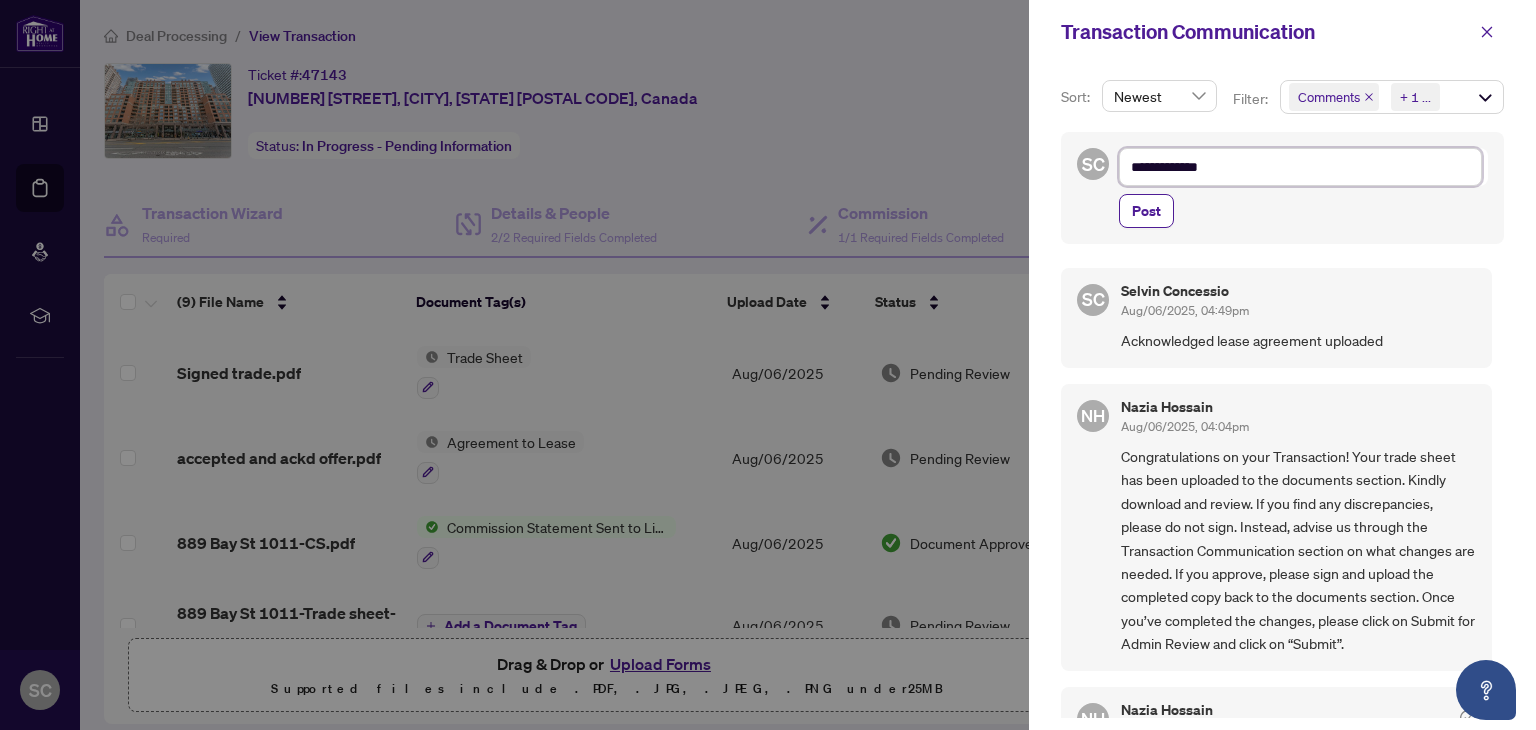 type on "**********" 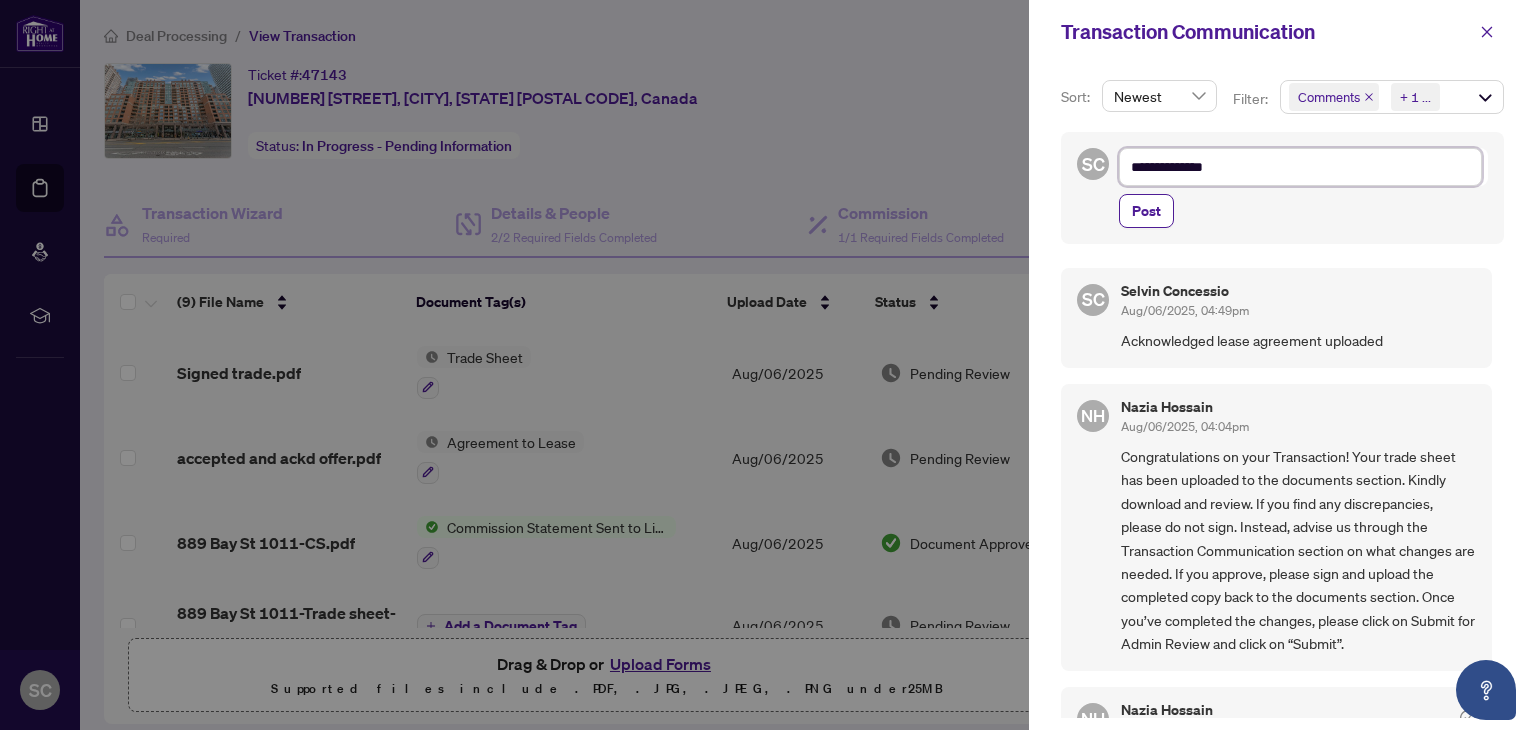 type on "**********" 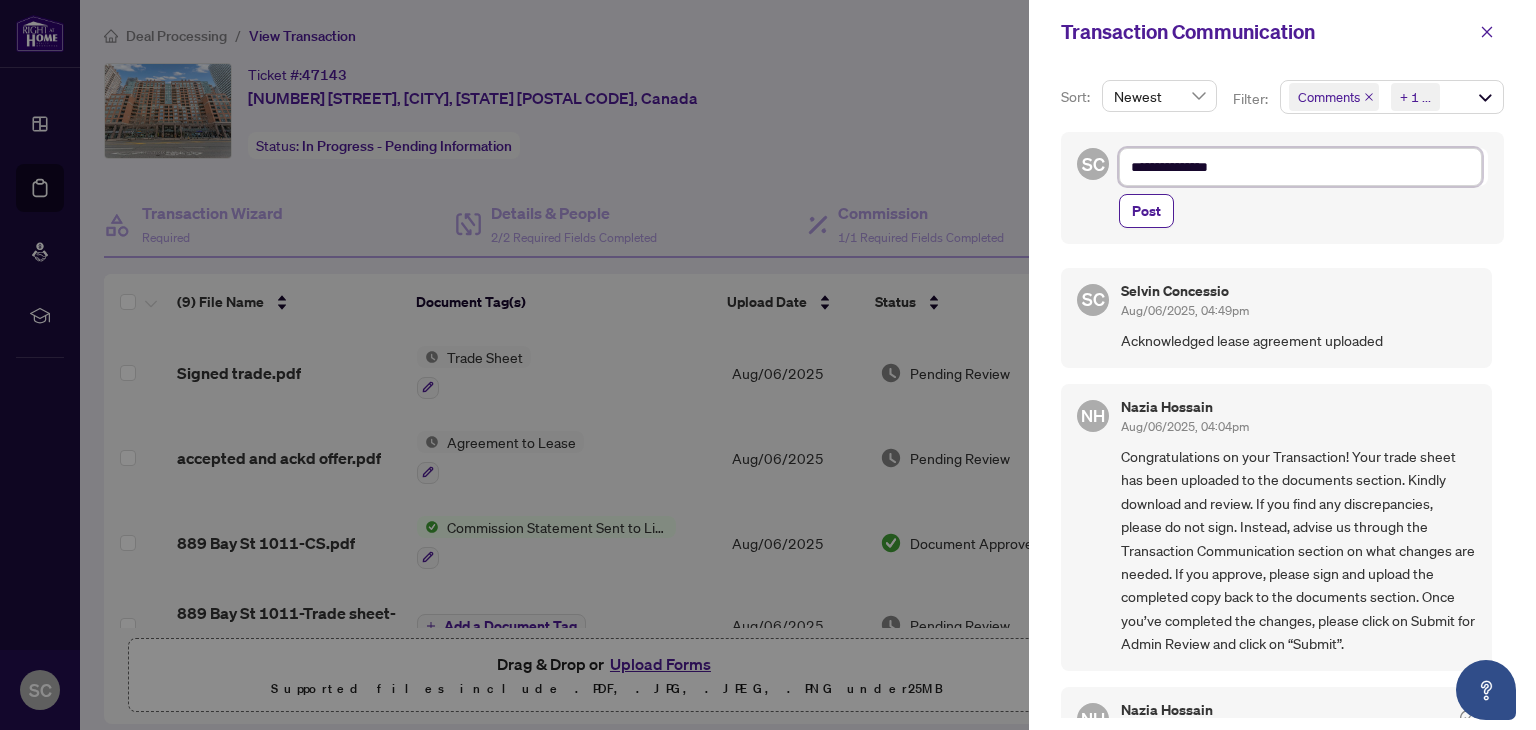 type on "**********" 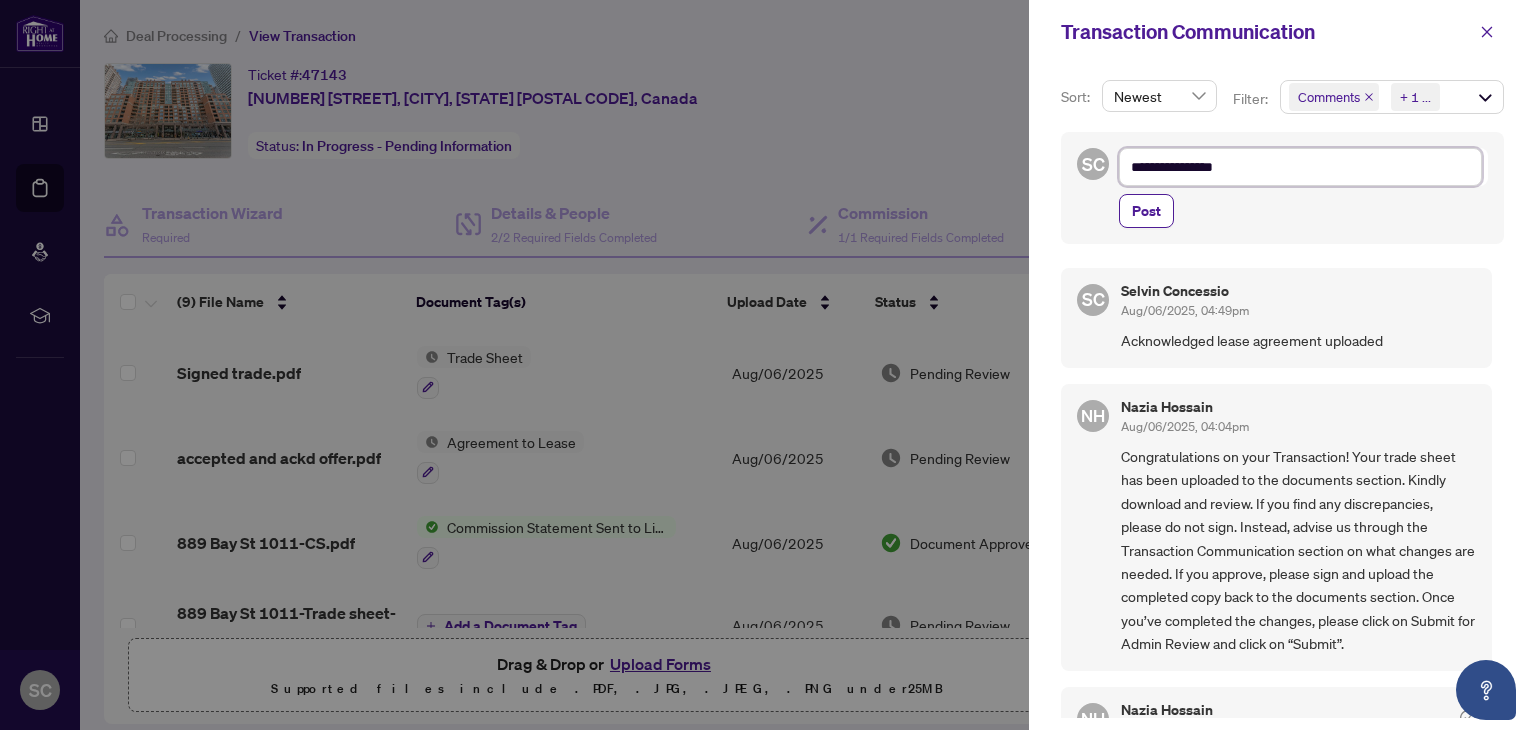 type on "**********" 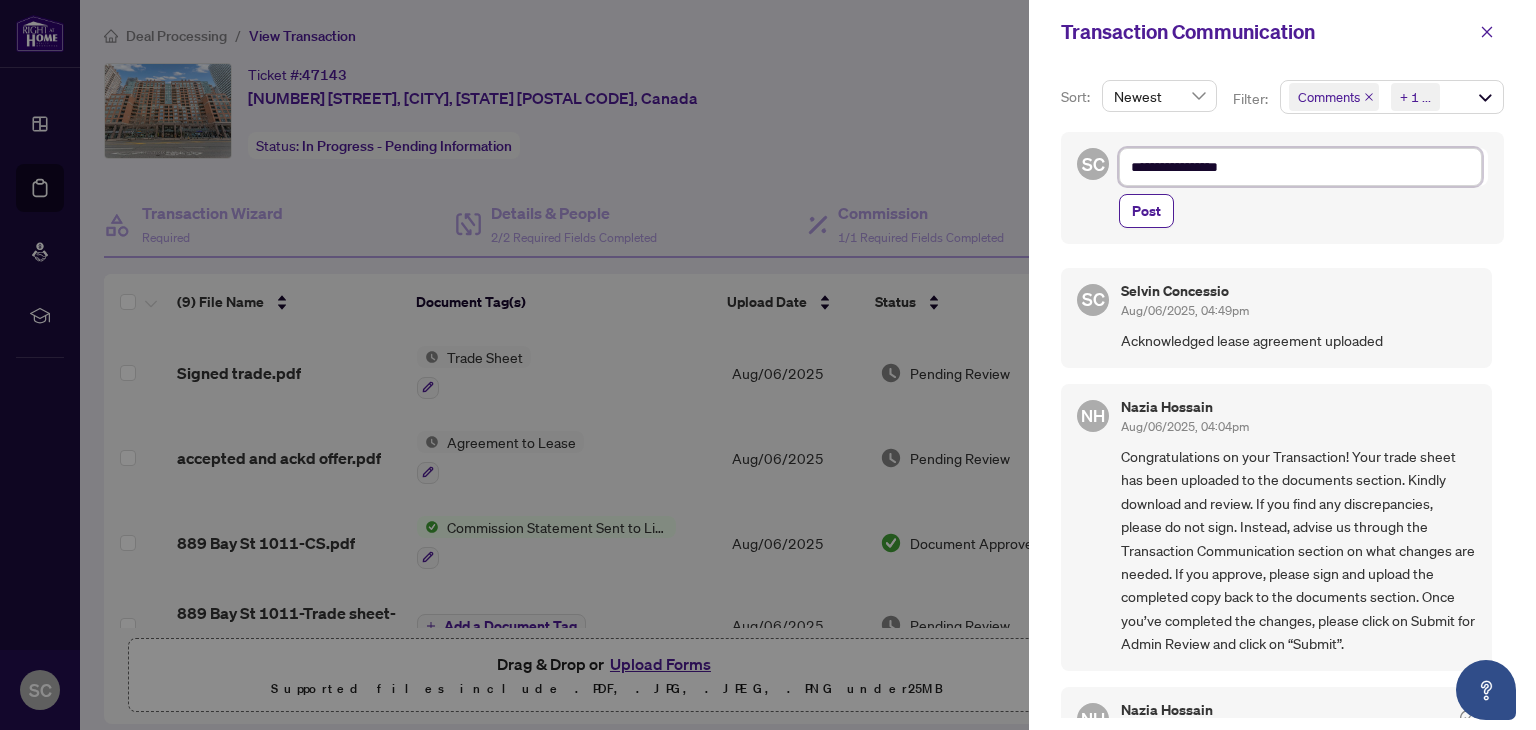 type on "**********" 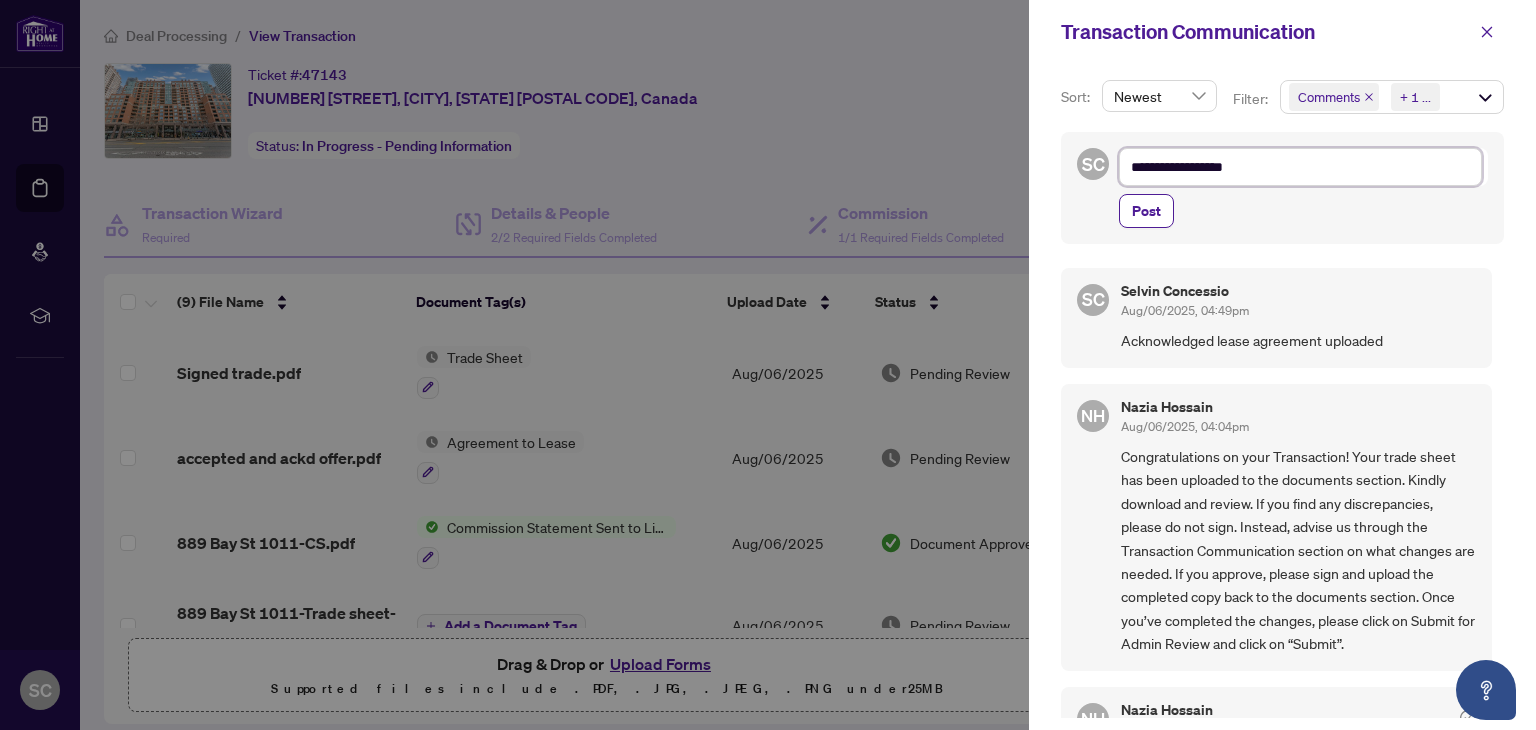 type on "**********" 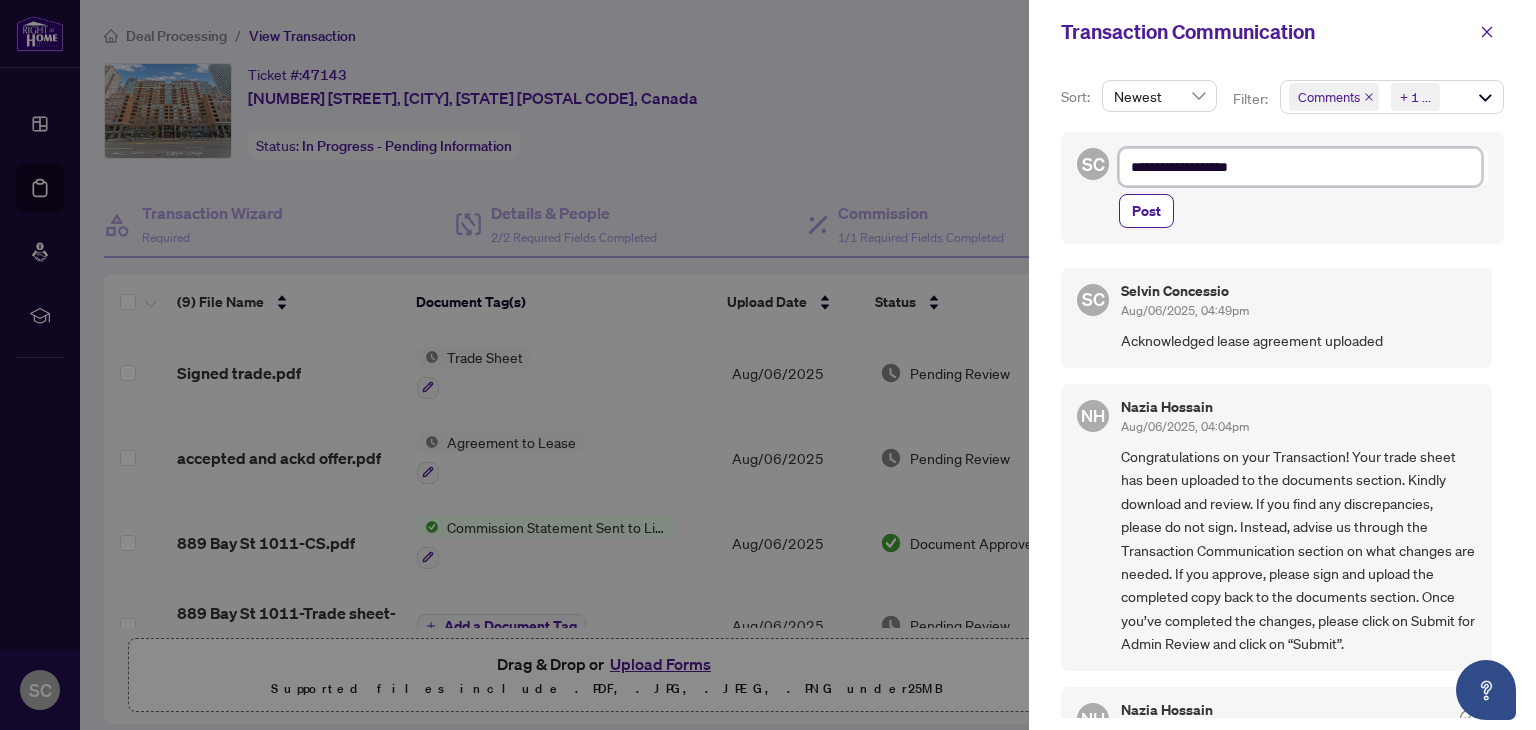 type on "**********" 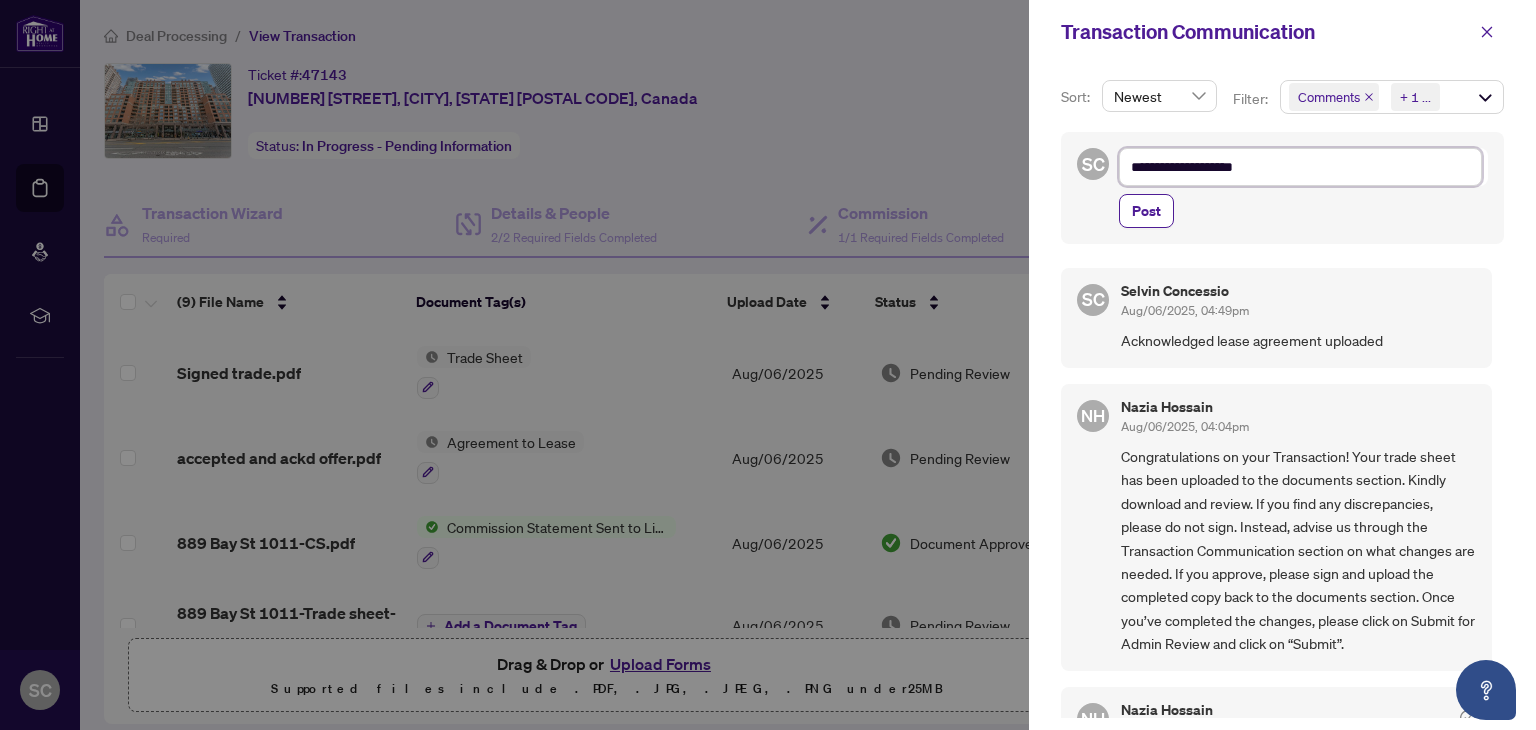 type on "**********" 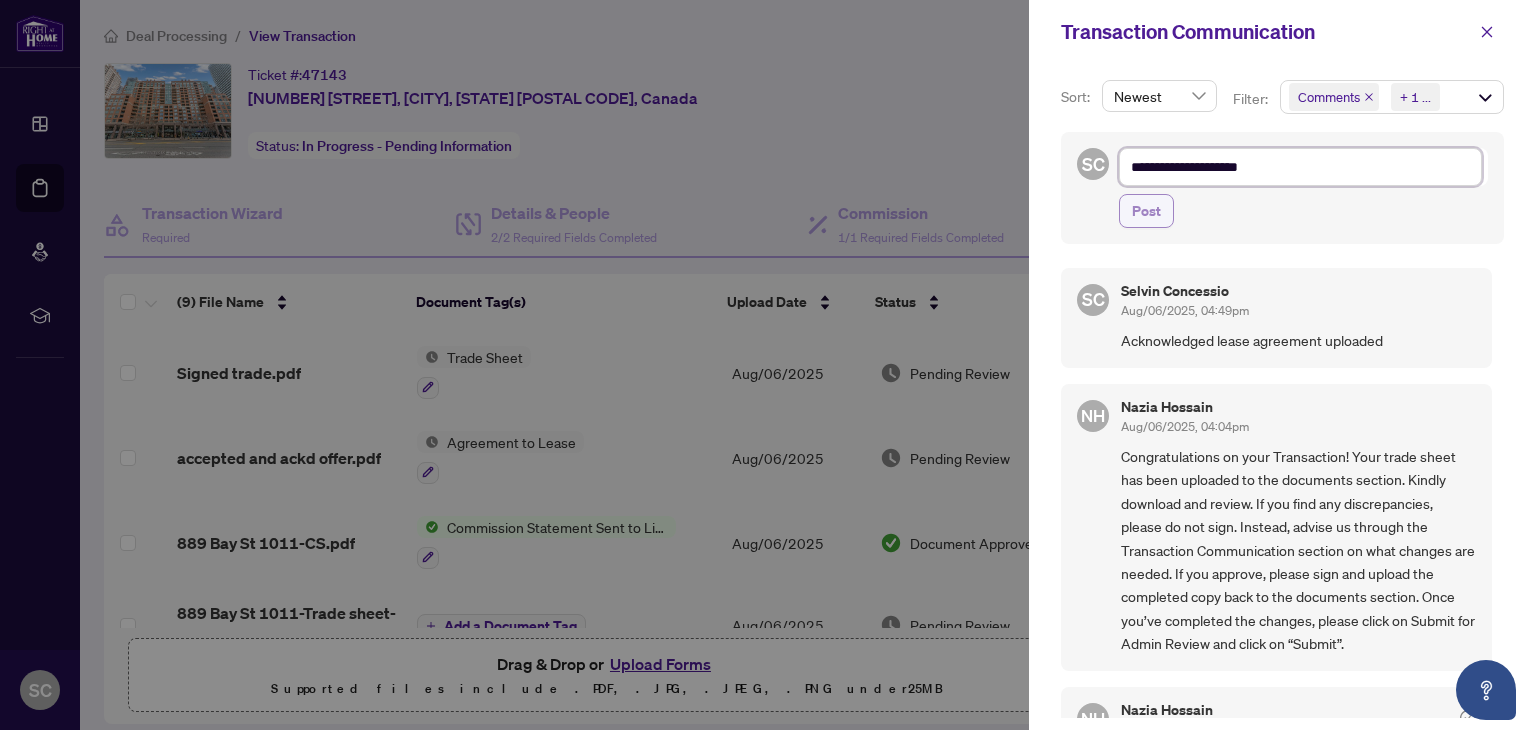type on "**********" 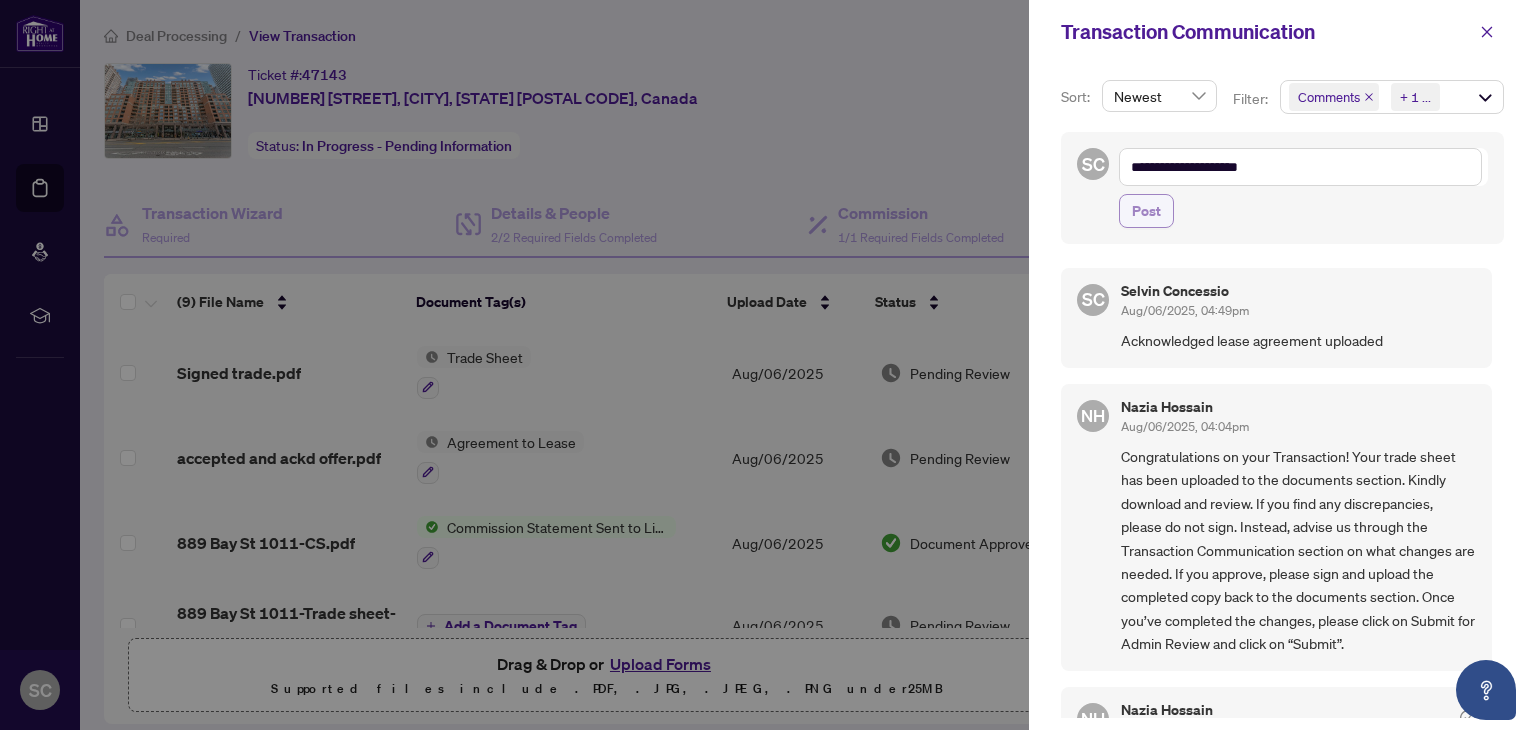 click on "Post" at bounding box center [1146, 211] 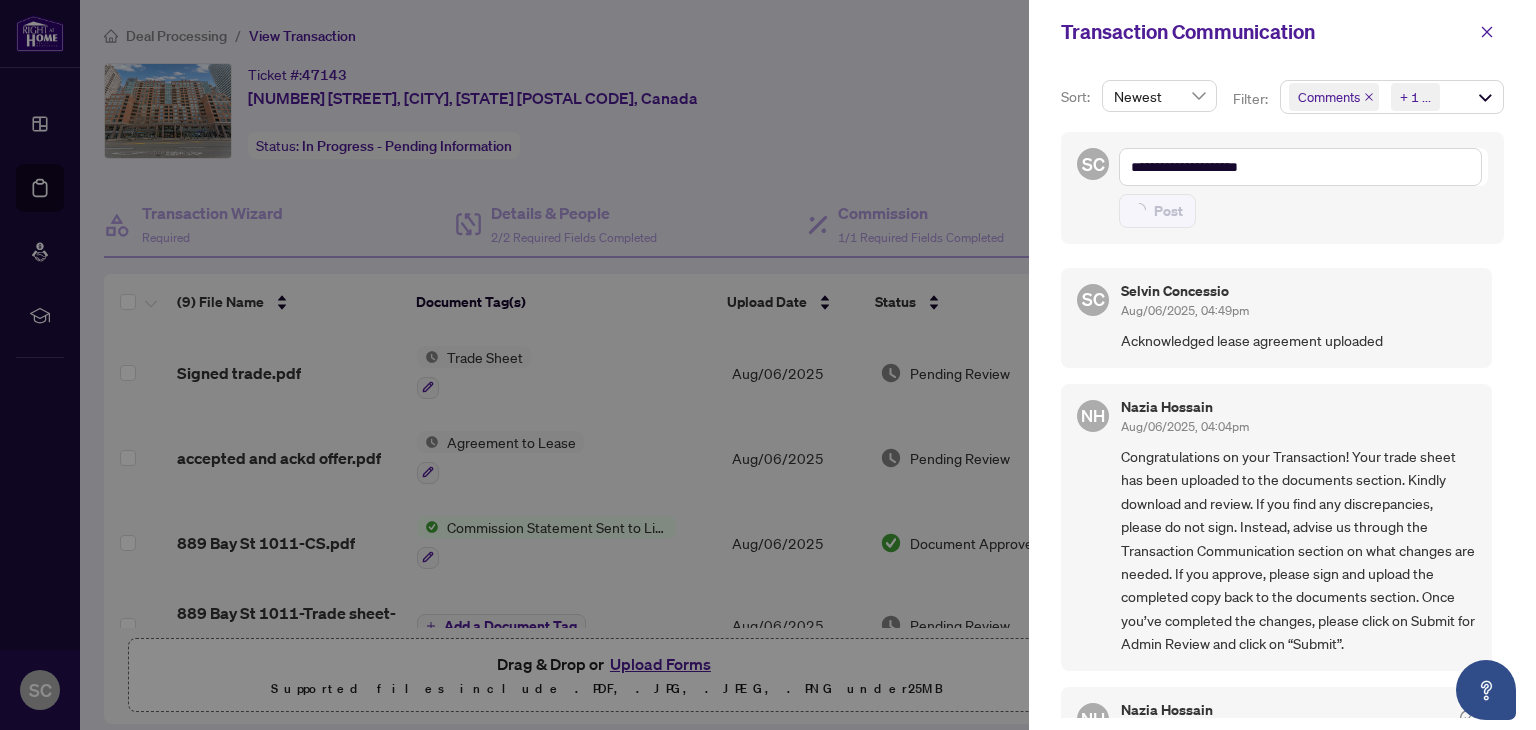 type 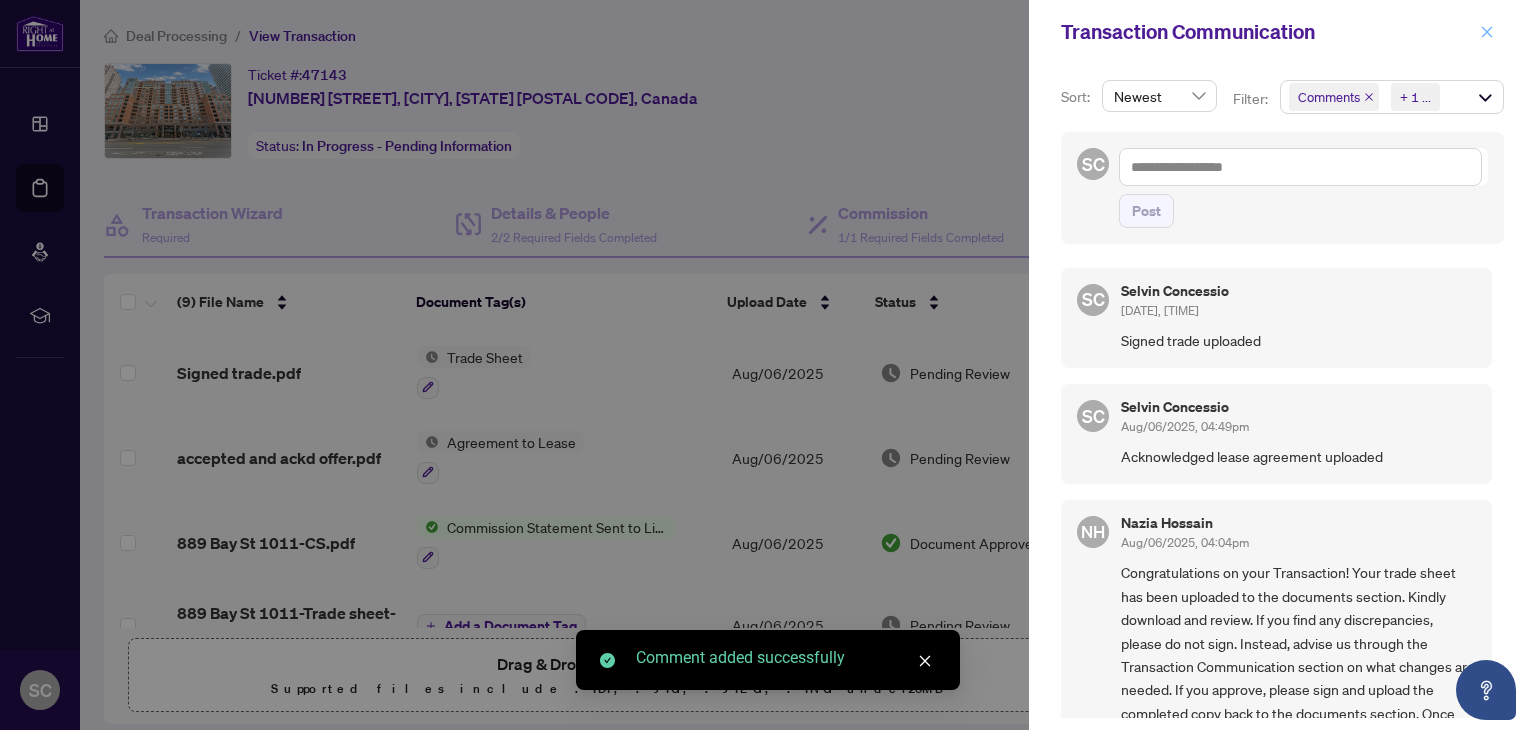 click at bounding box center (1487, 32) 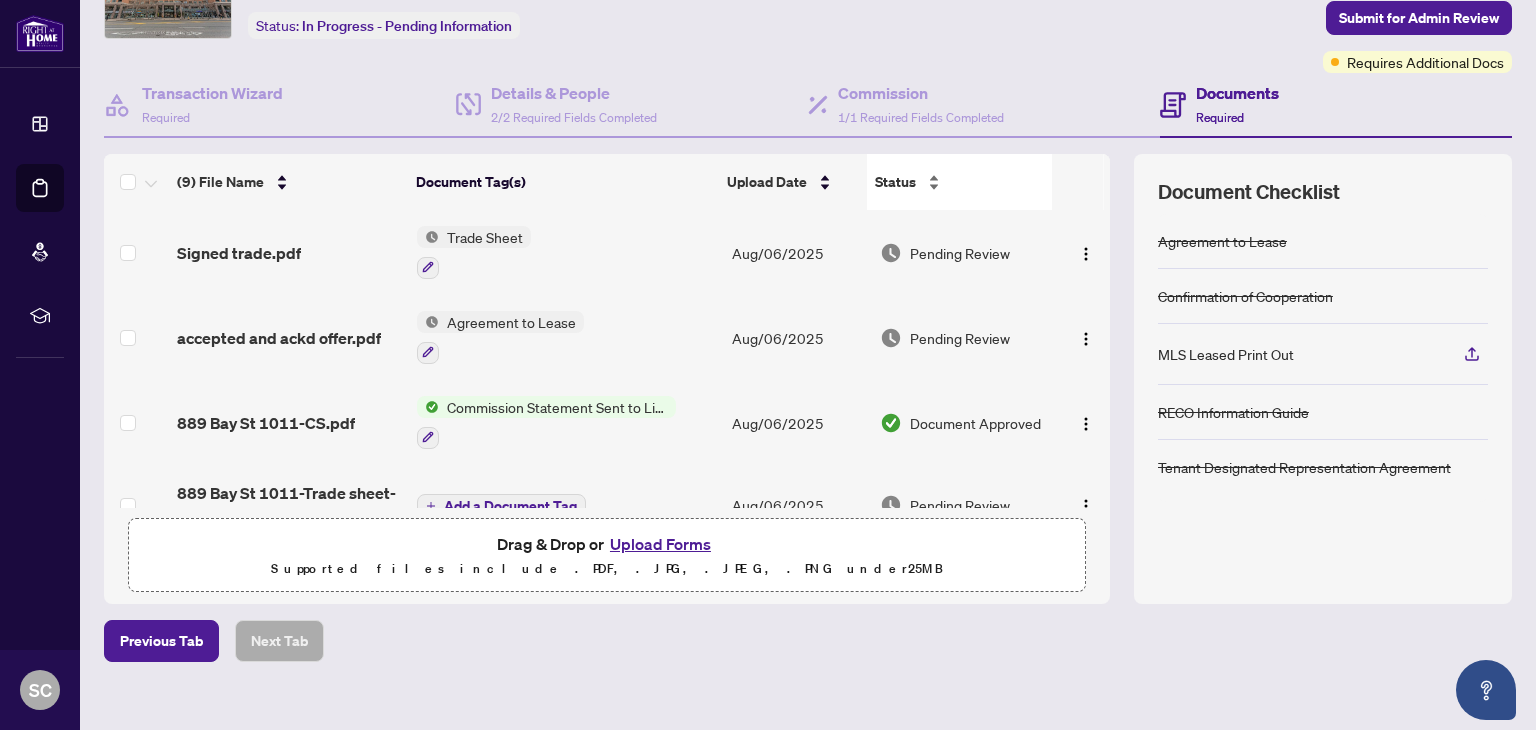 scroll, scrollTop: 144, scrollLeft: 0, axis: vertical 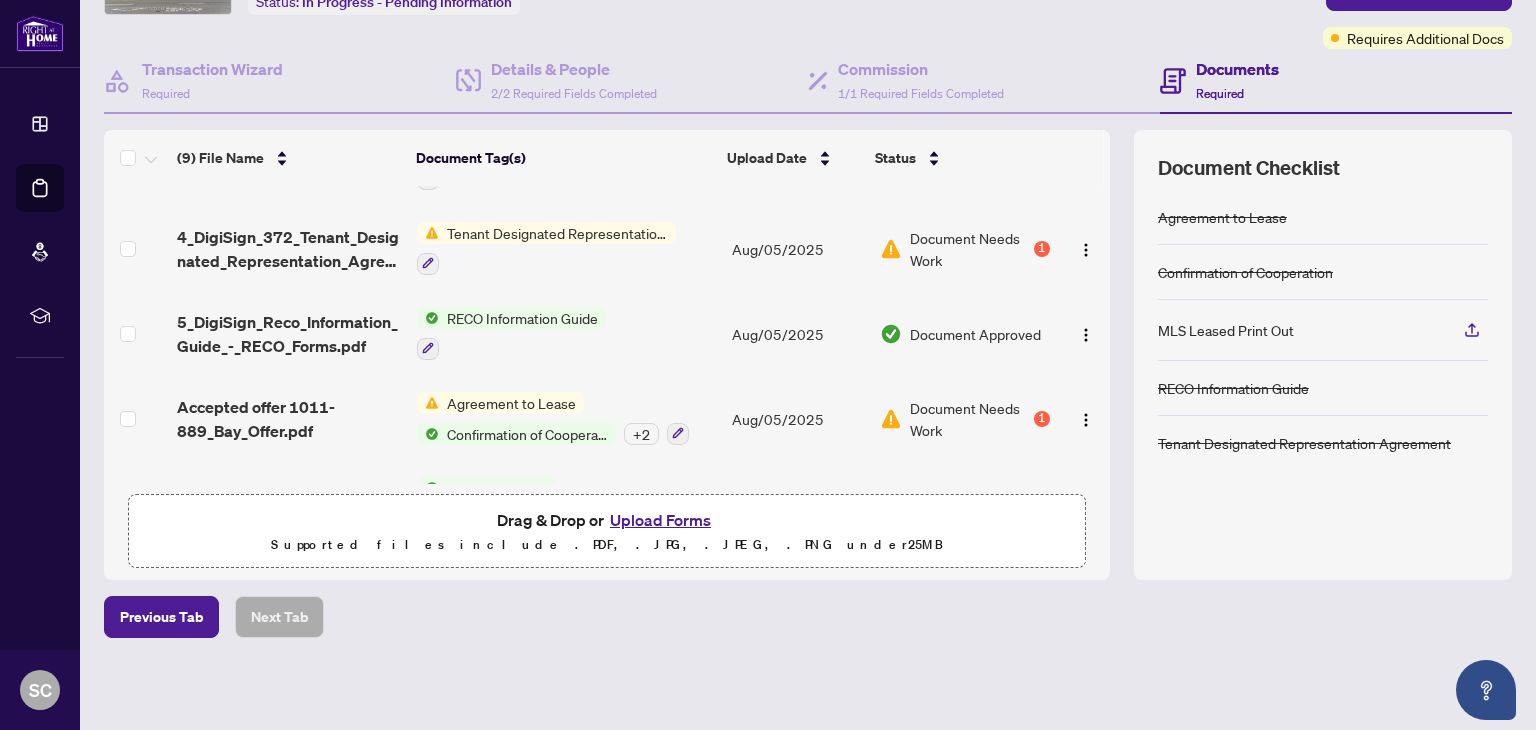 click on "Document Needs Work" at bounding box center [969, 419] 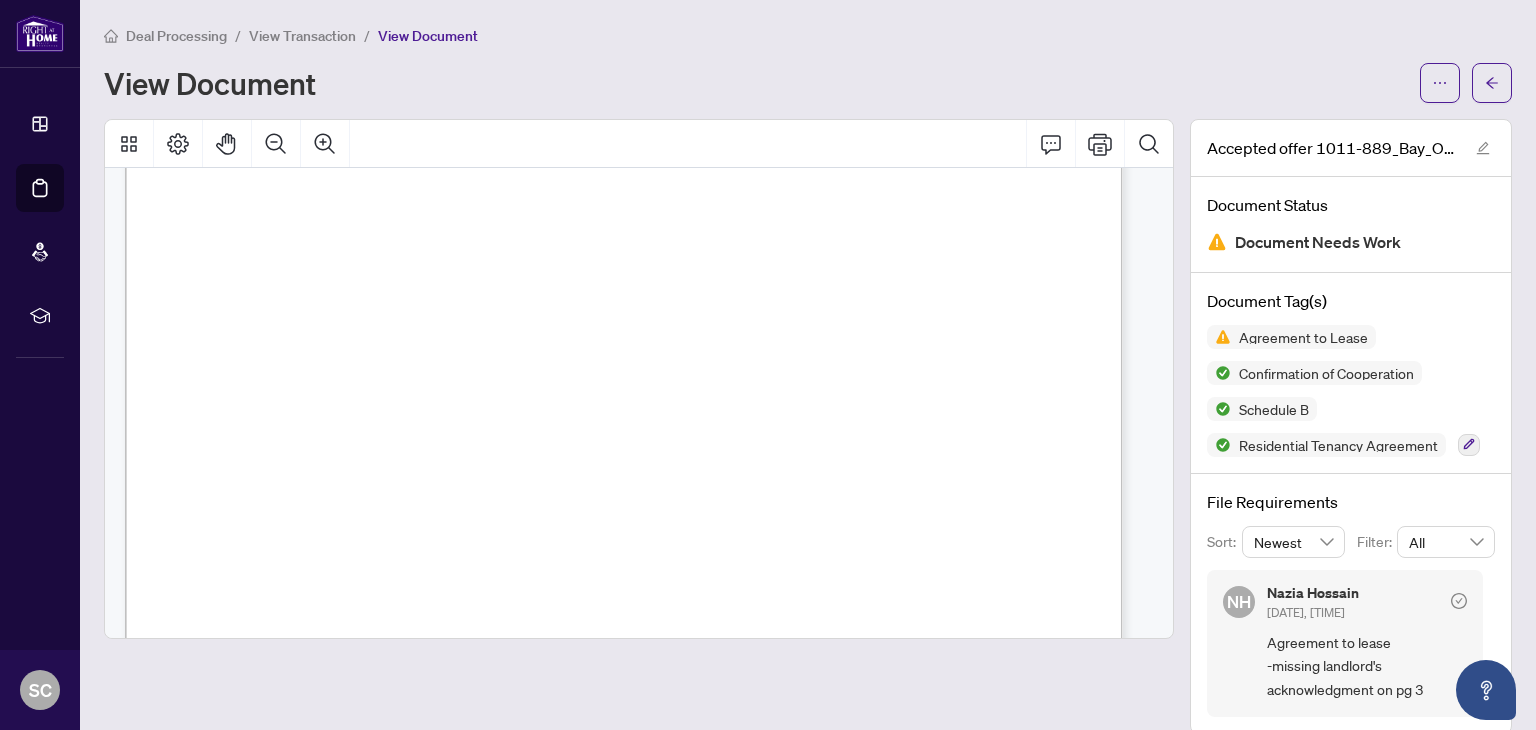 scroll, scrollTop: 4500, scrollLeft: 0, axis: vertical 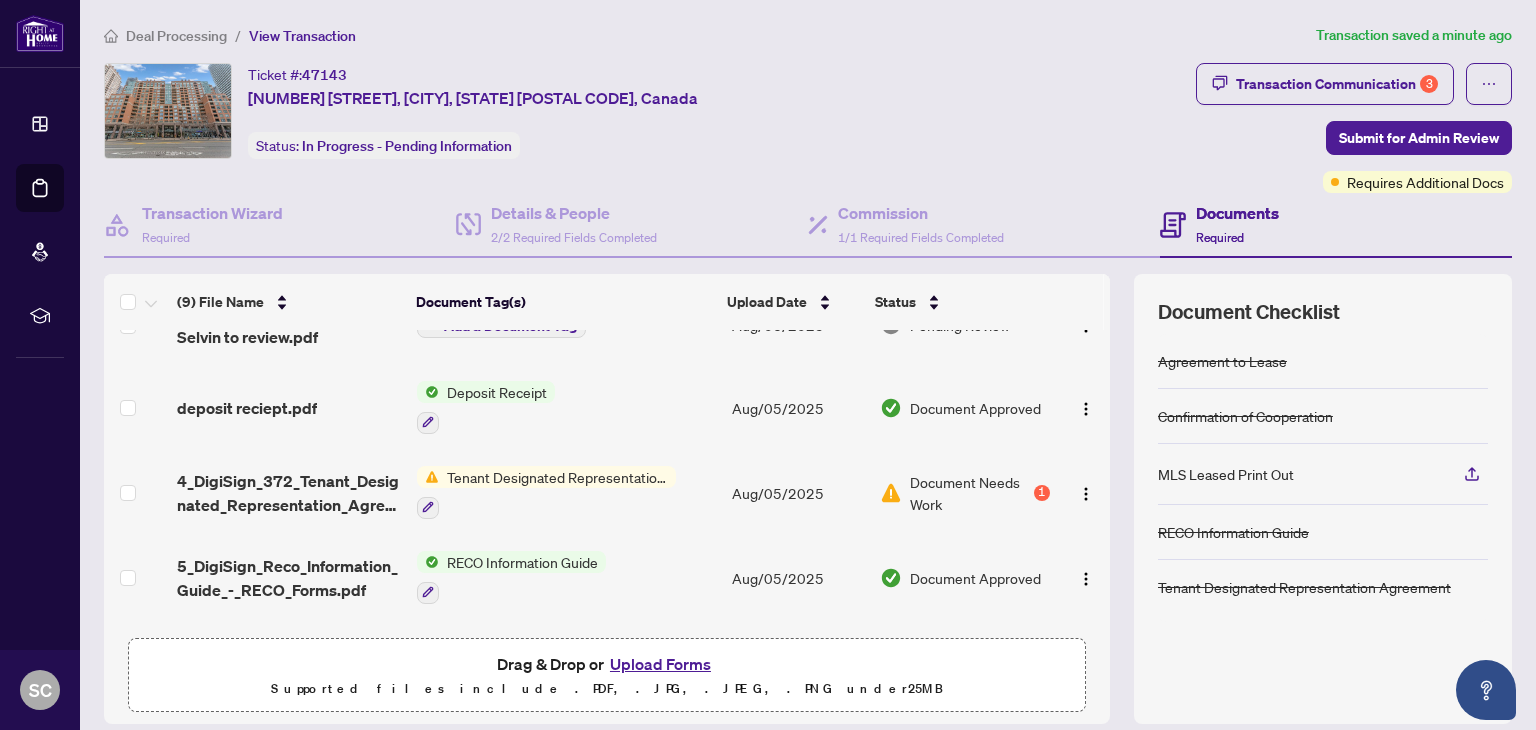 click on "Tenant Designated Representation Agreement" at bounding box center [557, 477] 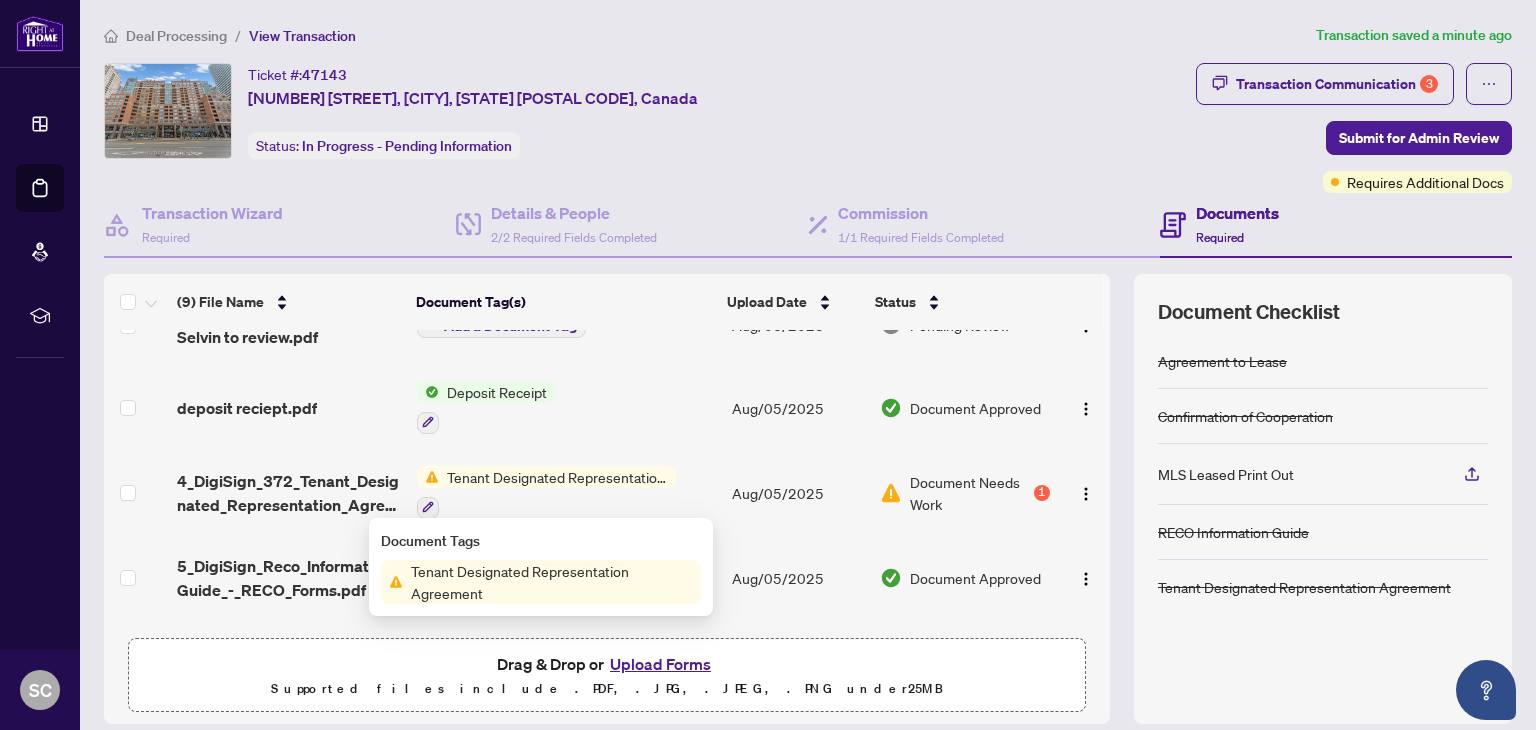 click on "Tenant Designated Representation Agreement" at bounding box center (552, 582) 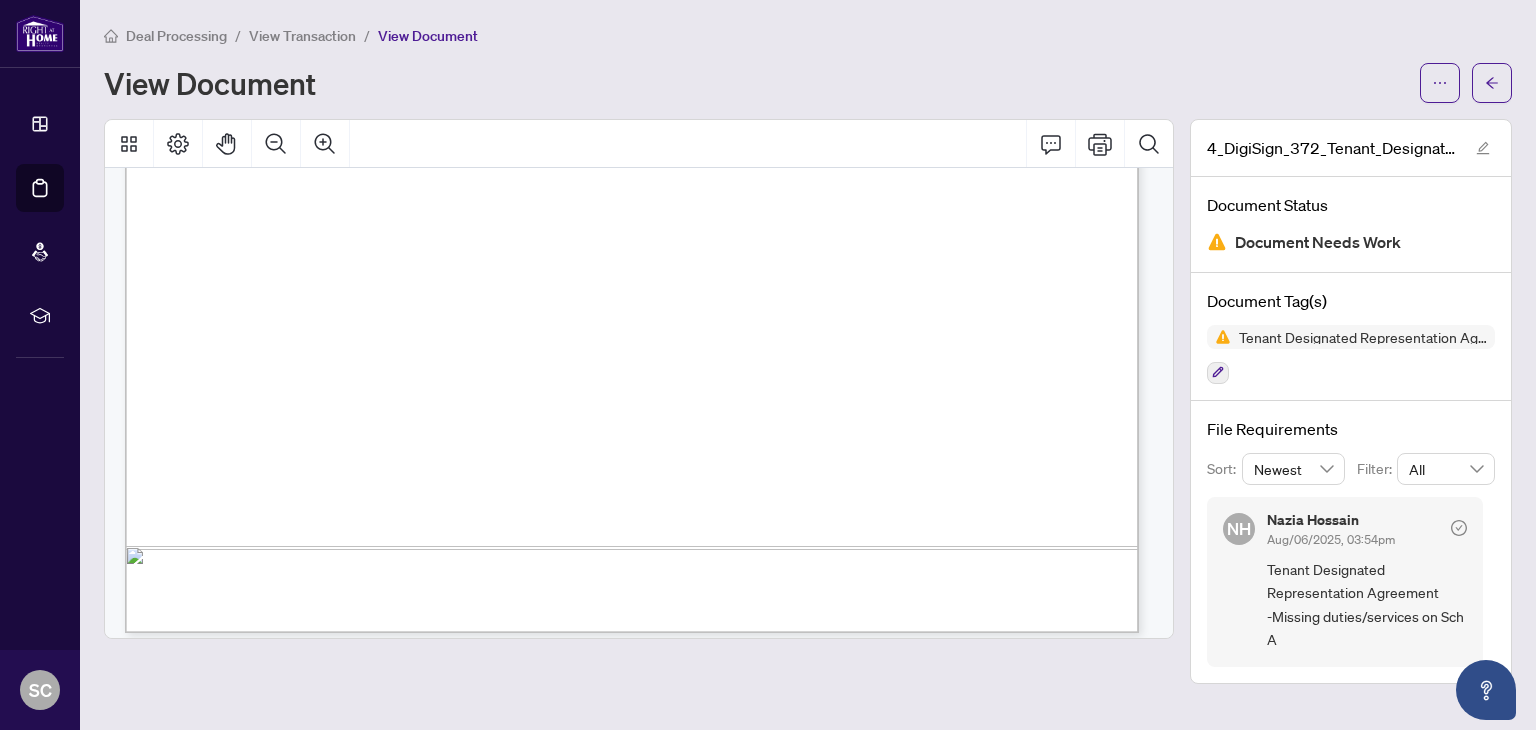 scroll, scrollTop: 4916, scrollLeft: 0, axis: vertical 